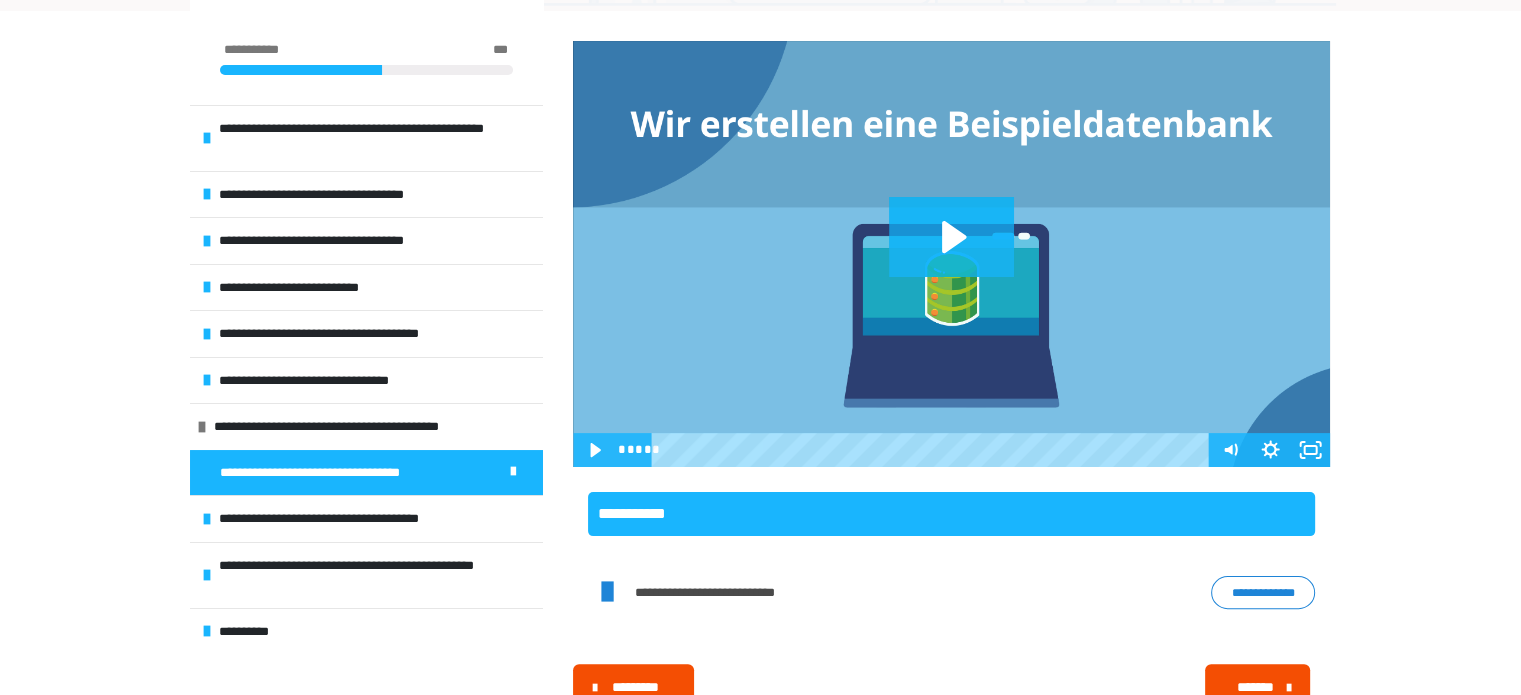 scroll, scrollTop: 360, scrollLeft: 0, axis: vertical 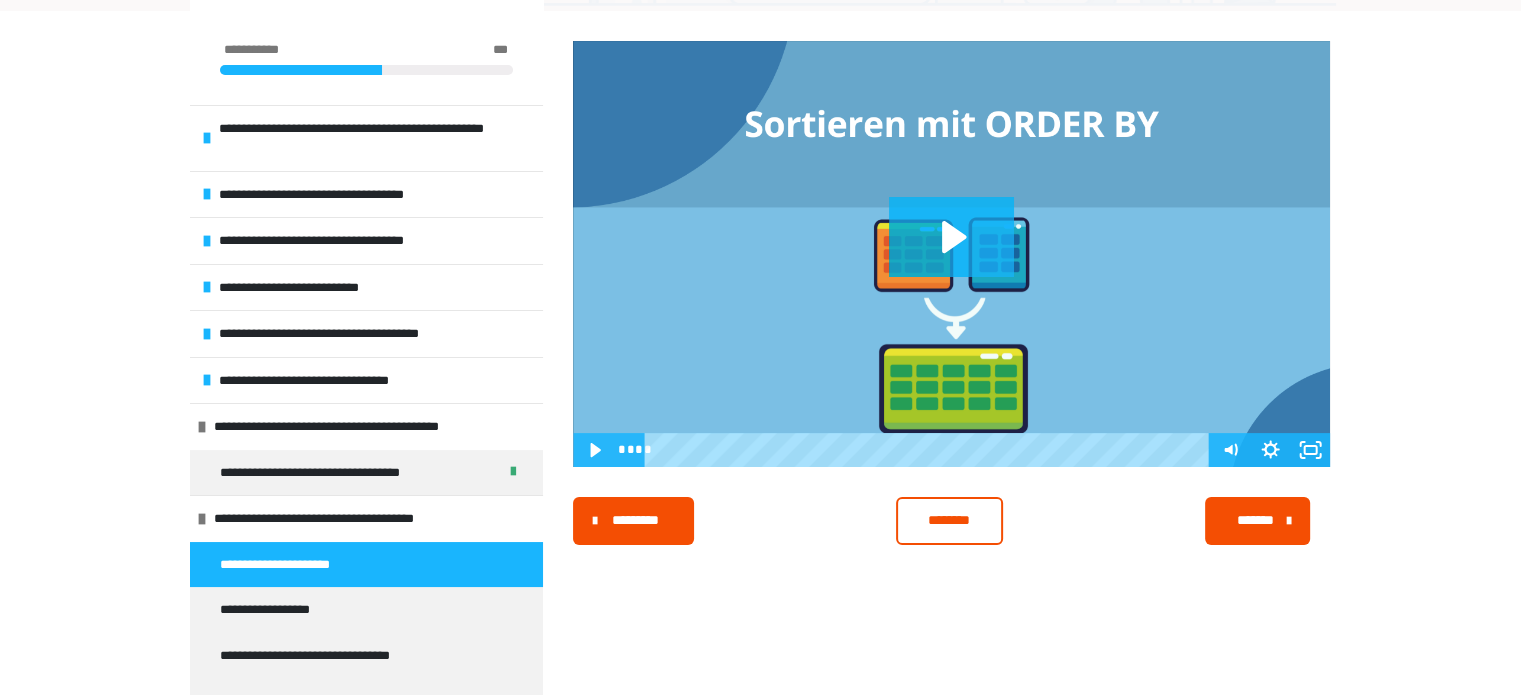 click on "********" at bounding box center [949, 521] 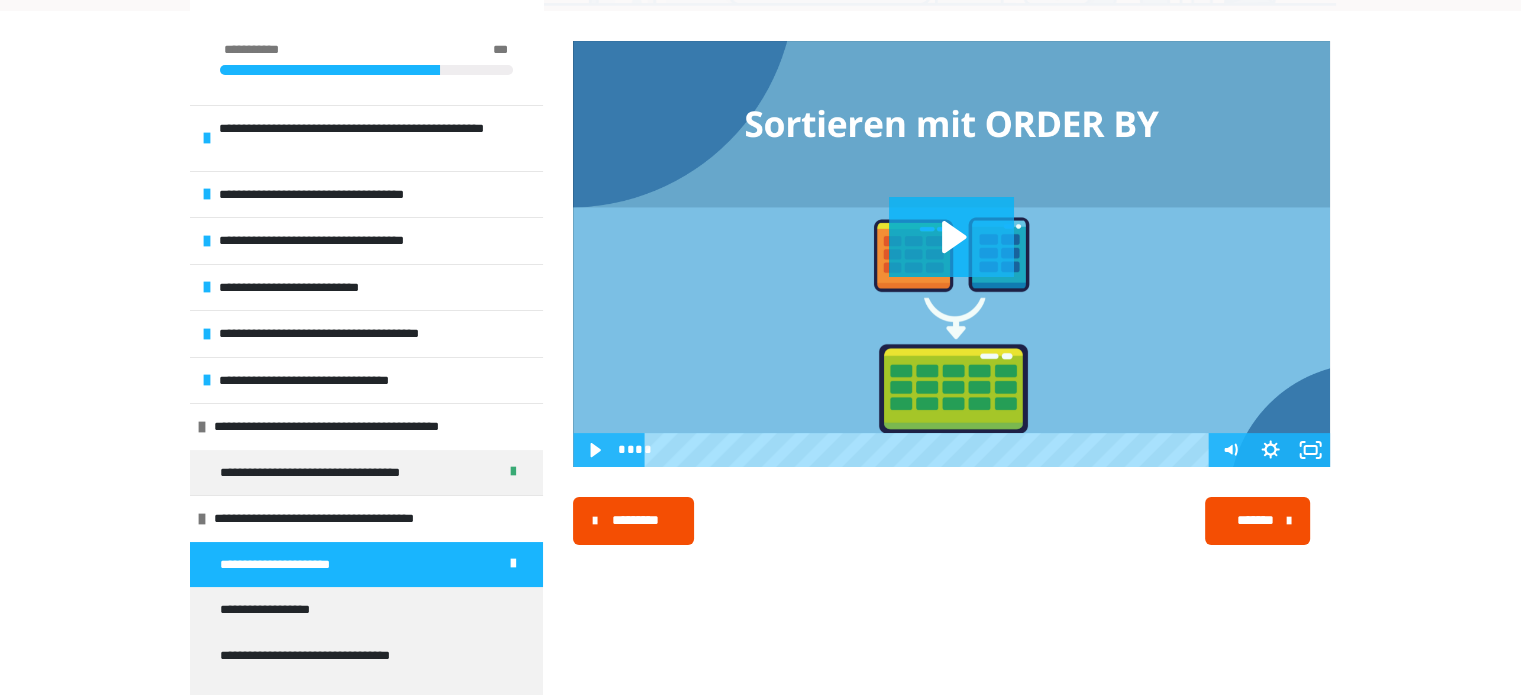 click at bounding box center [951, 254] 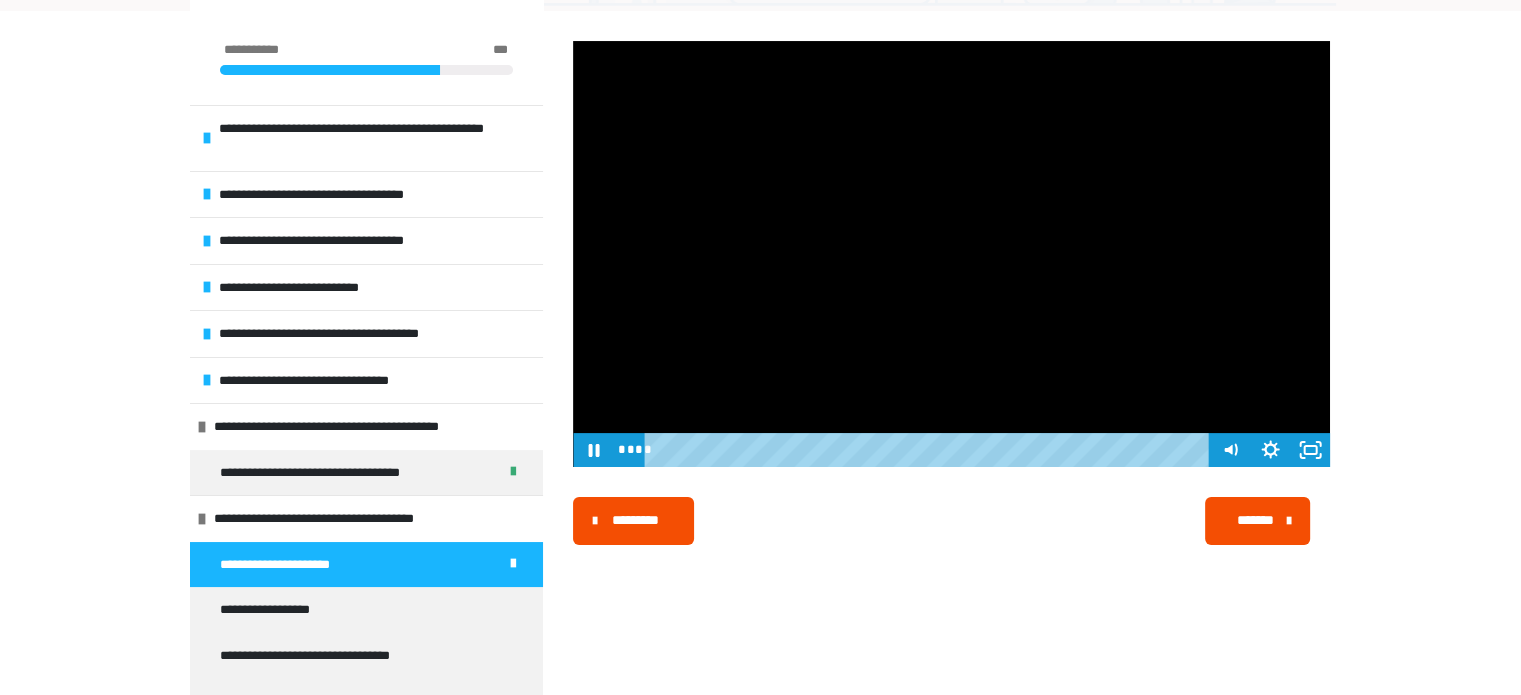 click at bounding box center (951, 254) 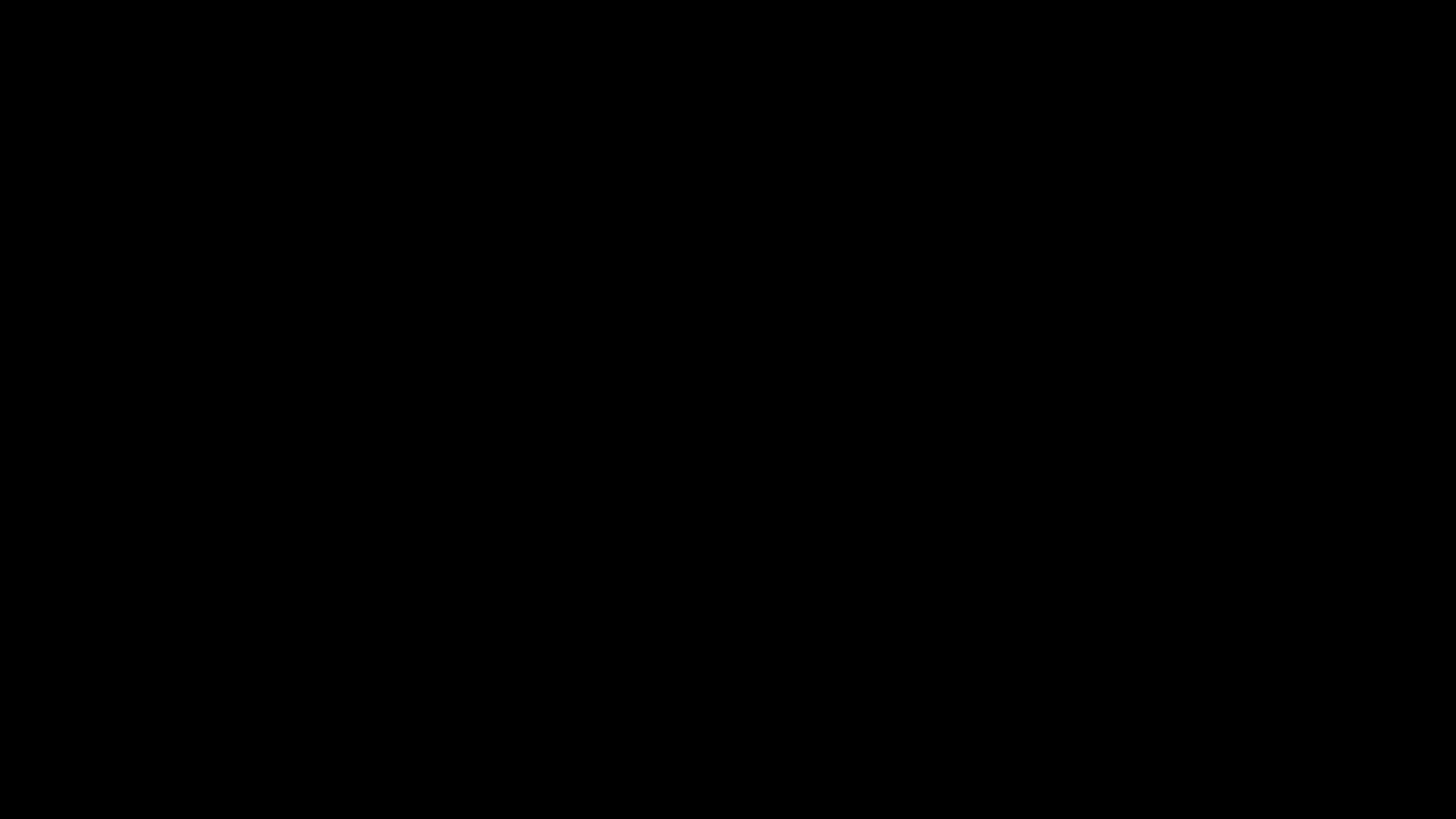 click at bounding box center [728, 410] 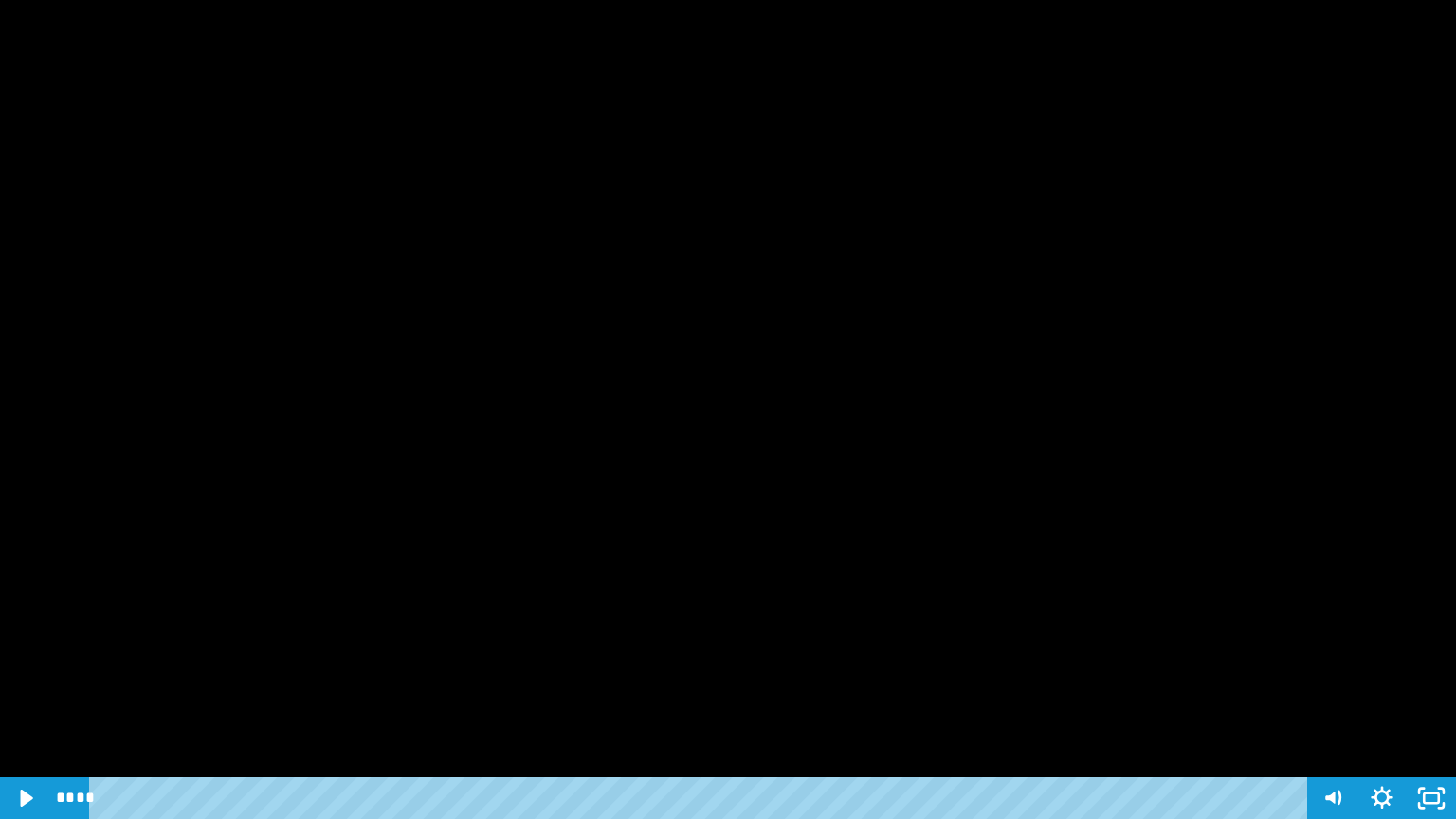 click at bounding box center (728, 410) 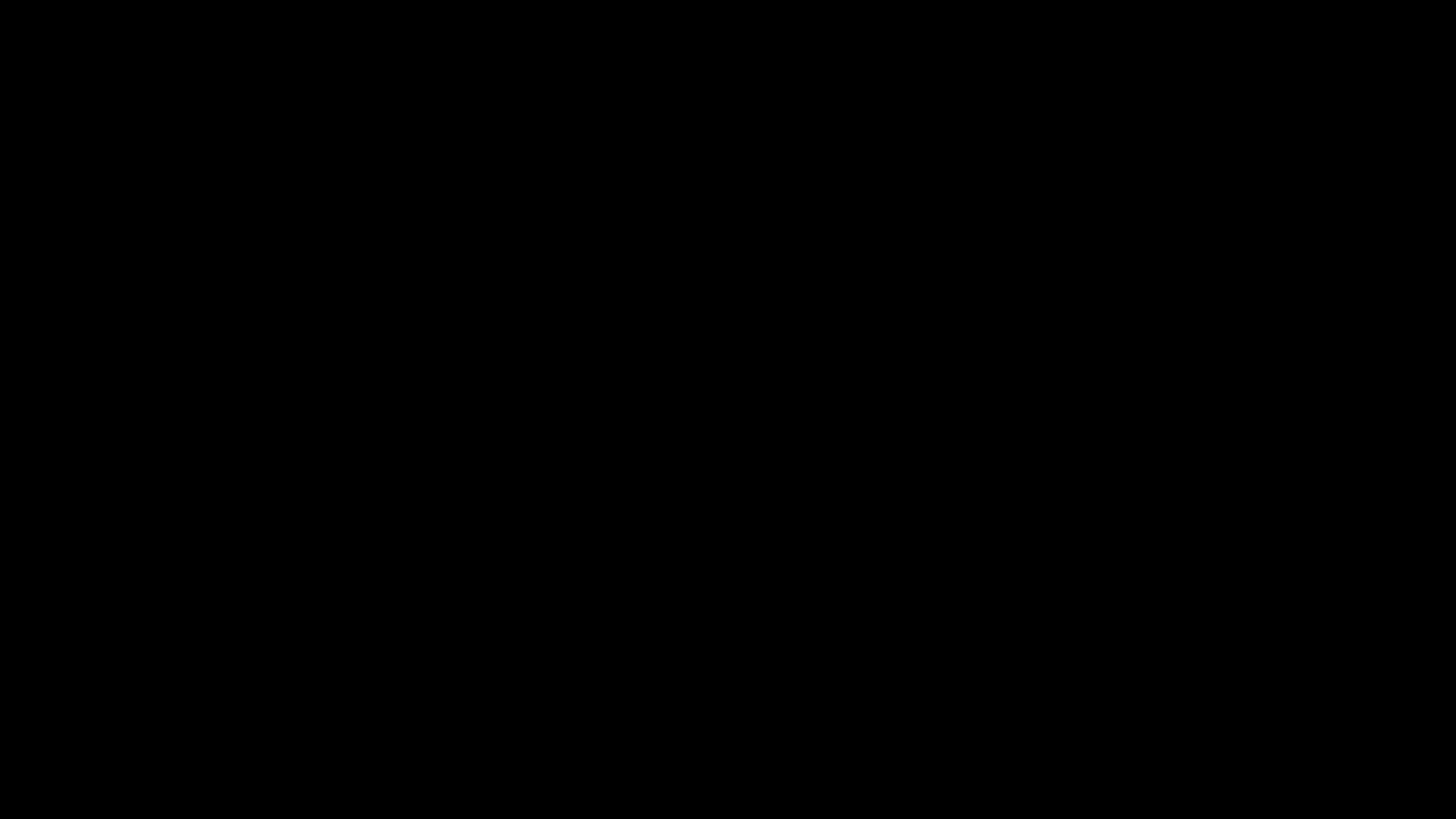 type 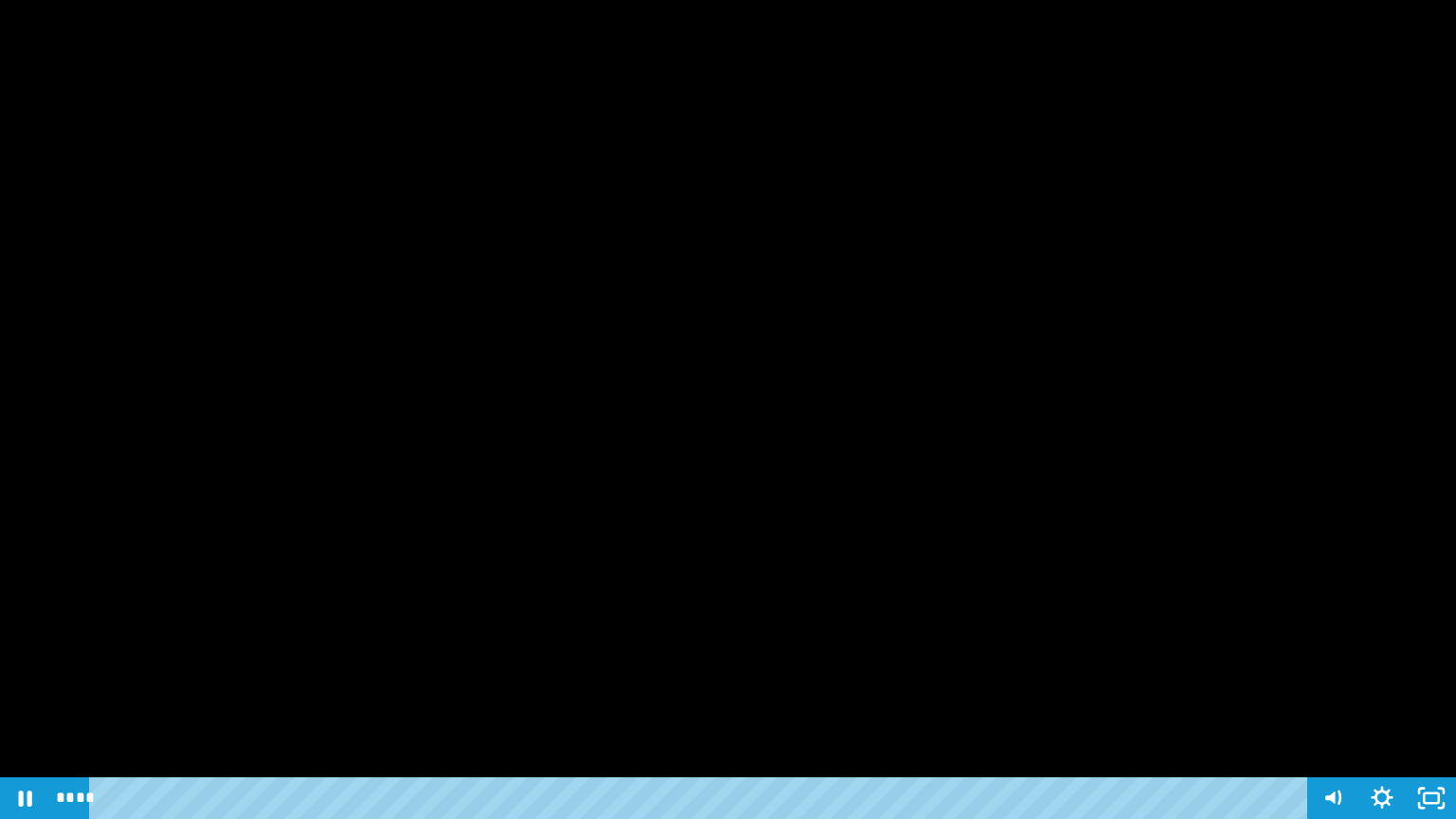 click at bounding box center [728, 410] 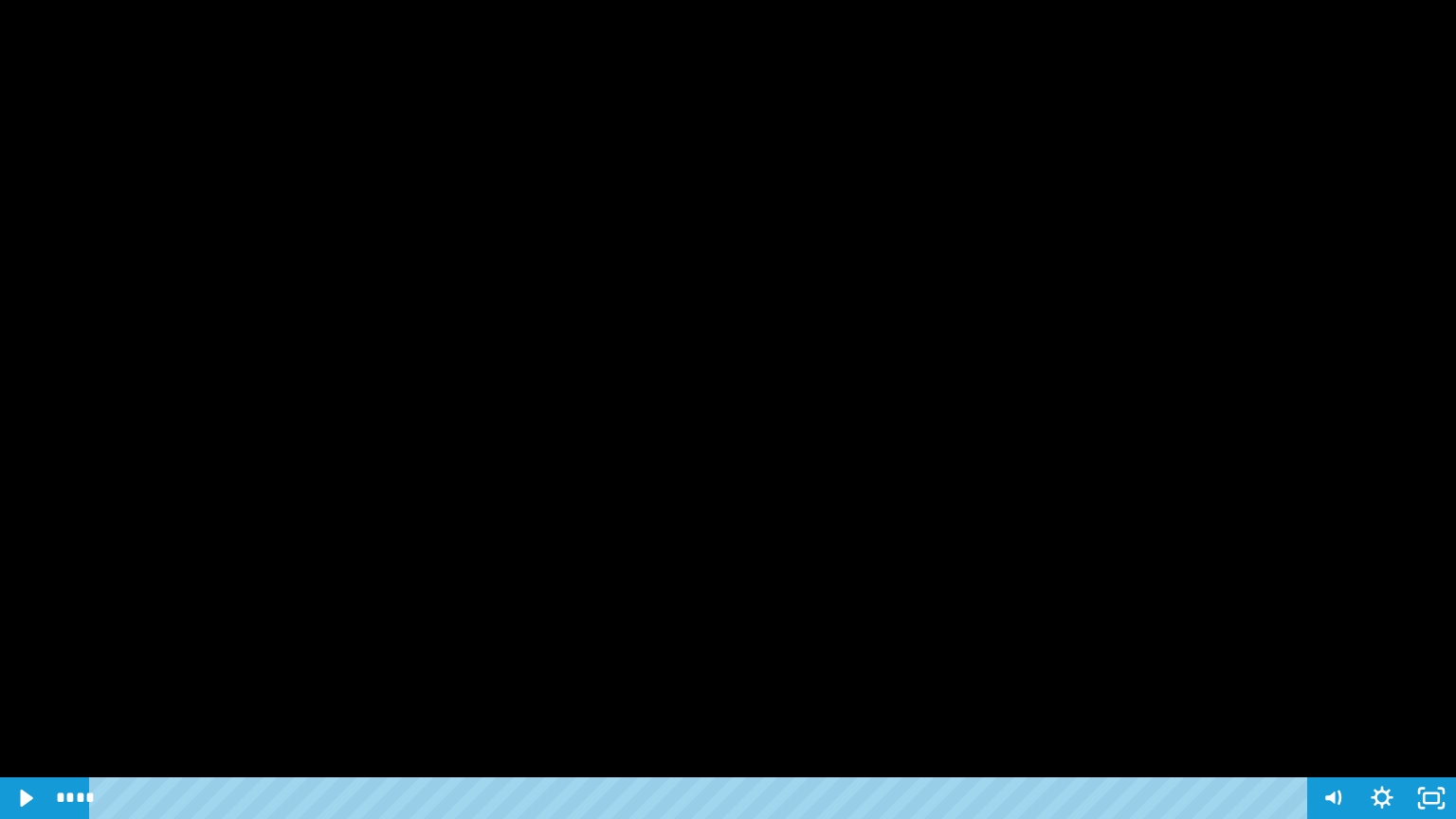 click at bounding box center (728, 410) 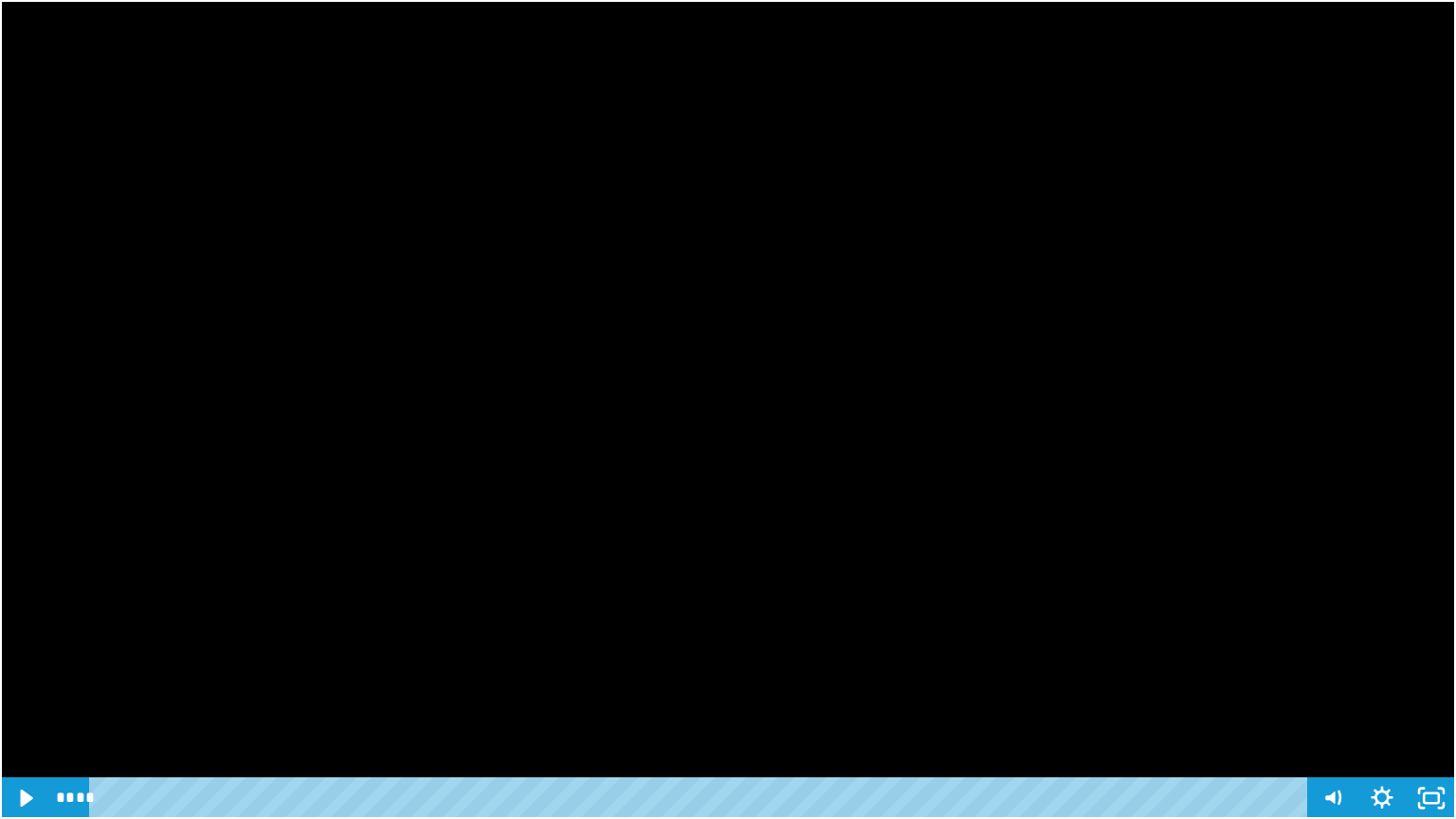 click at bounding box center (728, 410) 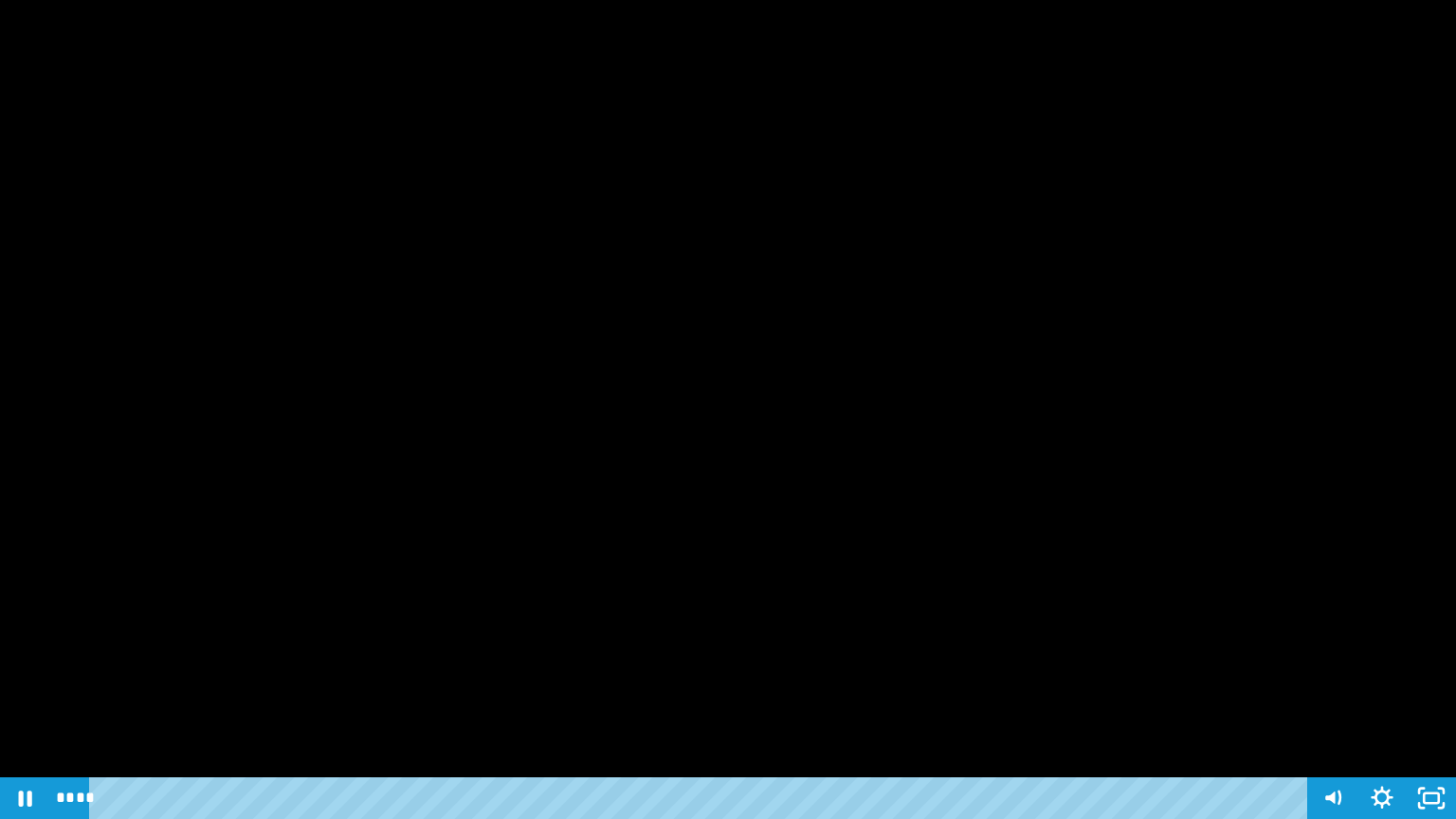 click at bounding box center [728, 410] 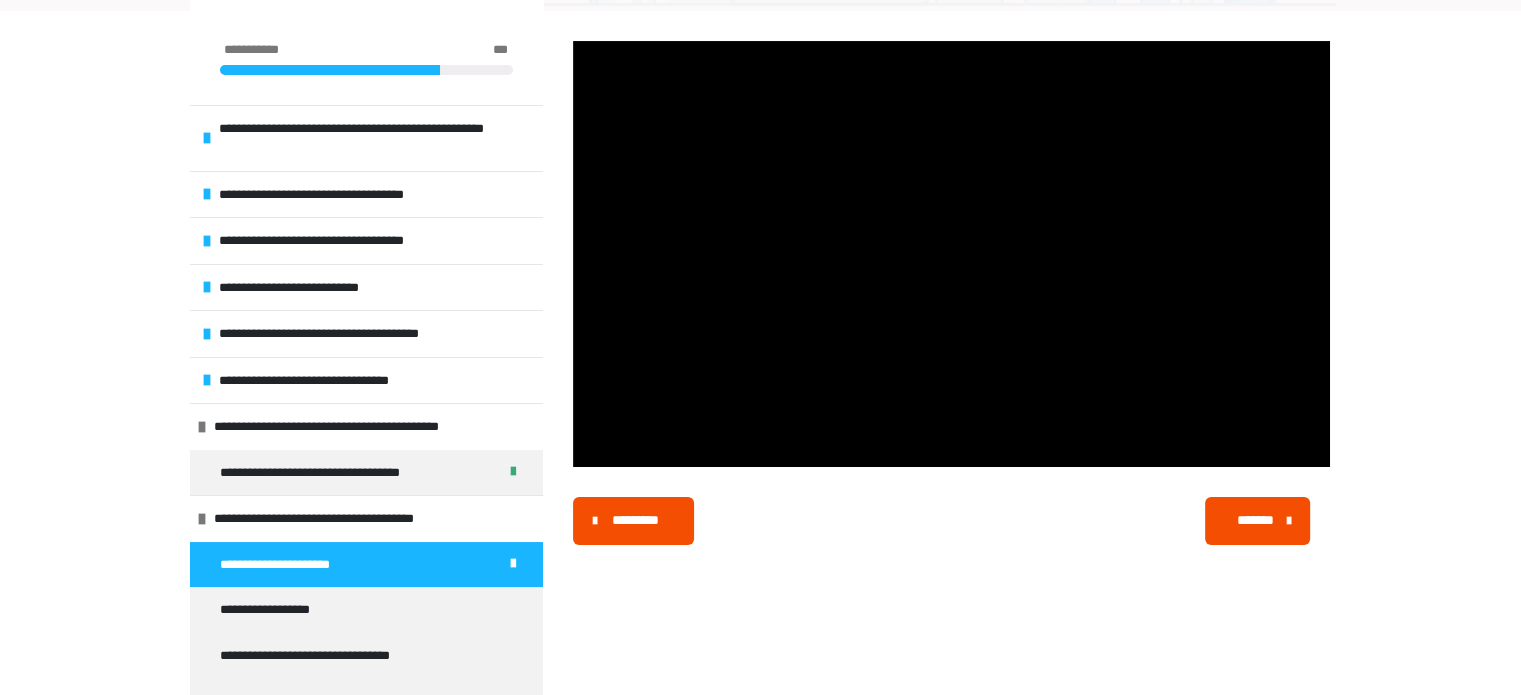click on "*******" at bounding box center [1258, 521] 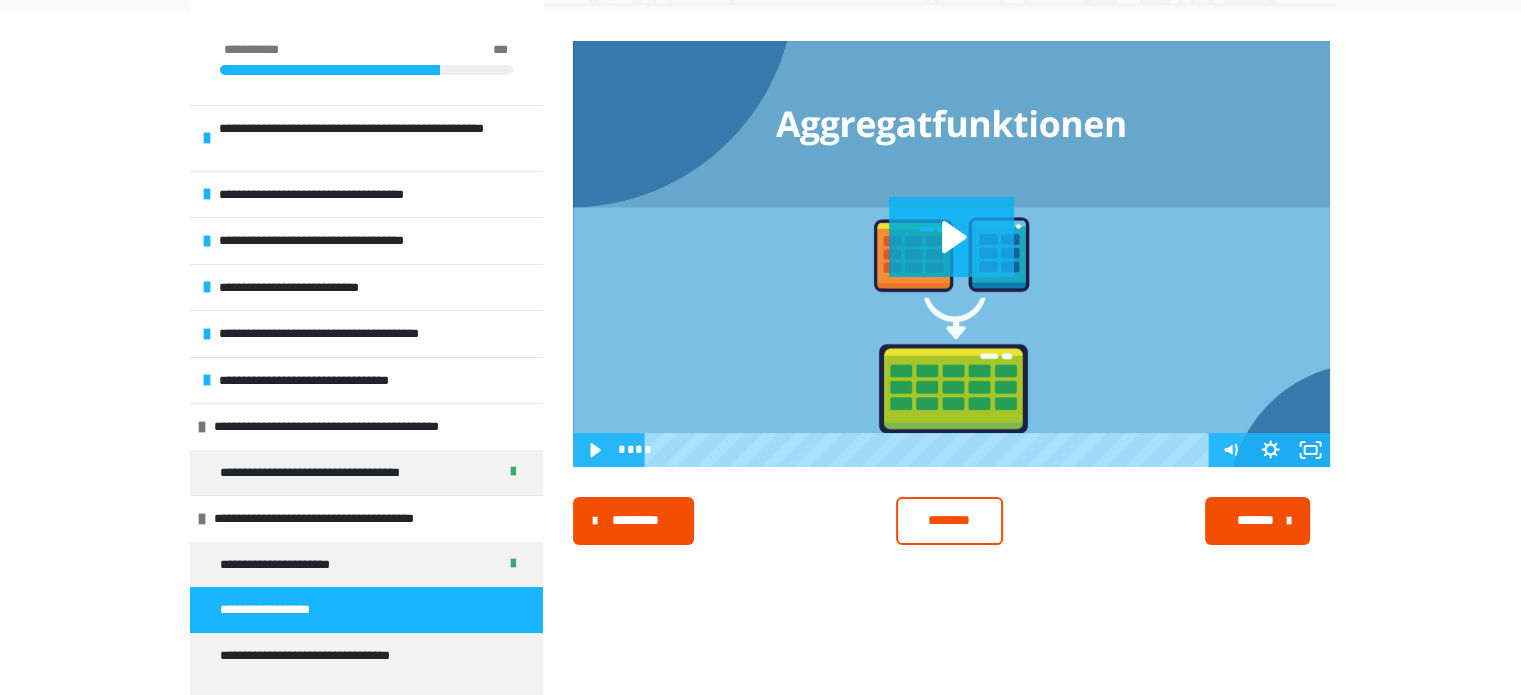 click at bounding box center [951, 254] 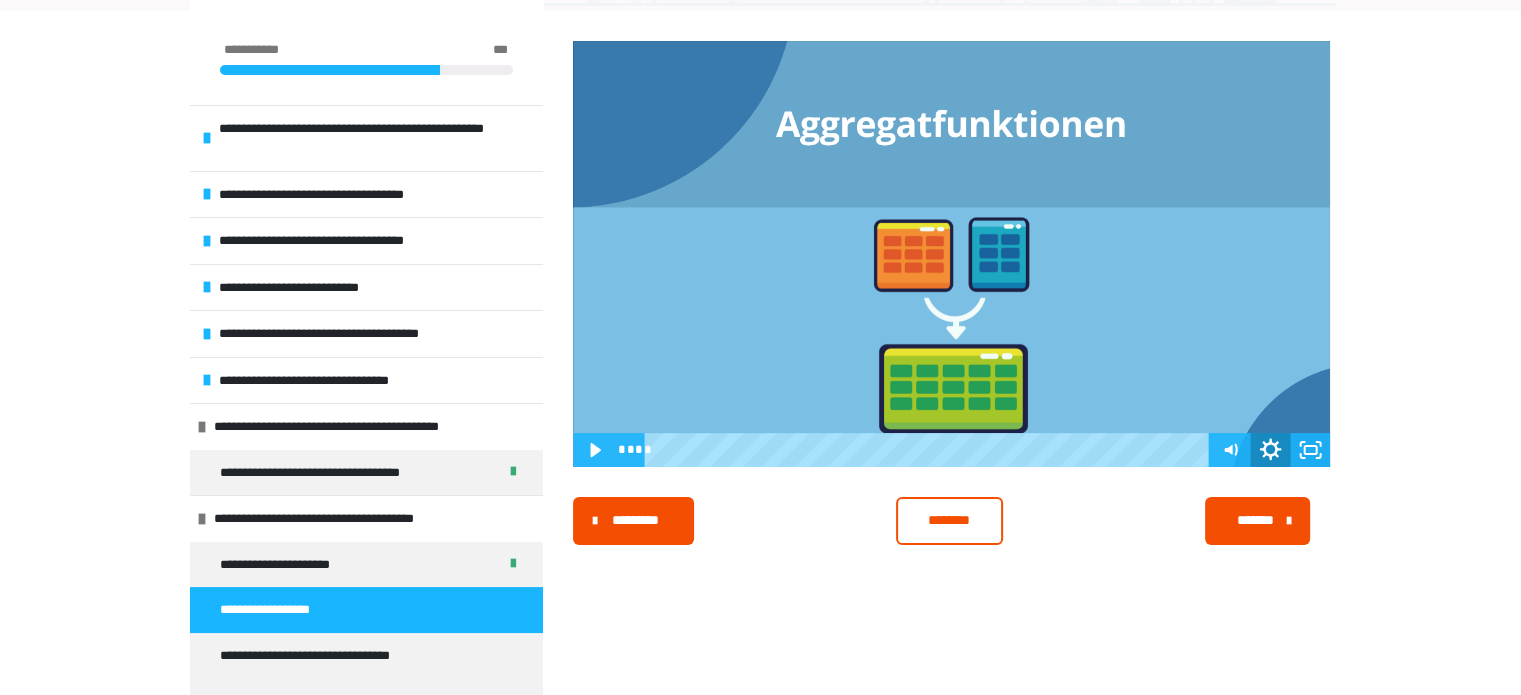 click 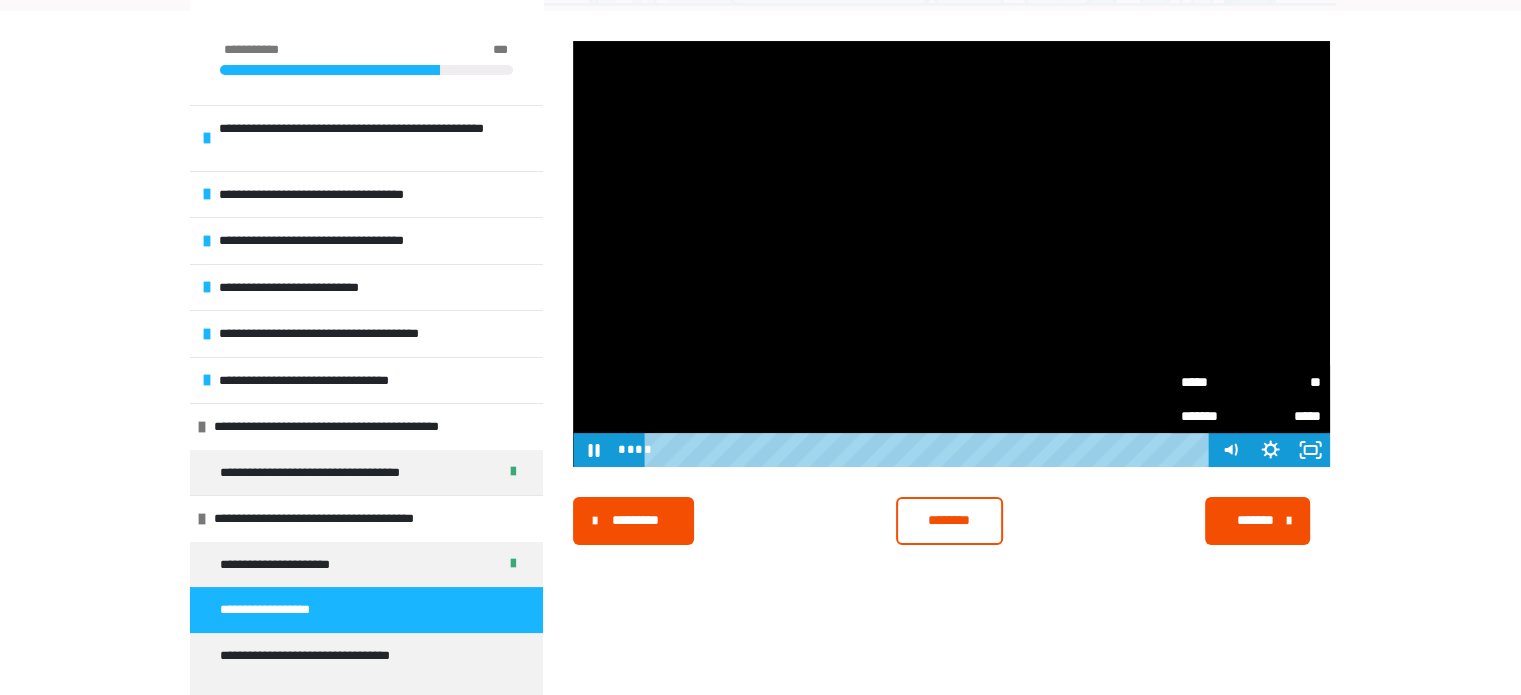 click on "*******" at bounding box center (1215, 416) 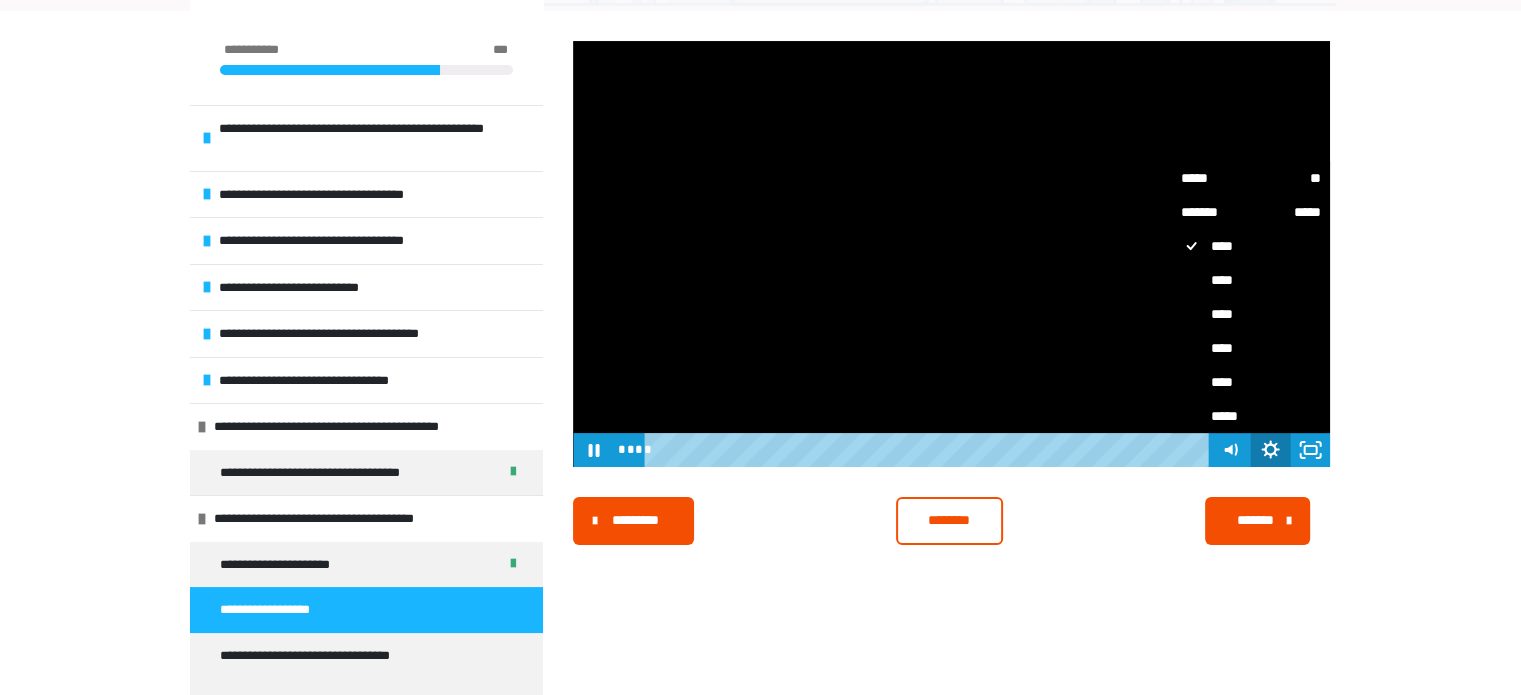 click 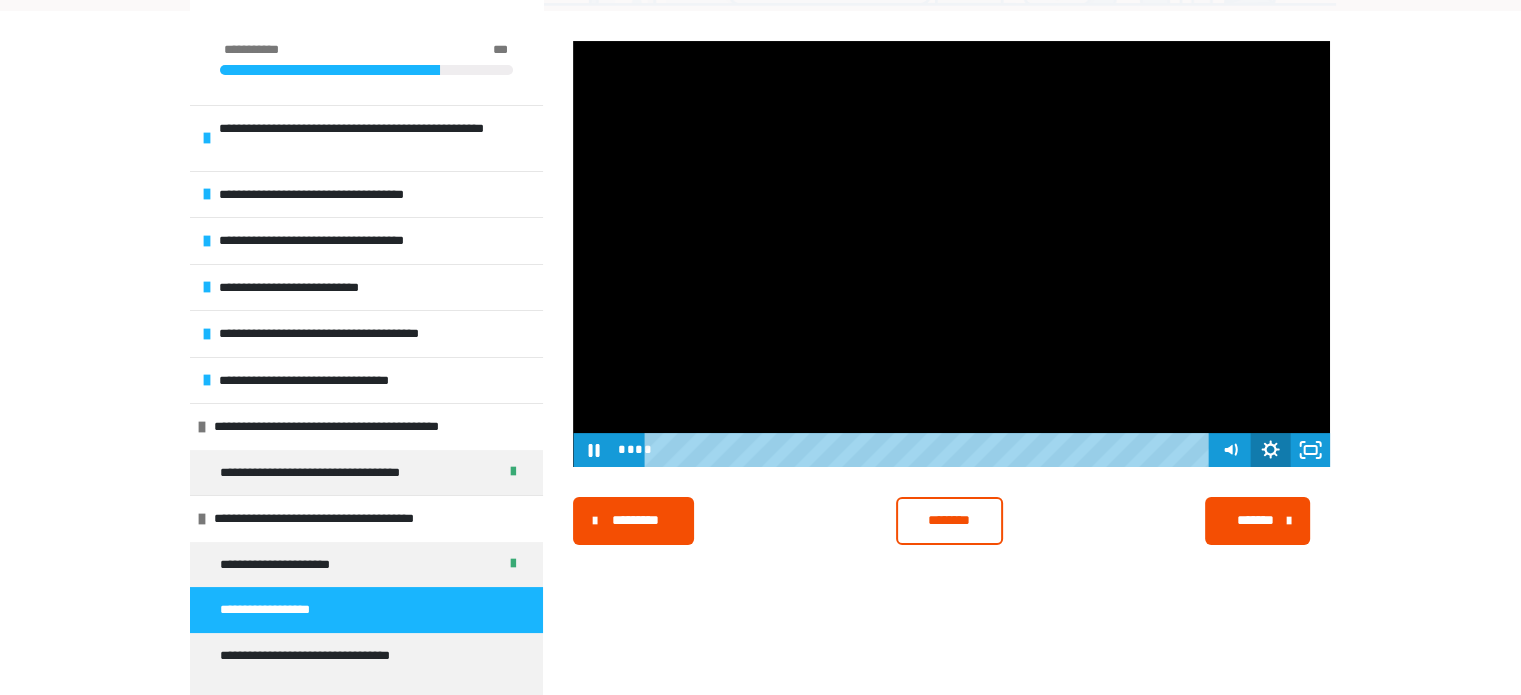 click 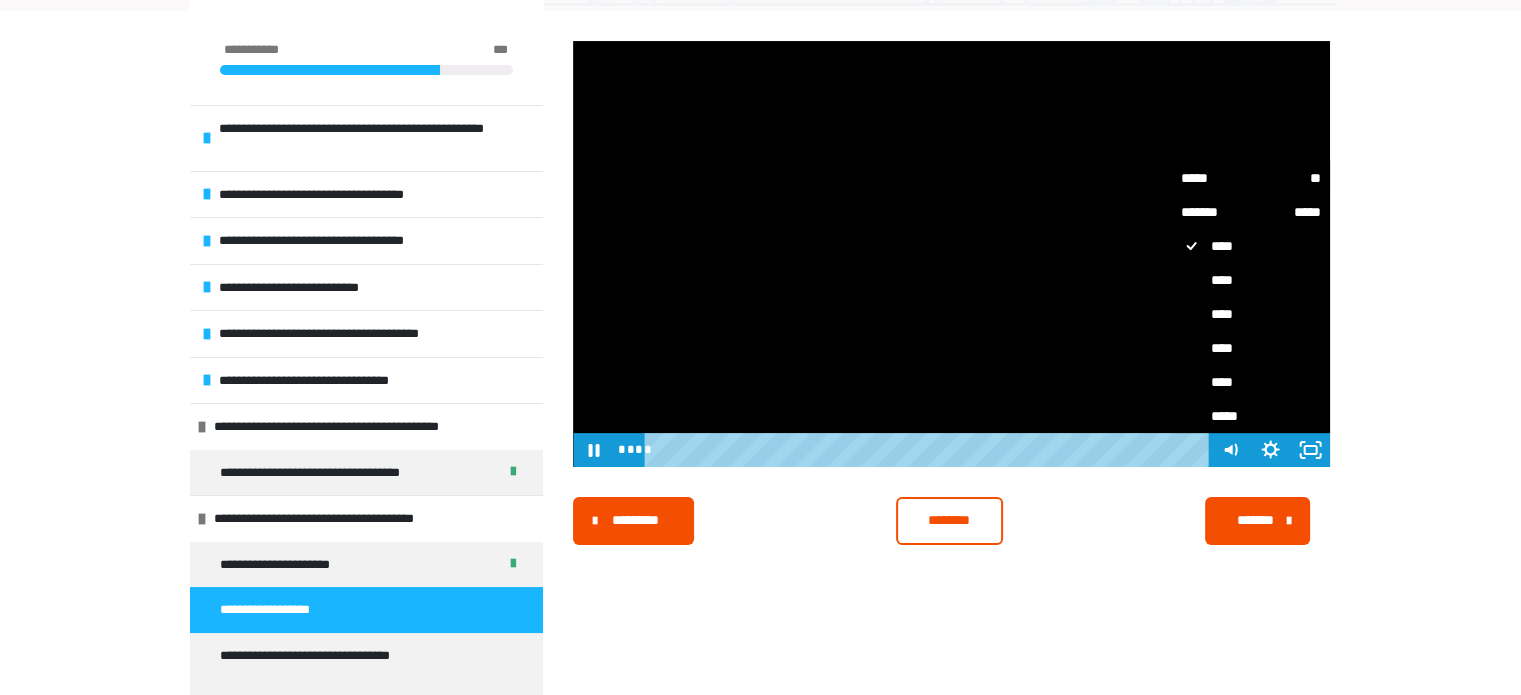 click on "**" at bounding box center (1285, 171) 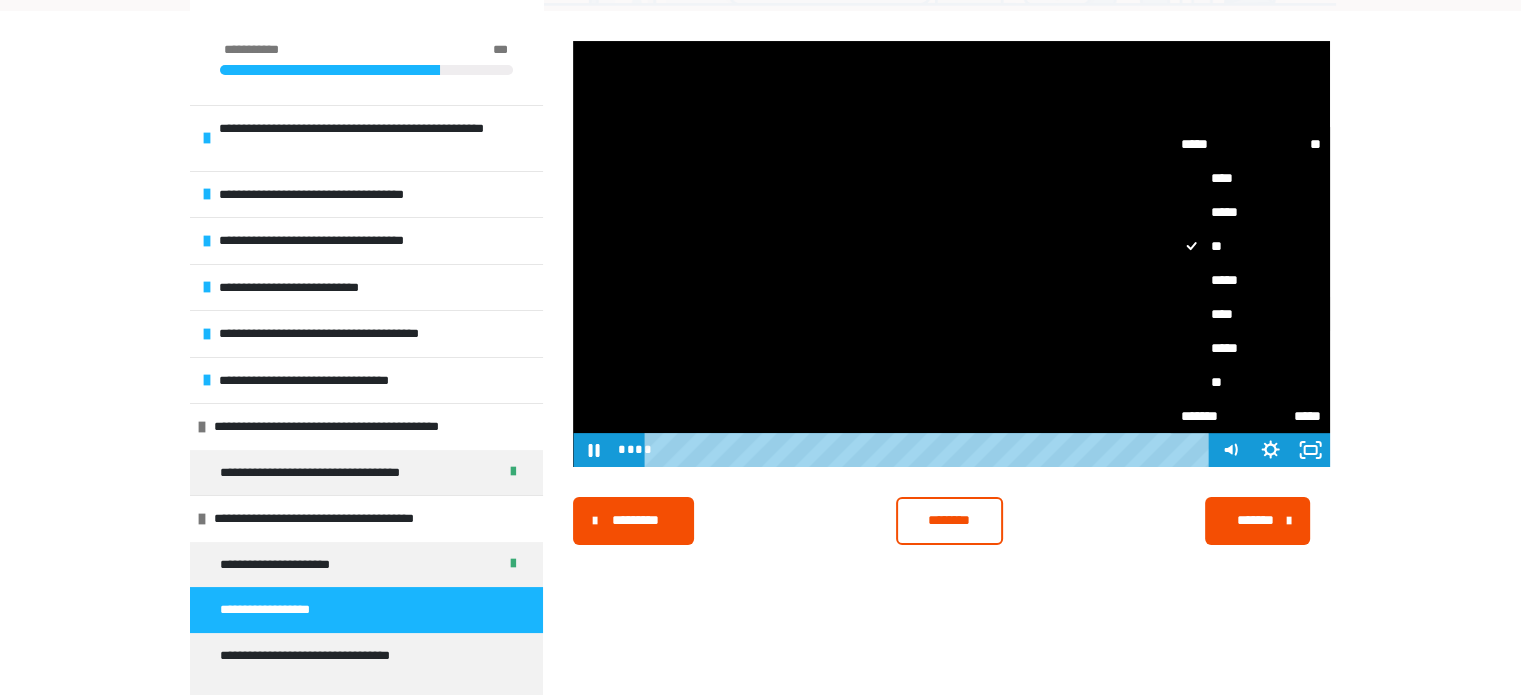 click on "****" at bounding box center [1250, 314] 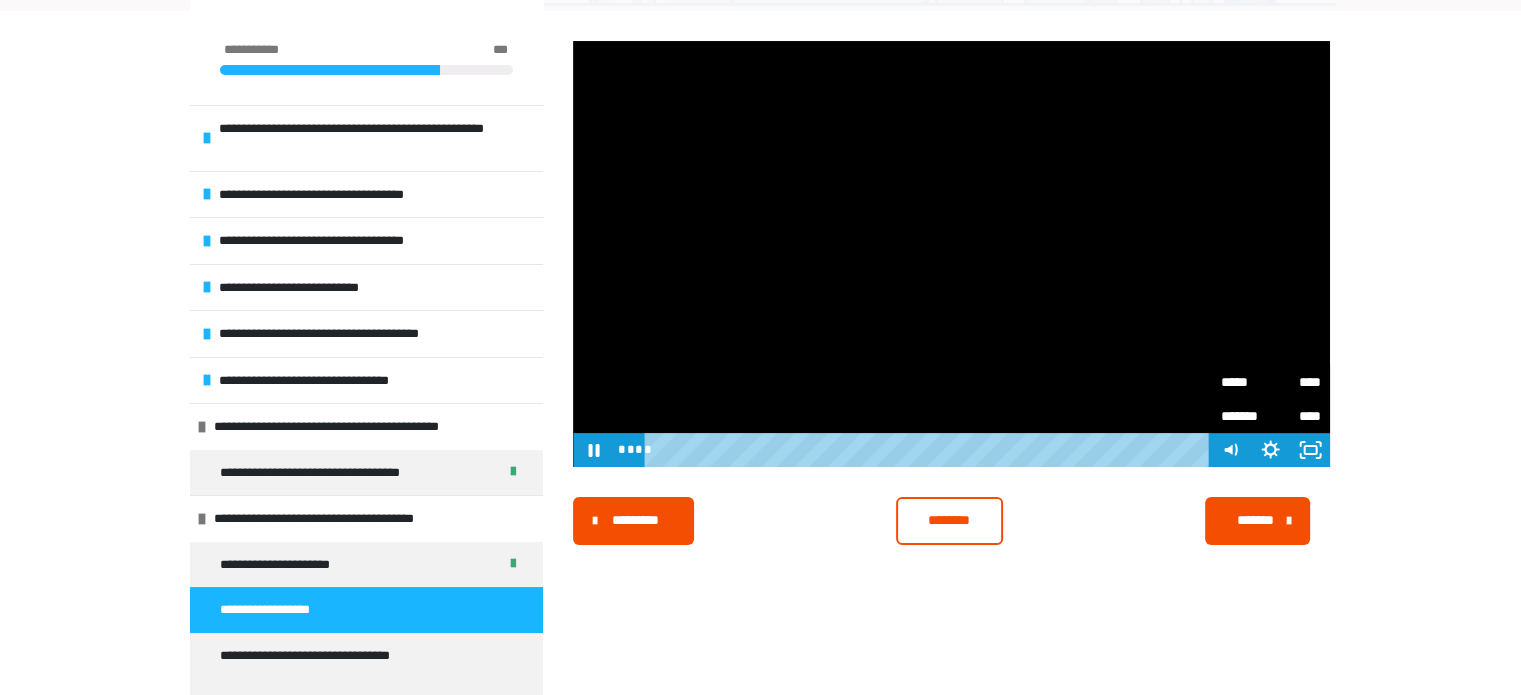 click on "********" at bounding box center (949, 521) 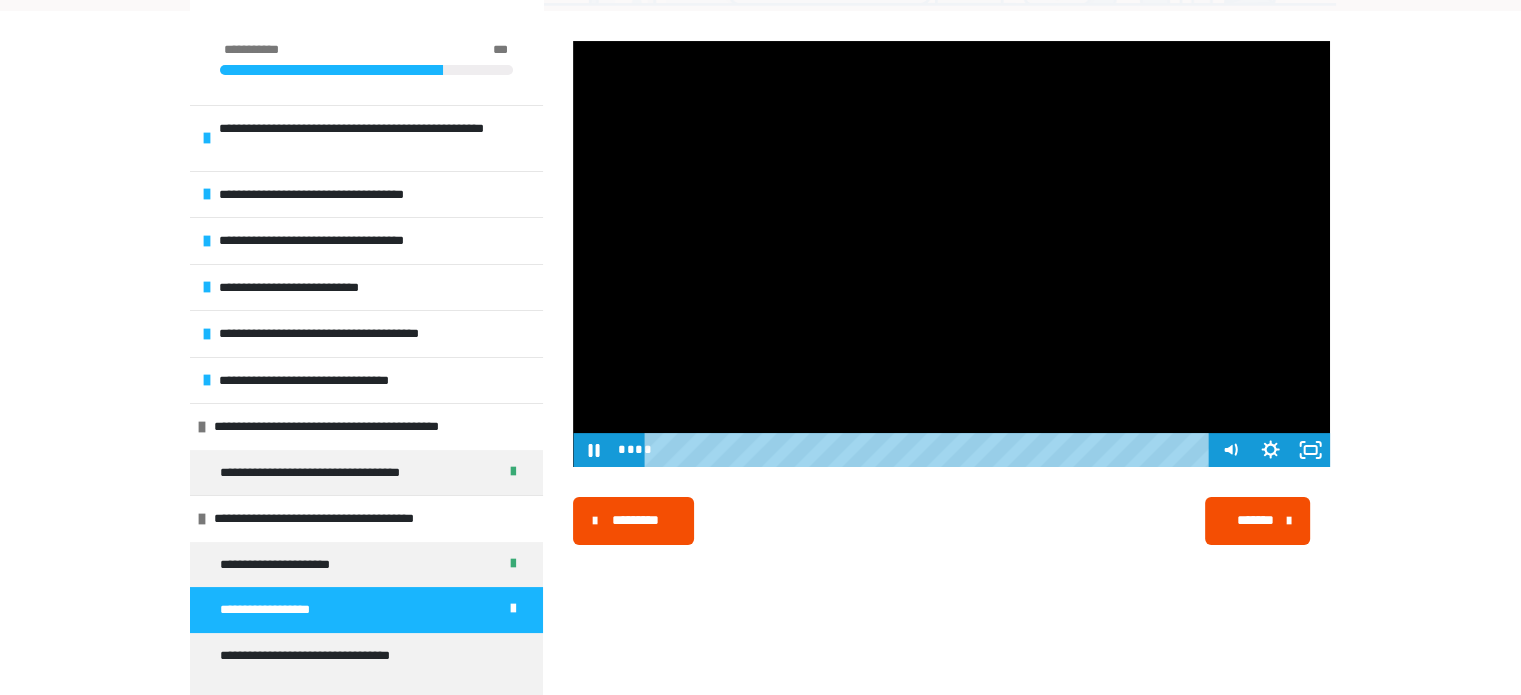click at bounding box center (951, 254) 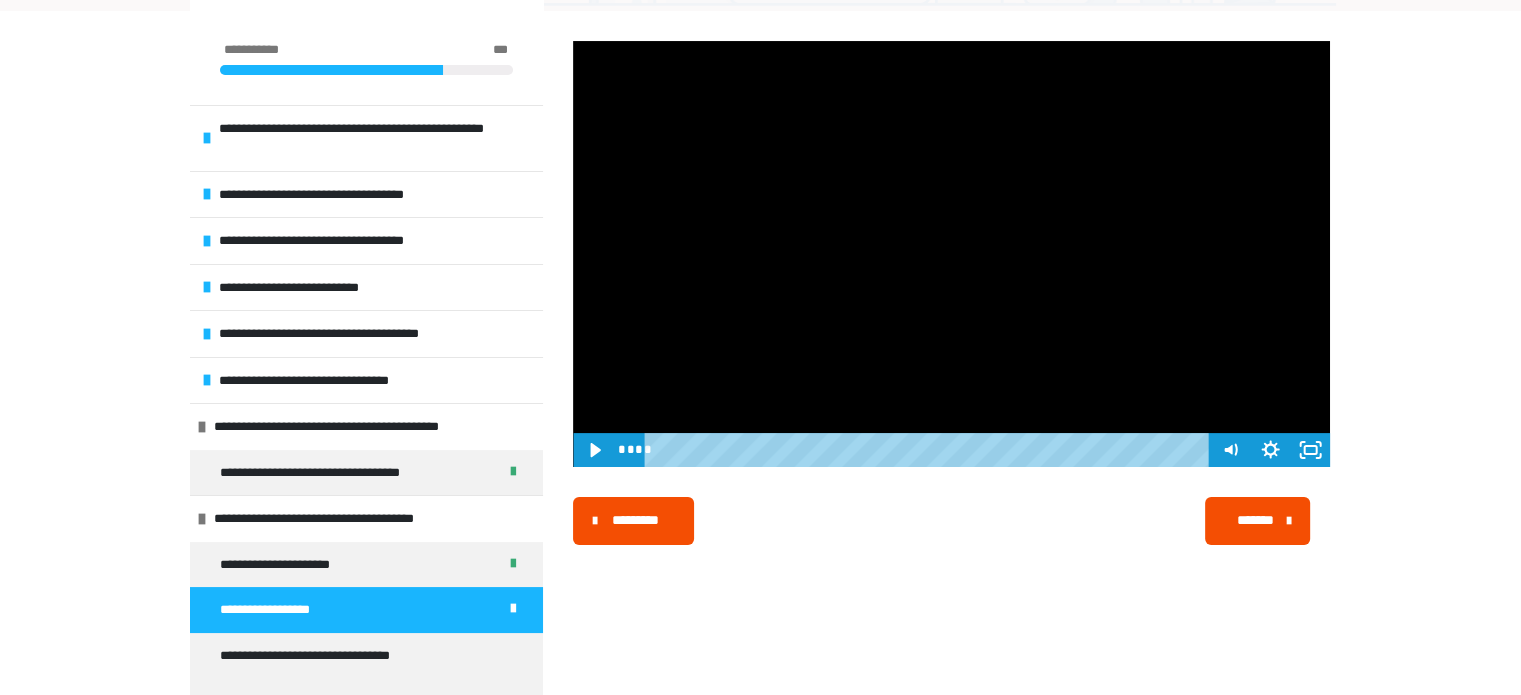 click at bounding box center [951, 254] 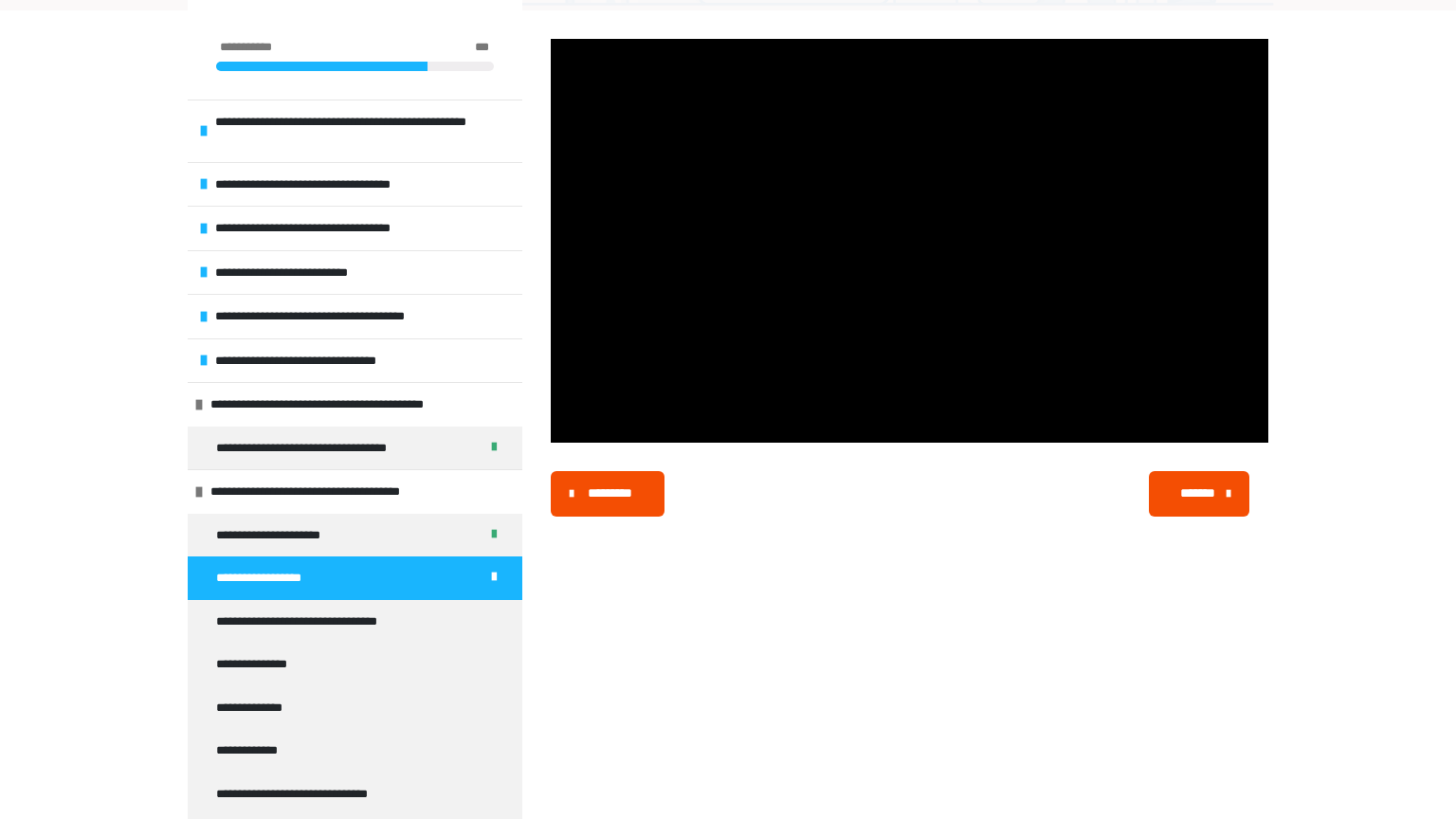 type 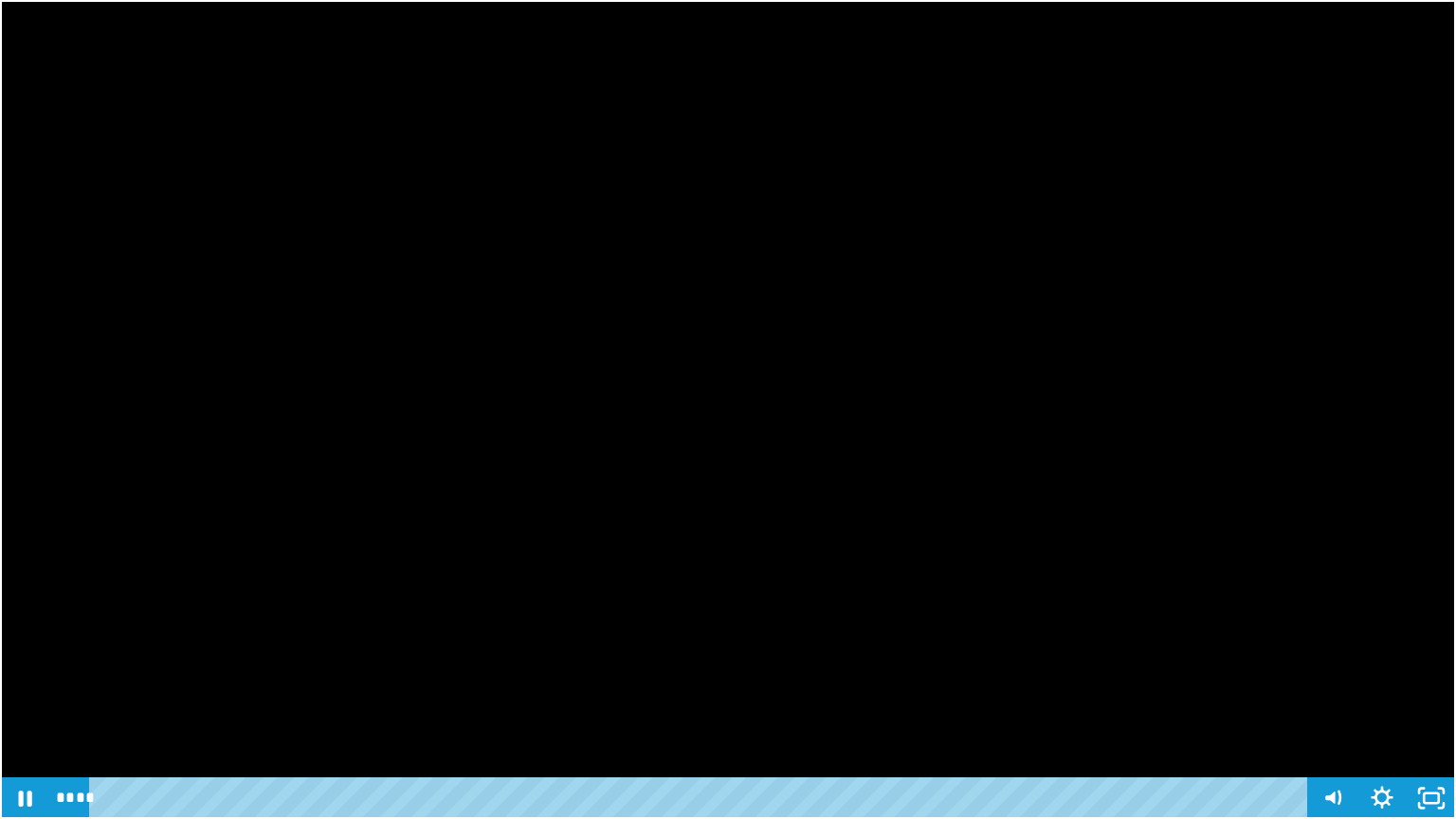 click at bounding box center (728, 410) 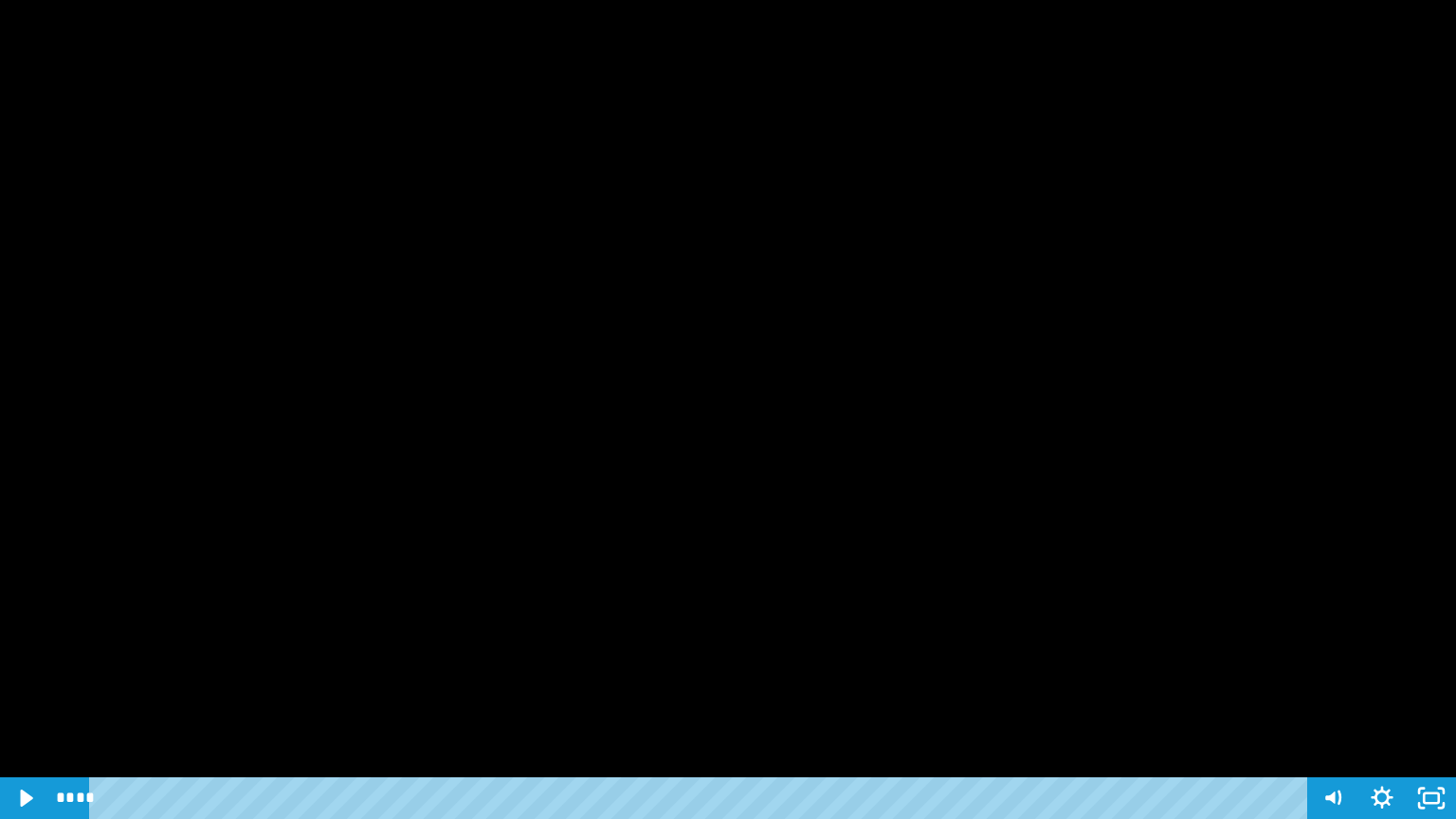 click at bounding box center [728, 410] 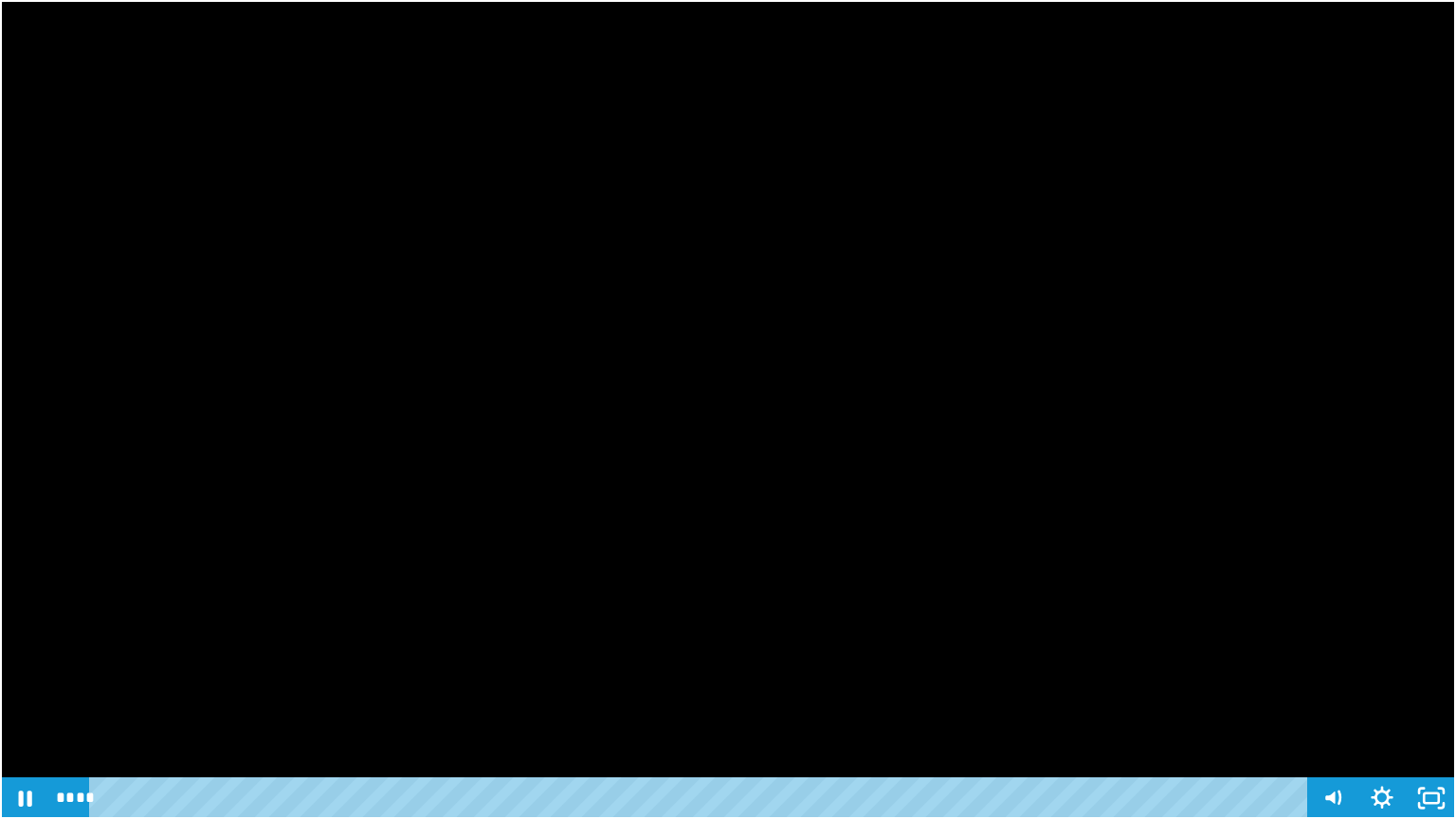click at bounding box center (728, 410) 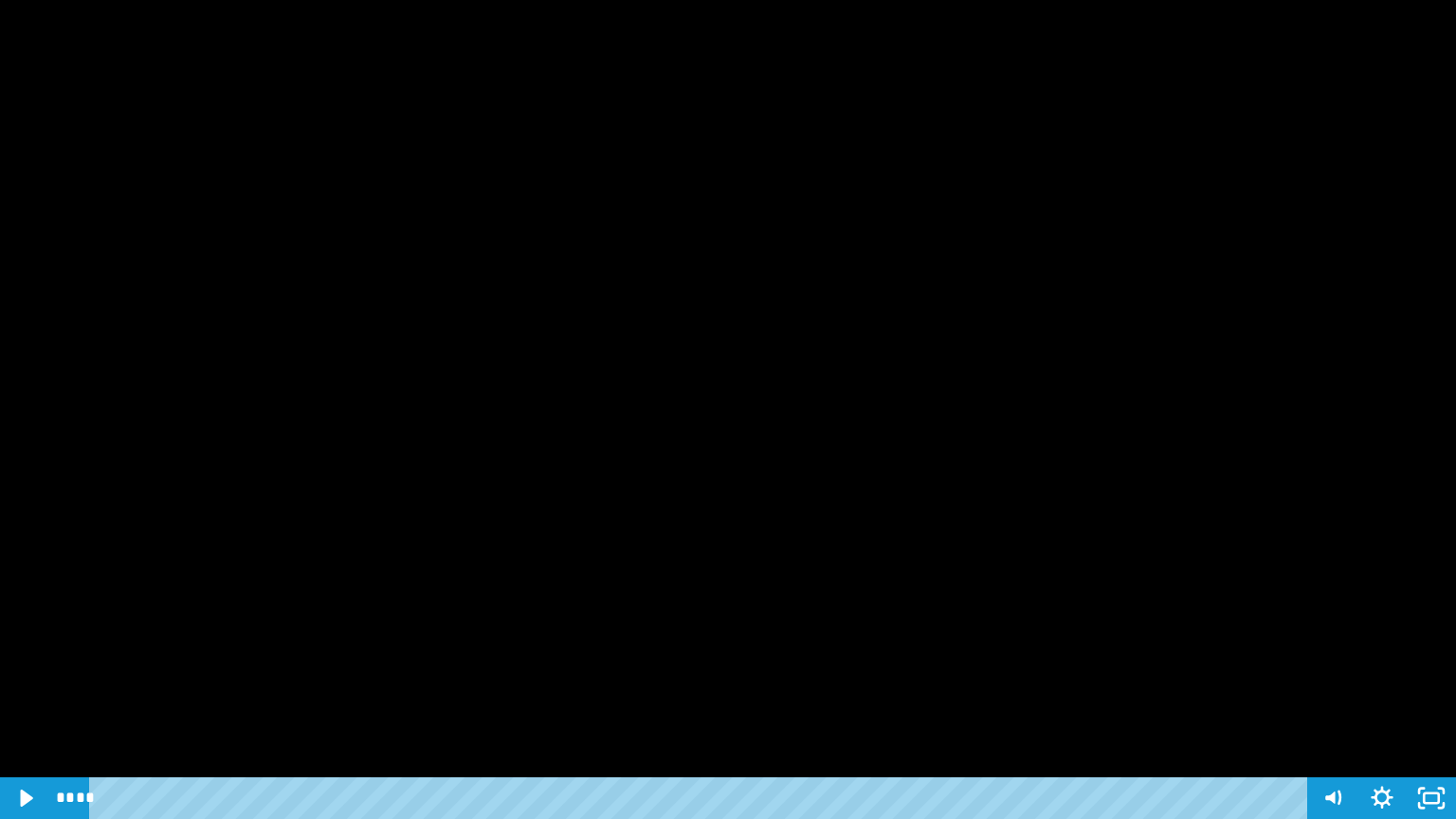 click at bounding box center (728, 410) 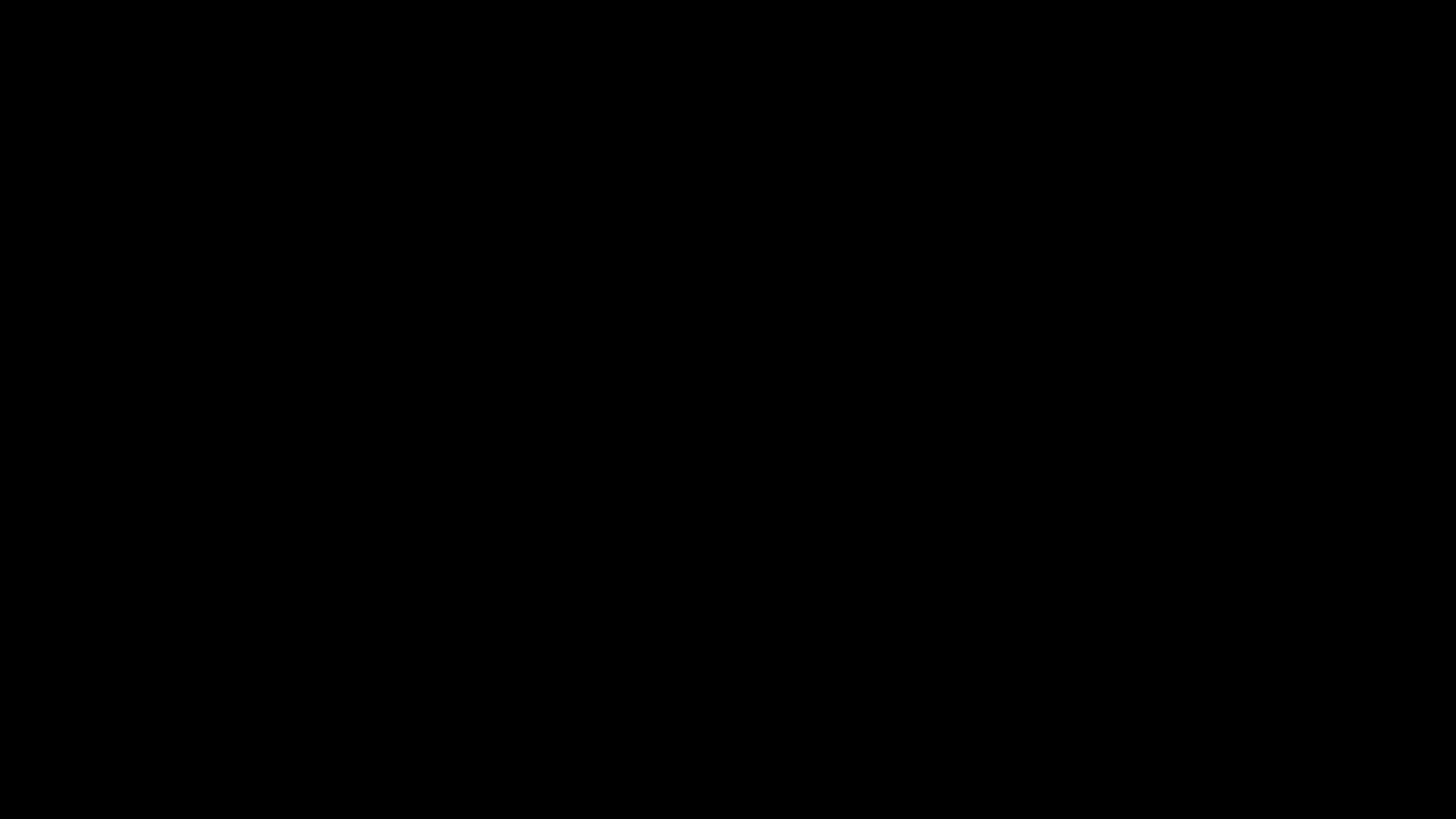 click at bounding box center [728, 410] 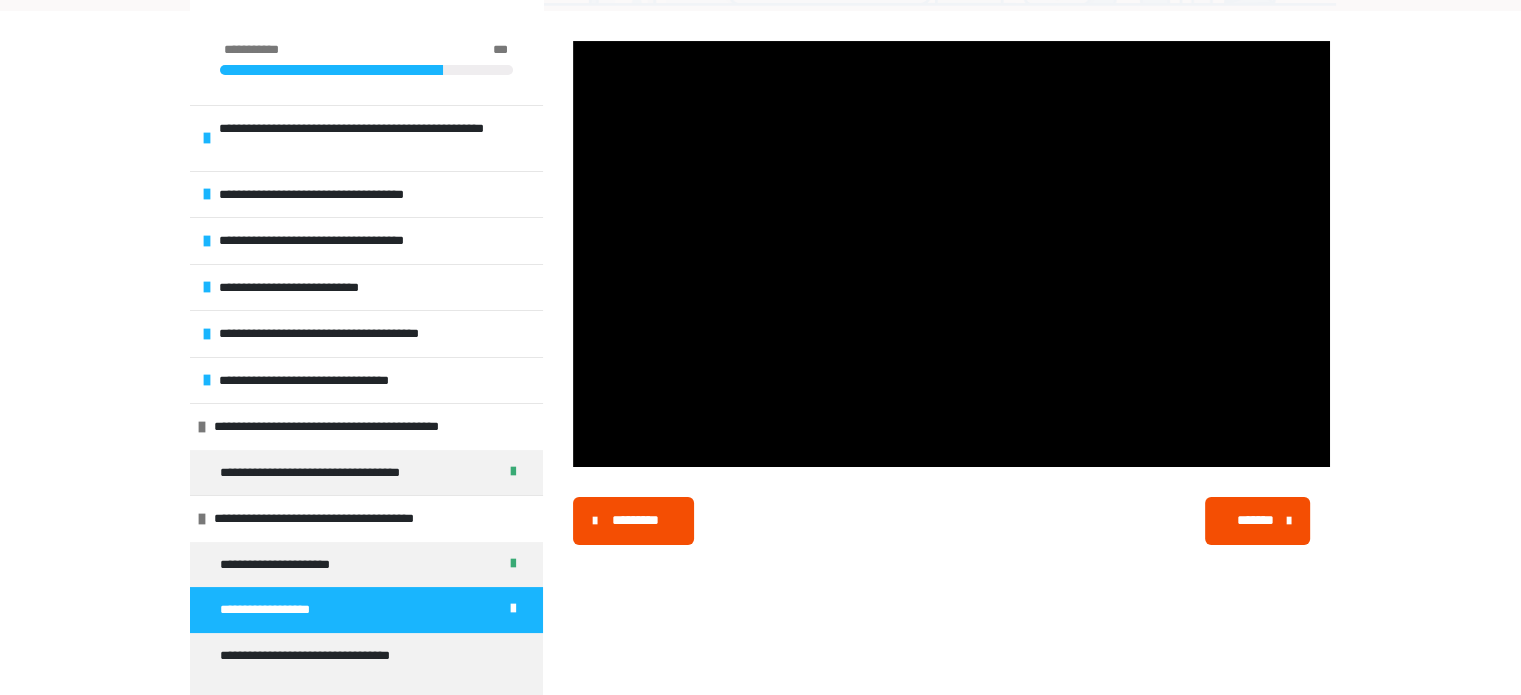 click on "*******" at bounding box center (1258, 521) 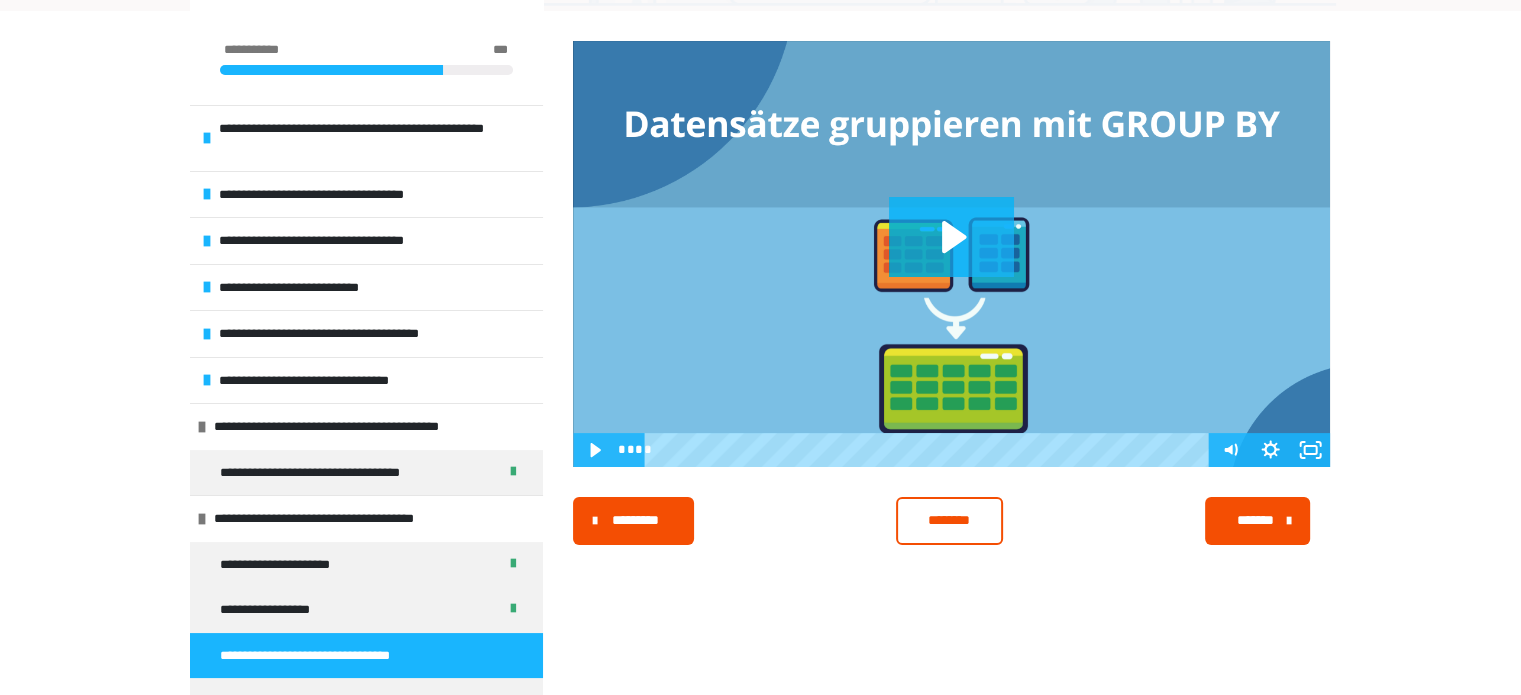 click at bounding box center [951, 254] 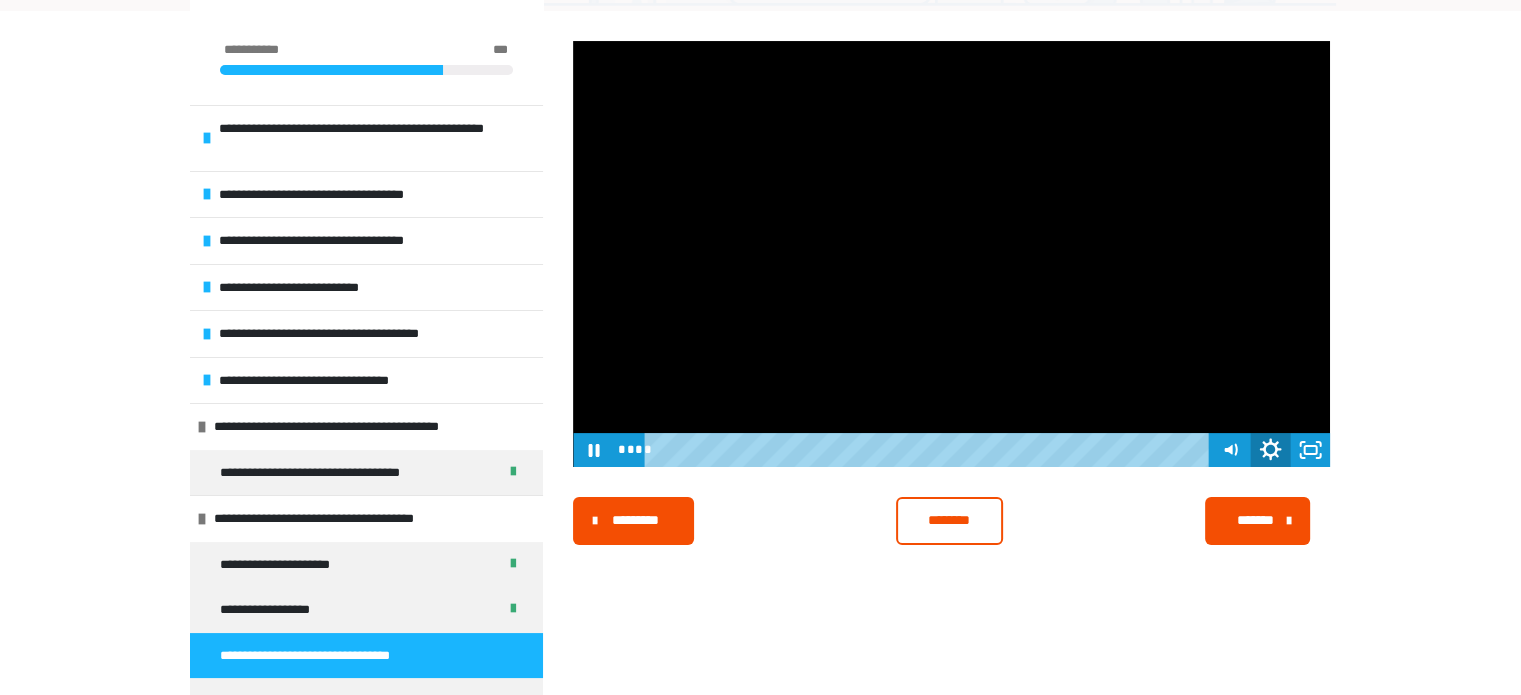 click 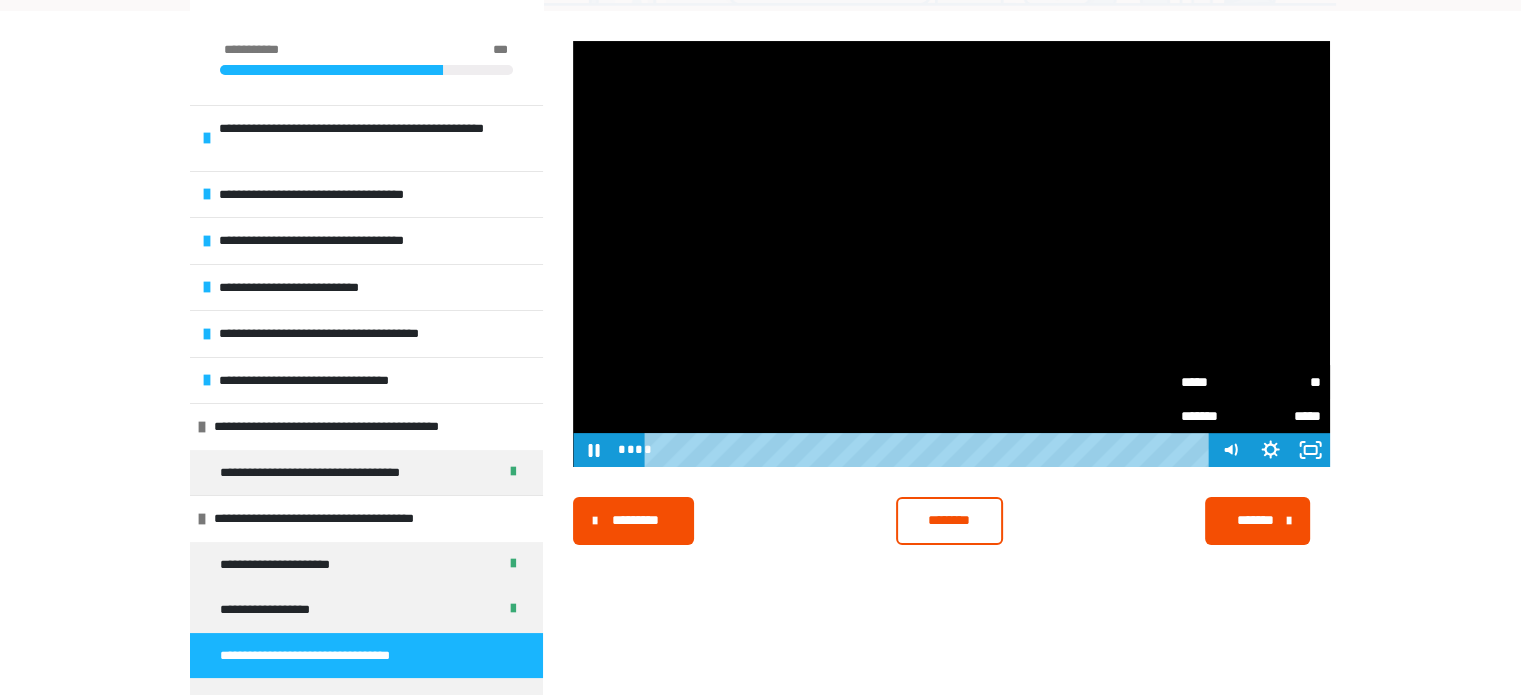 click on "**" at bounding box center [1285, 382] 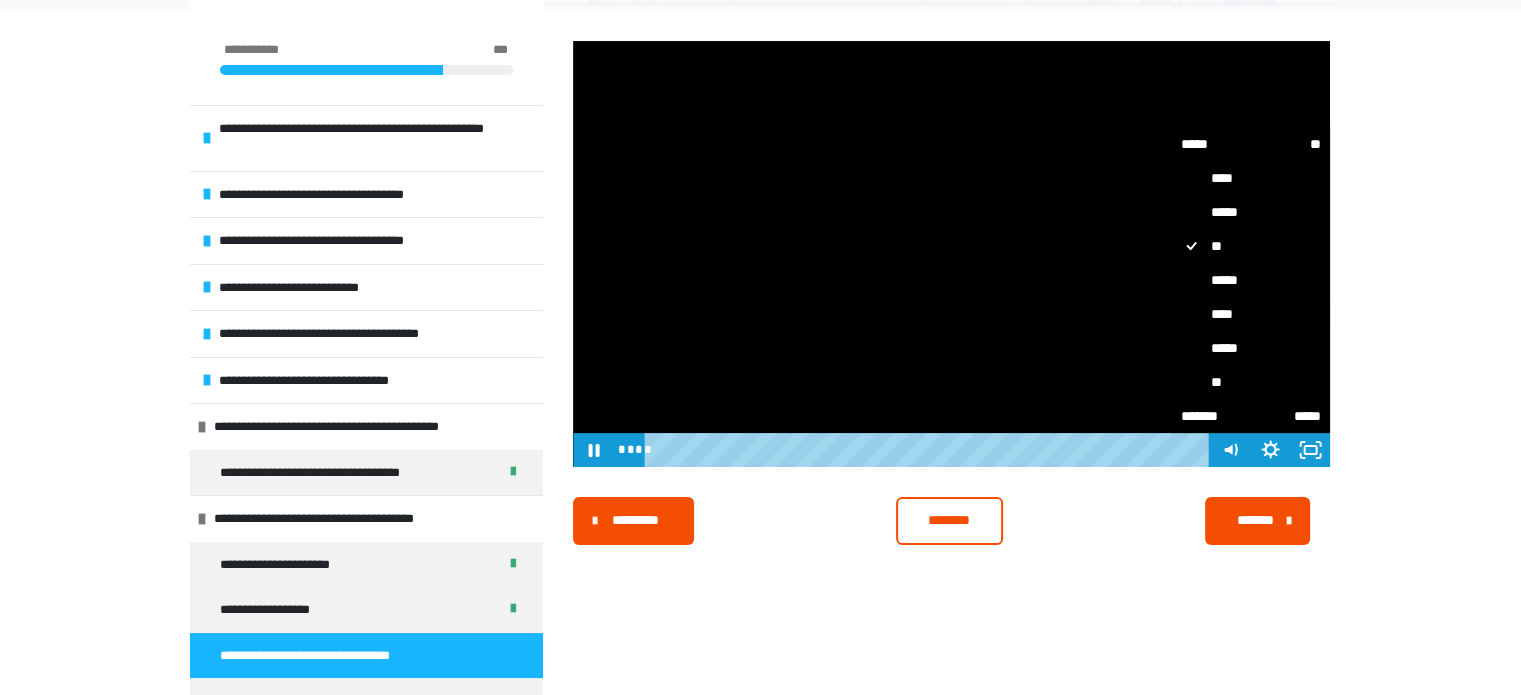 click on "****" at bounding box center (1250, 314) 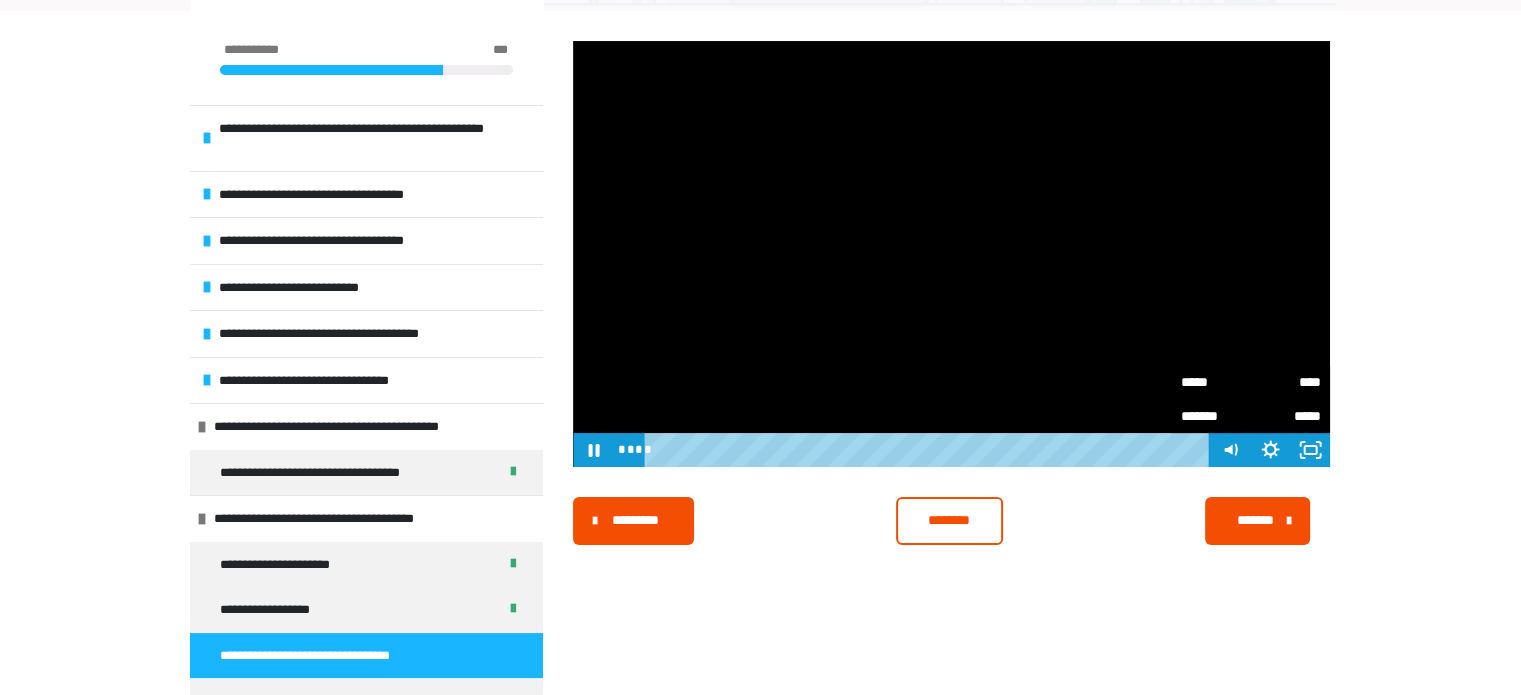 click at bounding box center [951, 254] 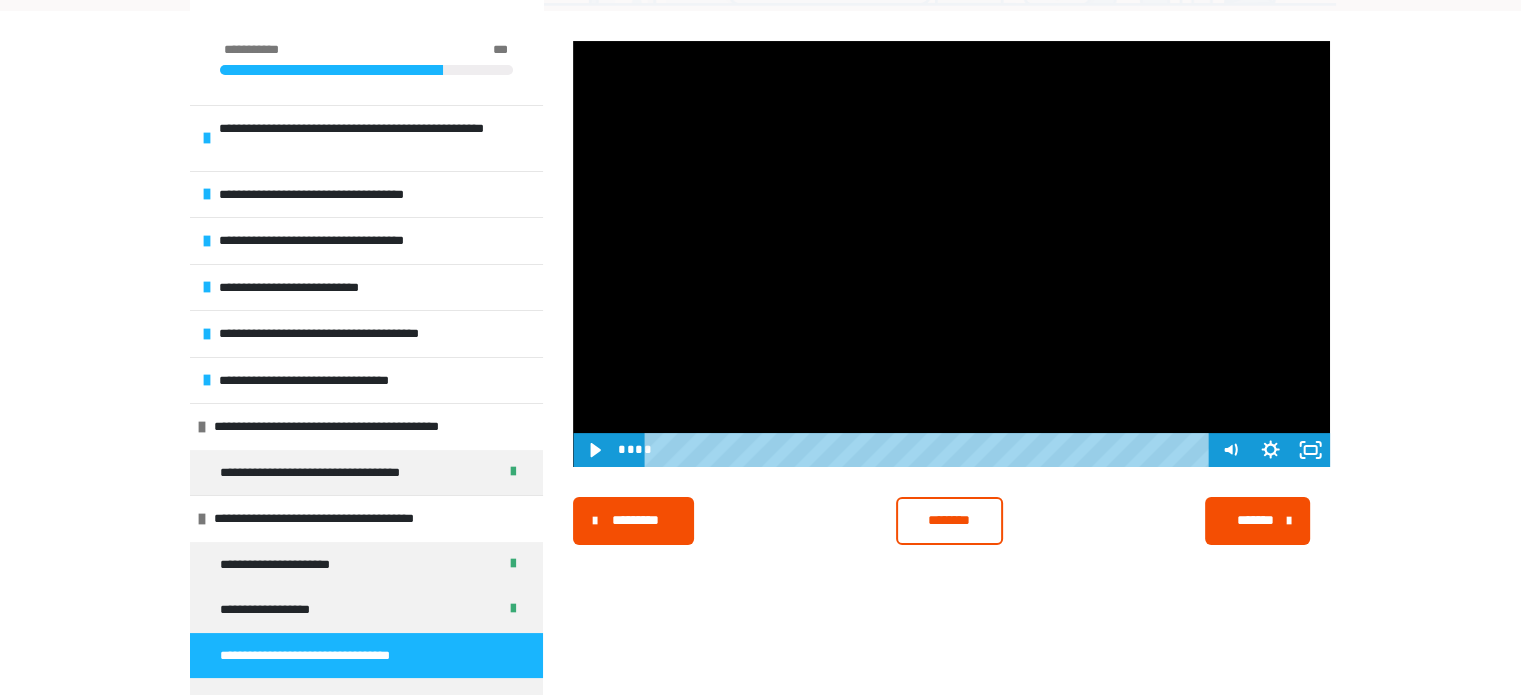 click at bounding box center [951, 254] 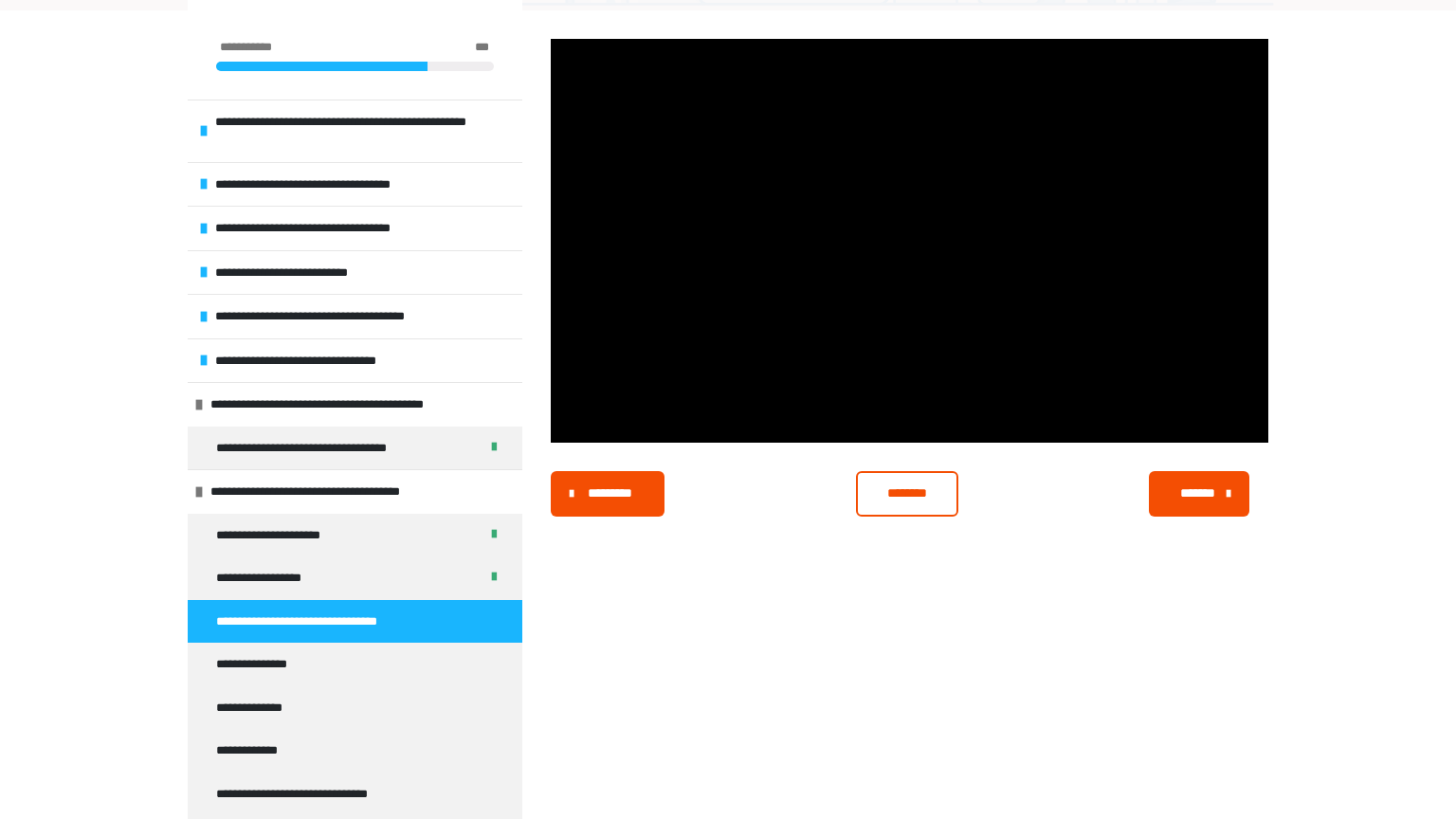type 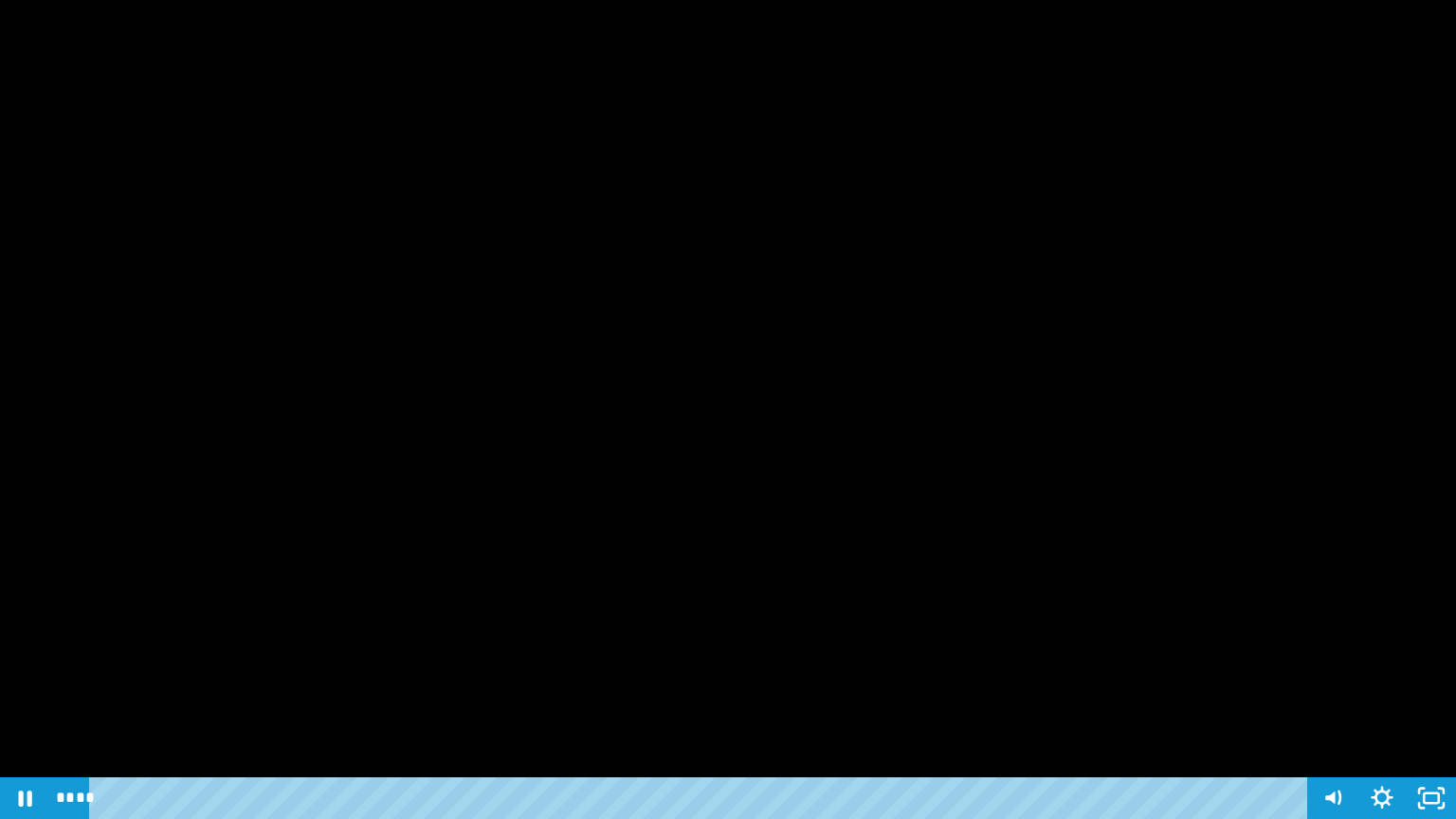 click at bounding box center (728, 410) 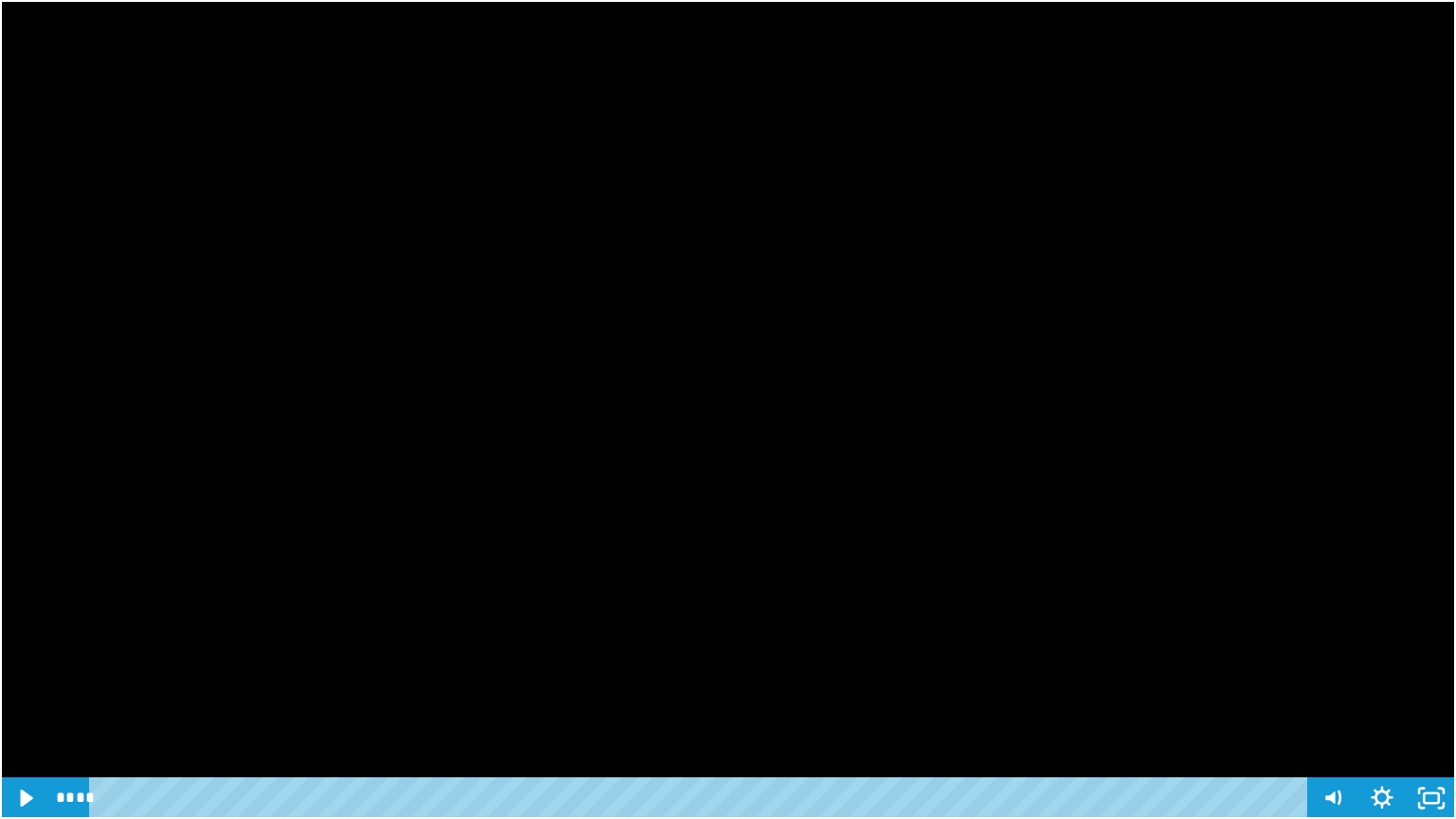 click at bounding box center [728, 410] 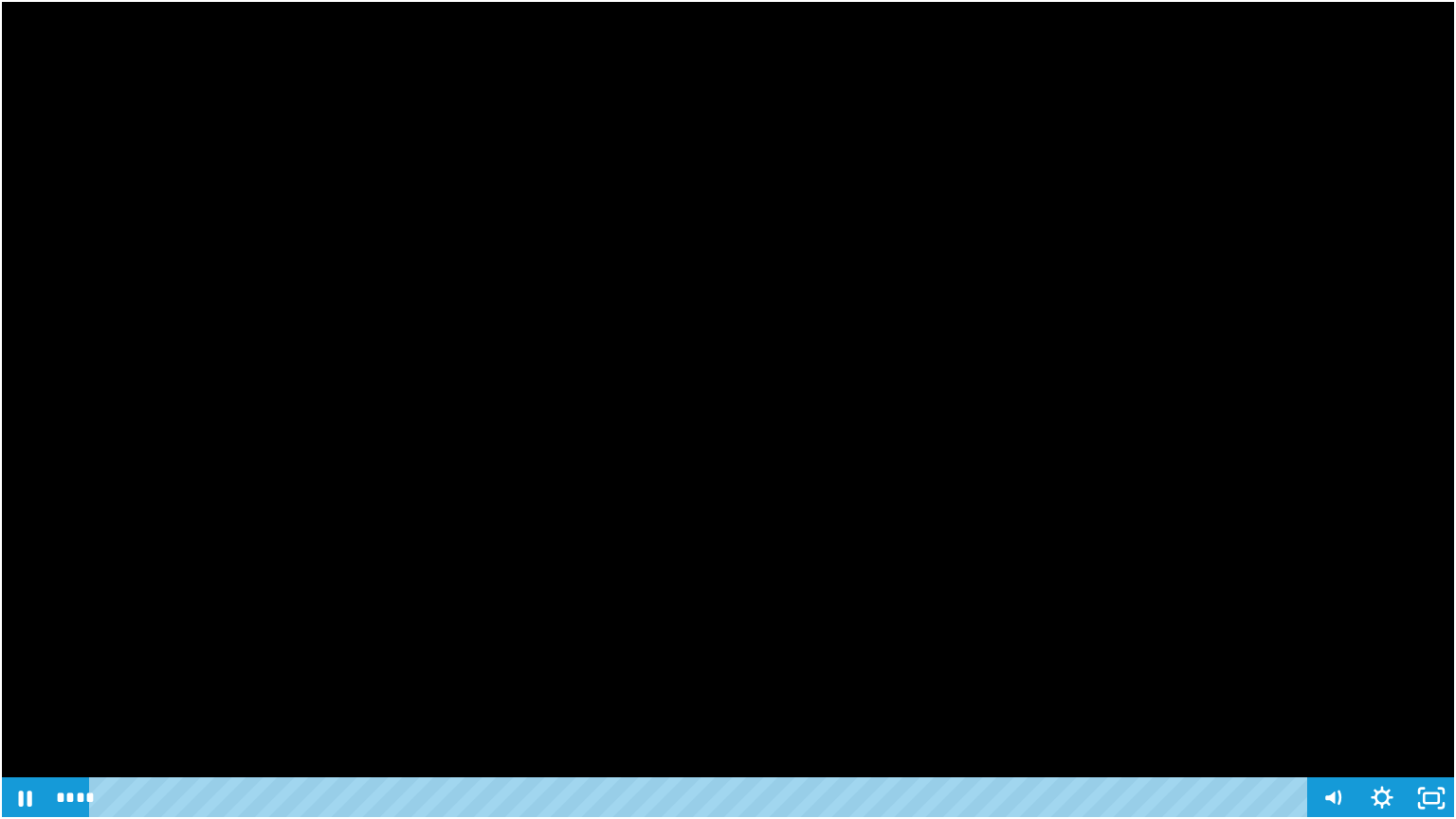 click at bounding box center (728, 410) 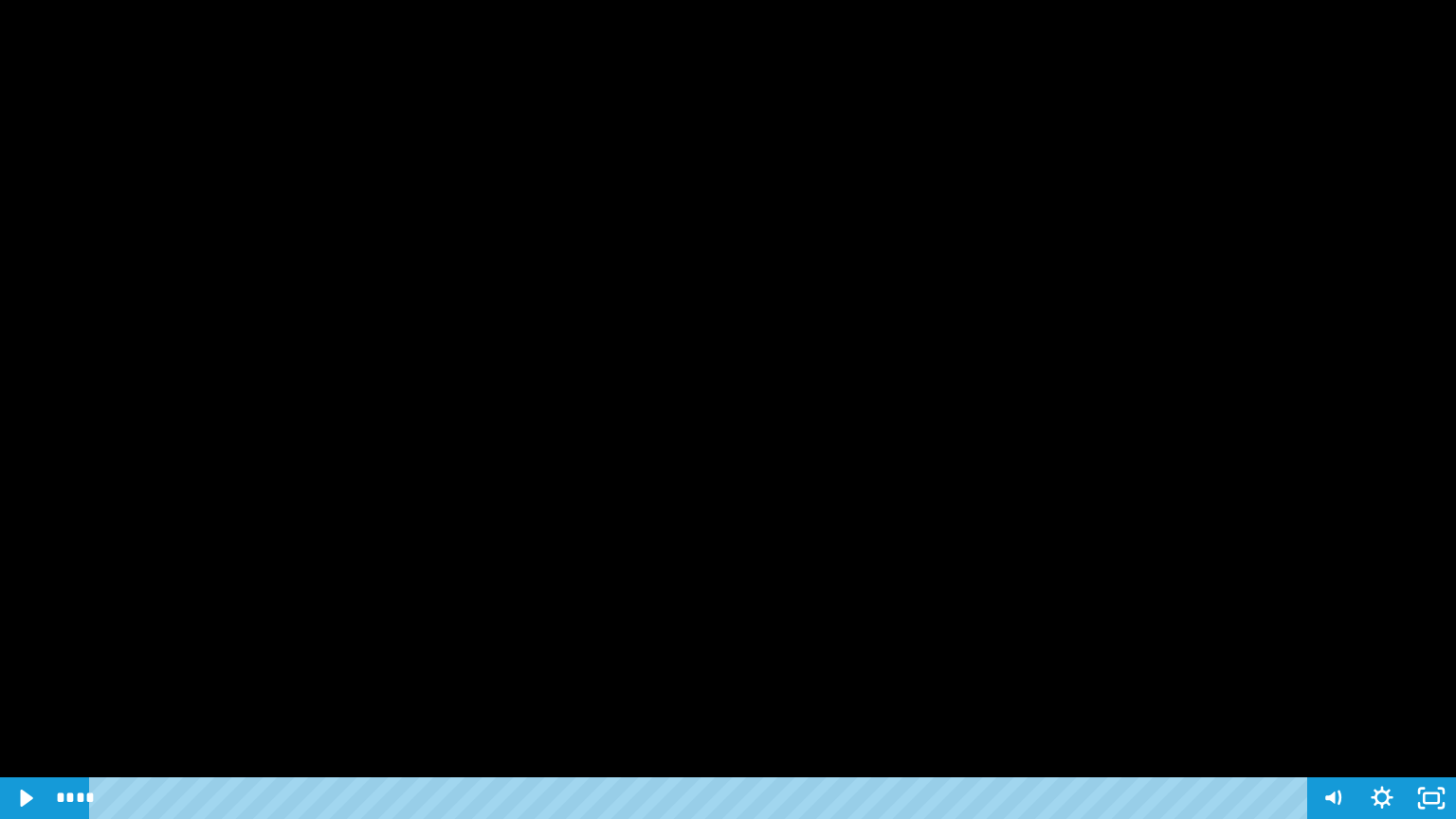 click at bounding box center (728, 410) 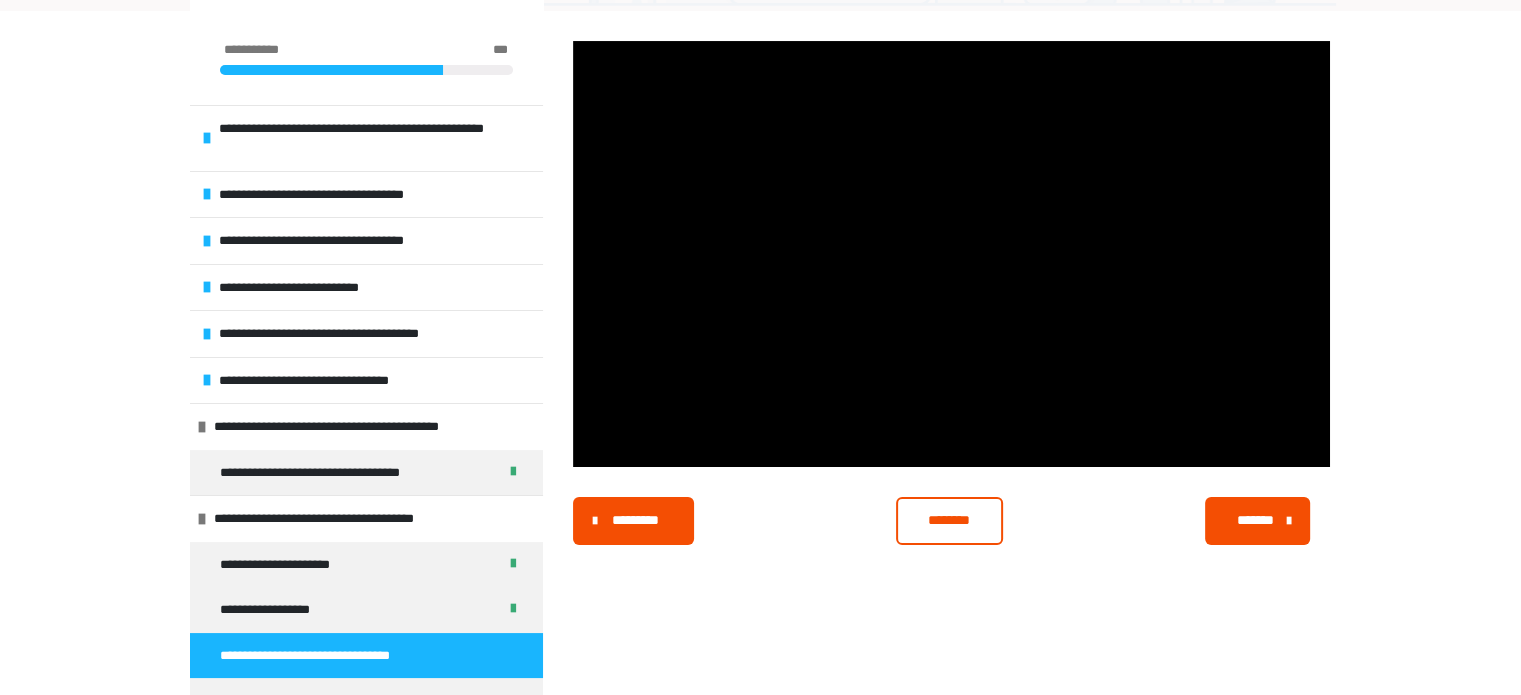 click on "********" at bounding box center [949, 520] 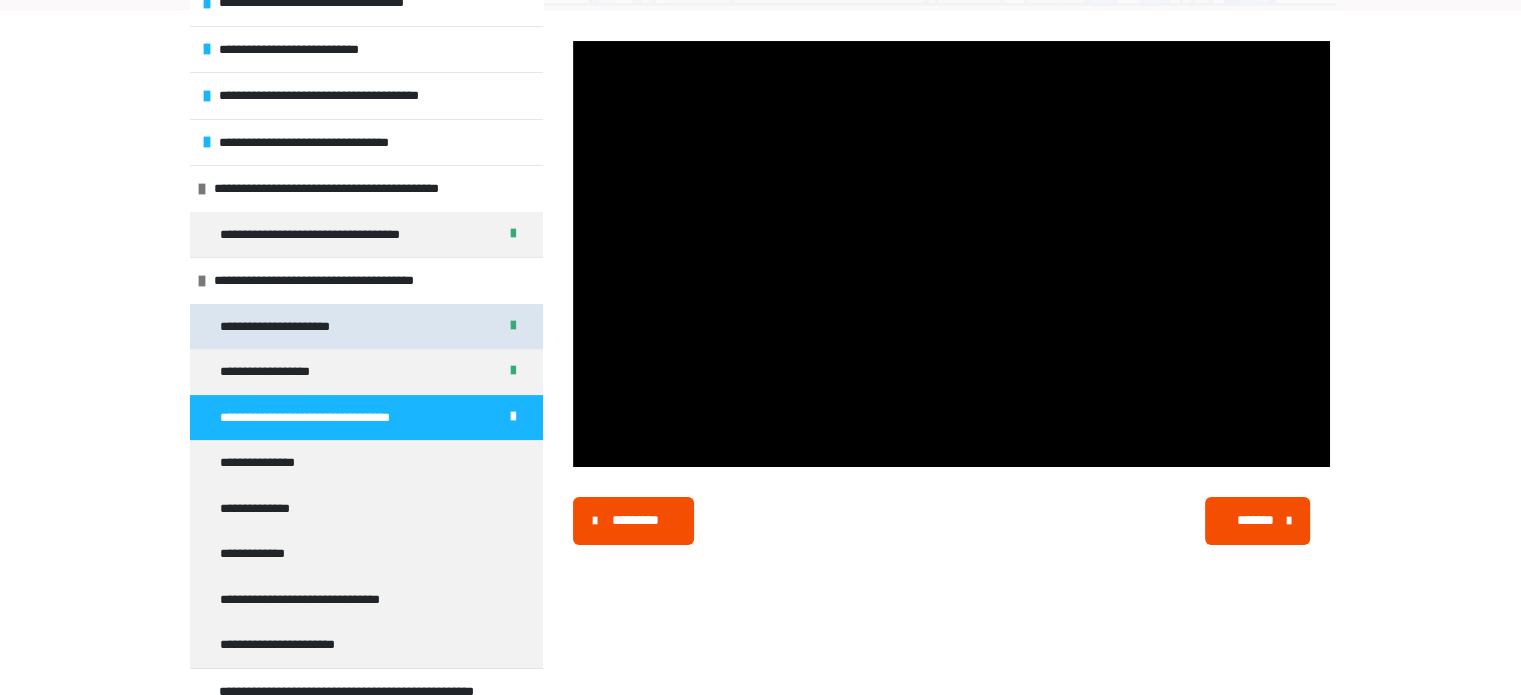 scroll, scrollTop: 316, scrollLeft: 0, axis: vertical 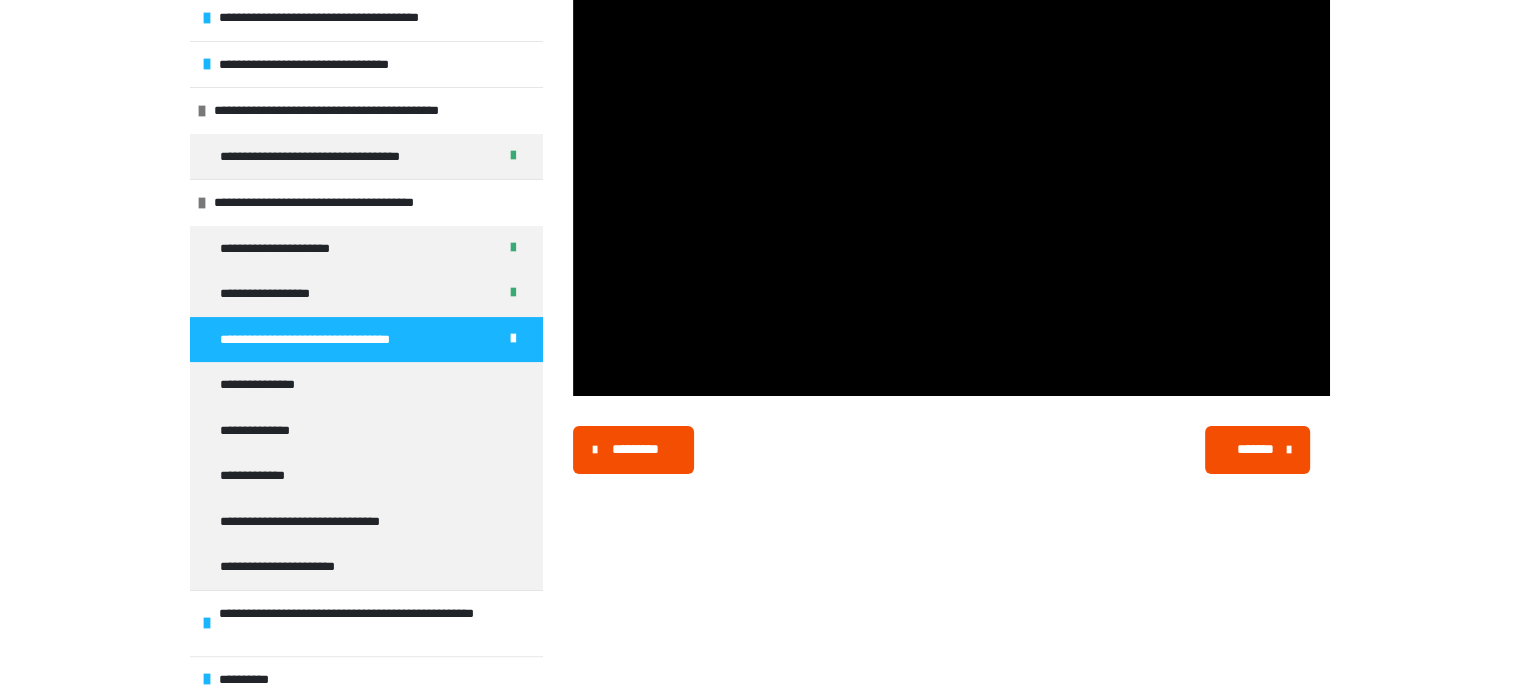 click on "*******" at bounding box center [1258, 450] 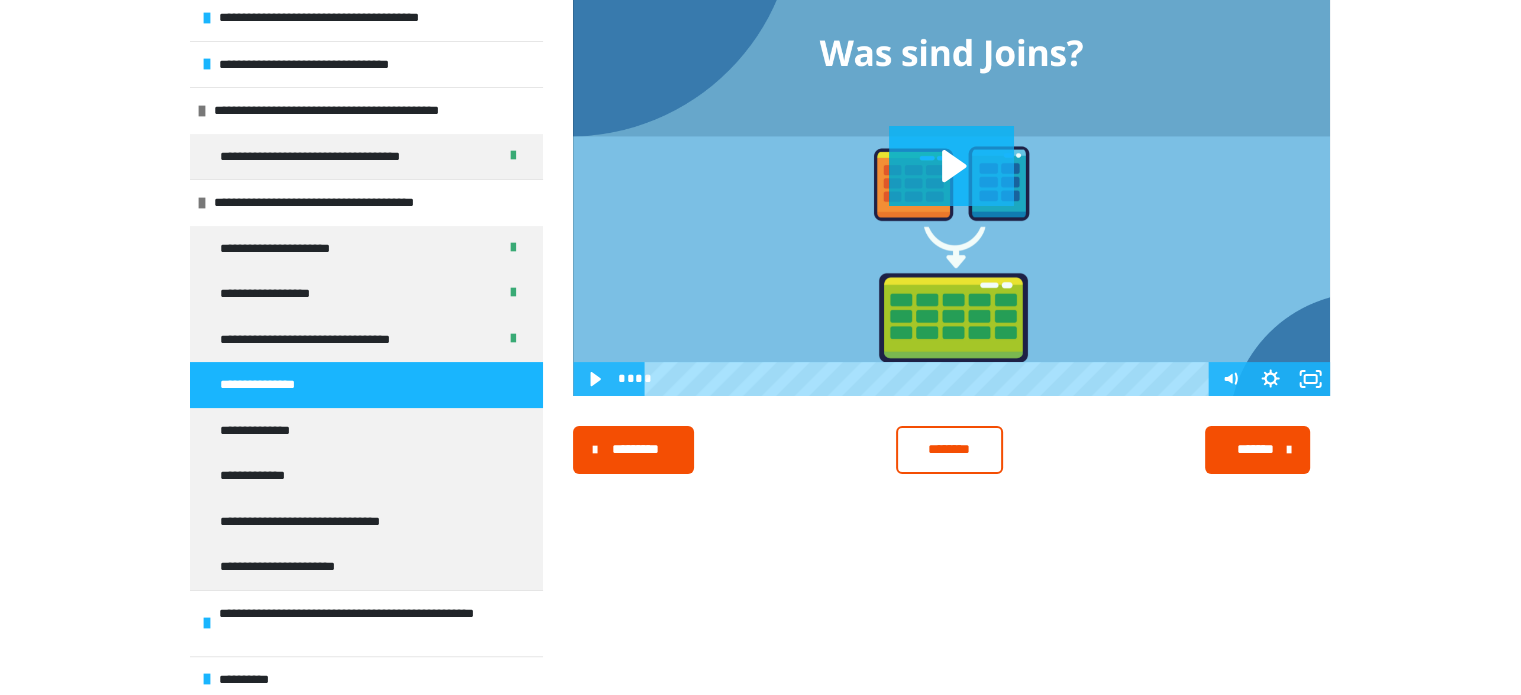 click at bounding box center (951, 183) 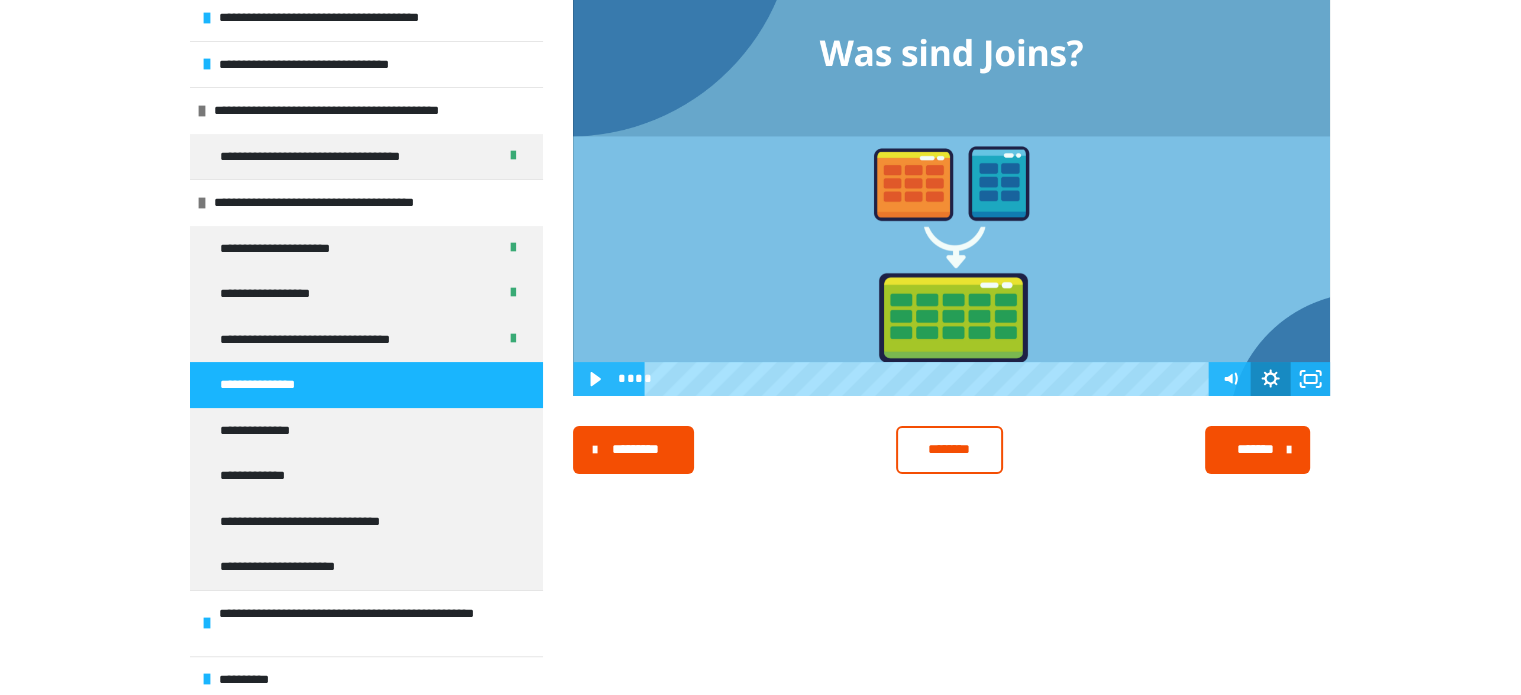 click 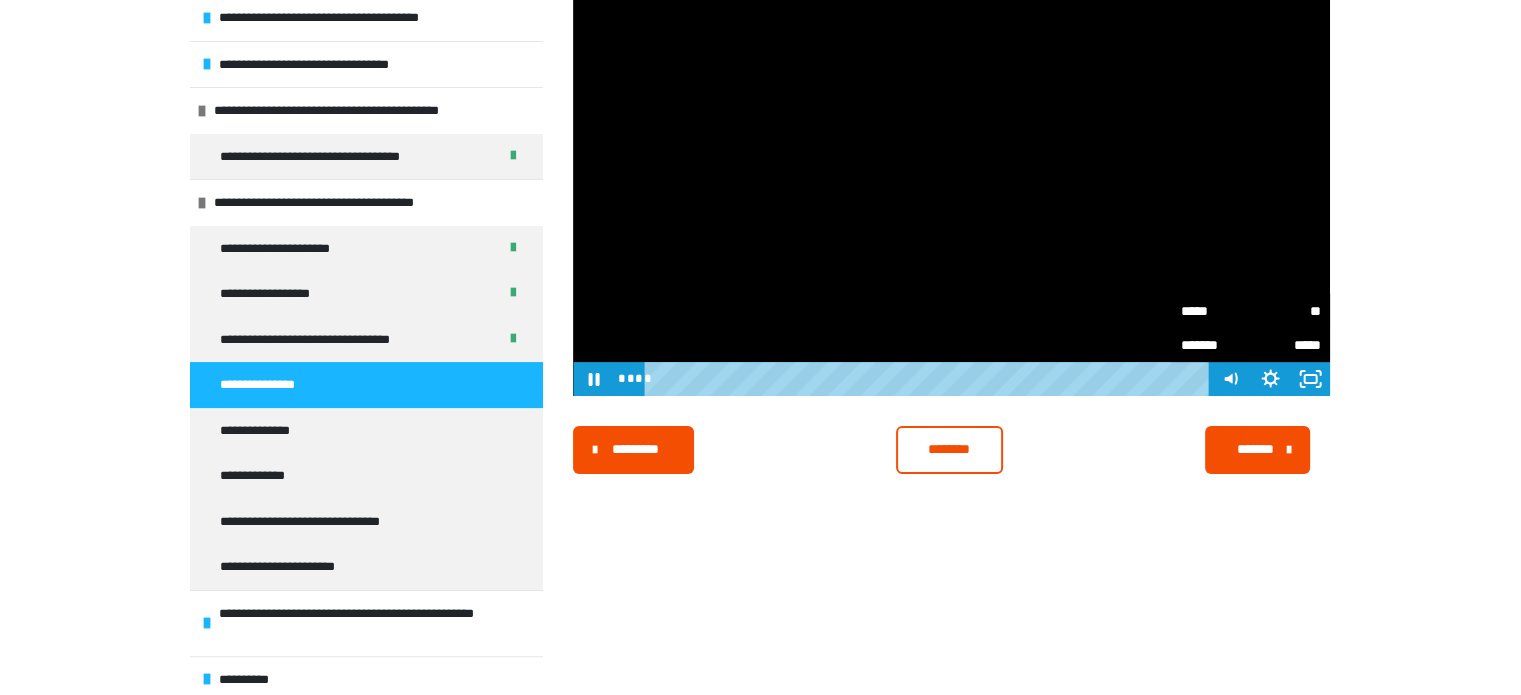 click on "**" at bounding box center [1285, 311] 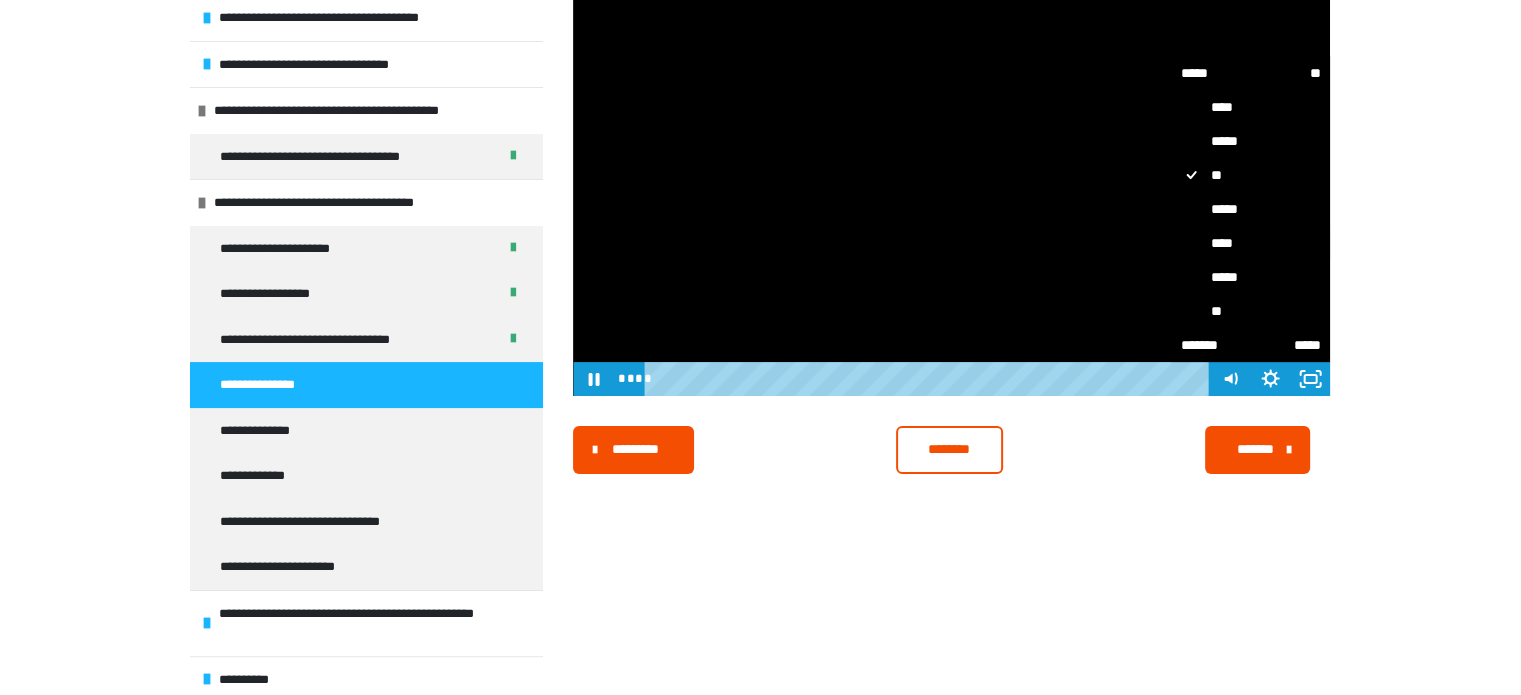 click on "****" at bounding box center [1250, 243] 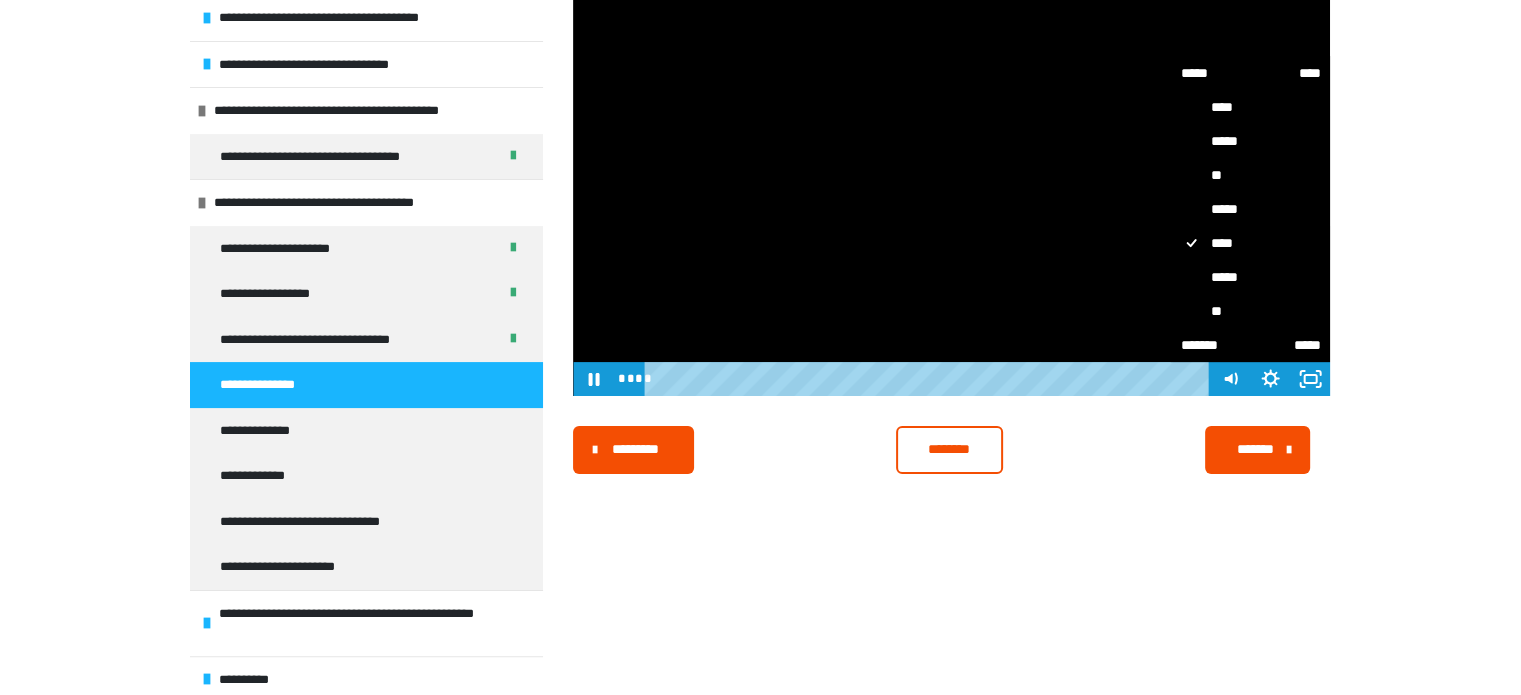 click at bounding box center [951, 183] 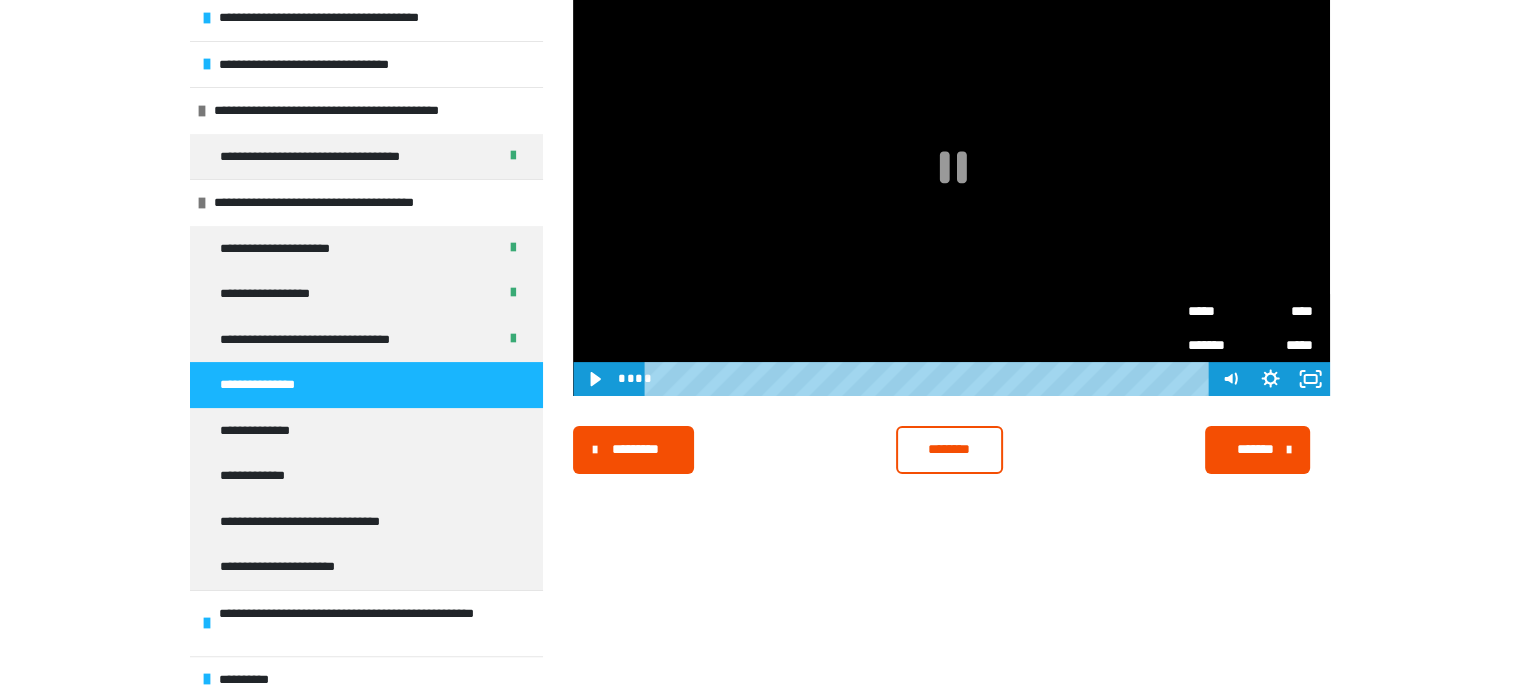 click at bounding box center (951, 183) 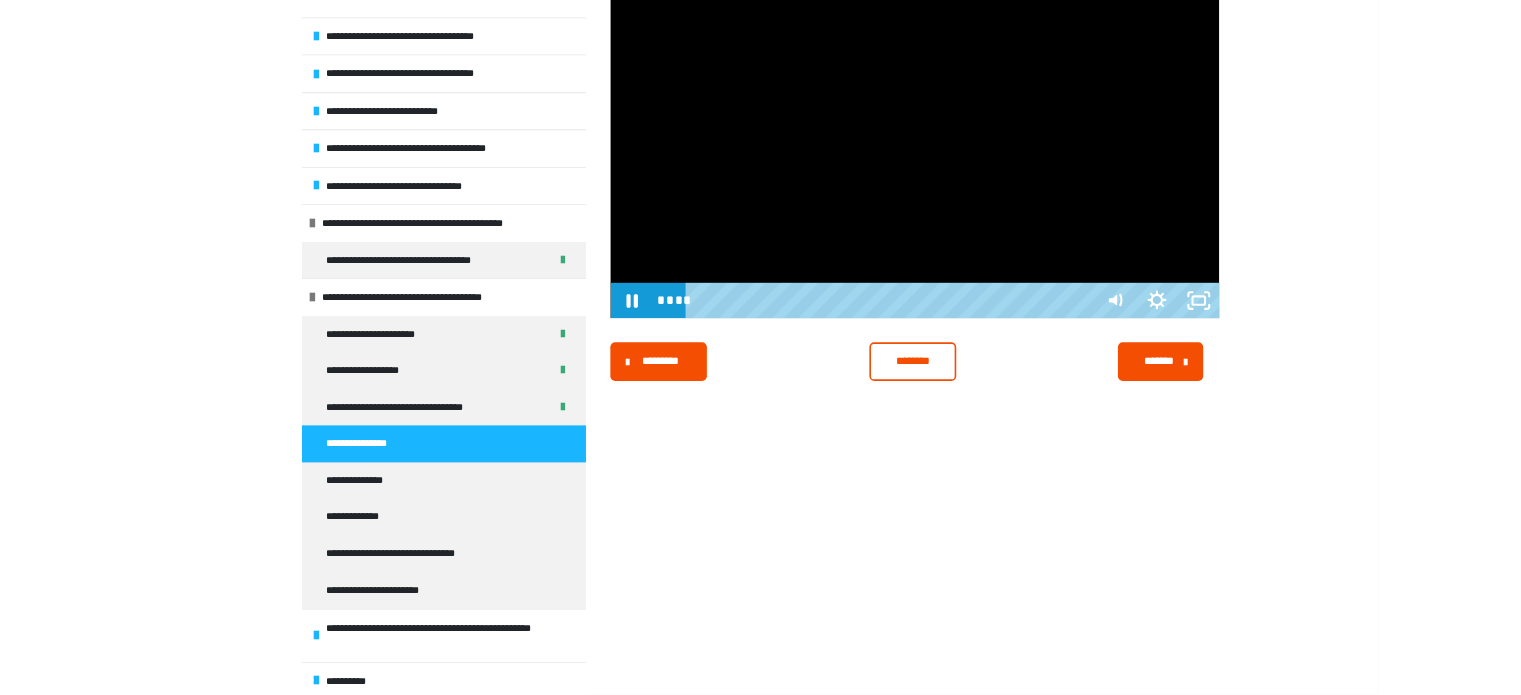 scroll, scrollTop: 147, scrollLeft: 0, axis: vertical 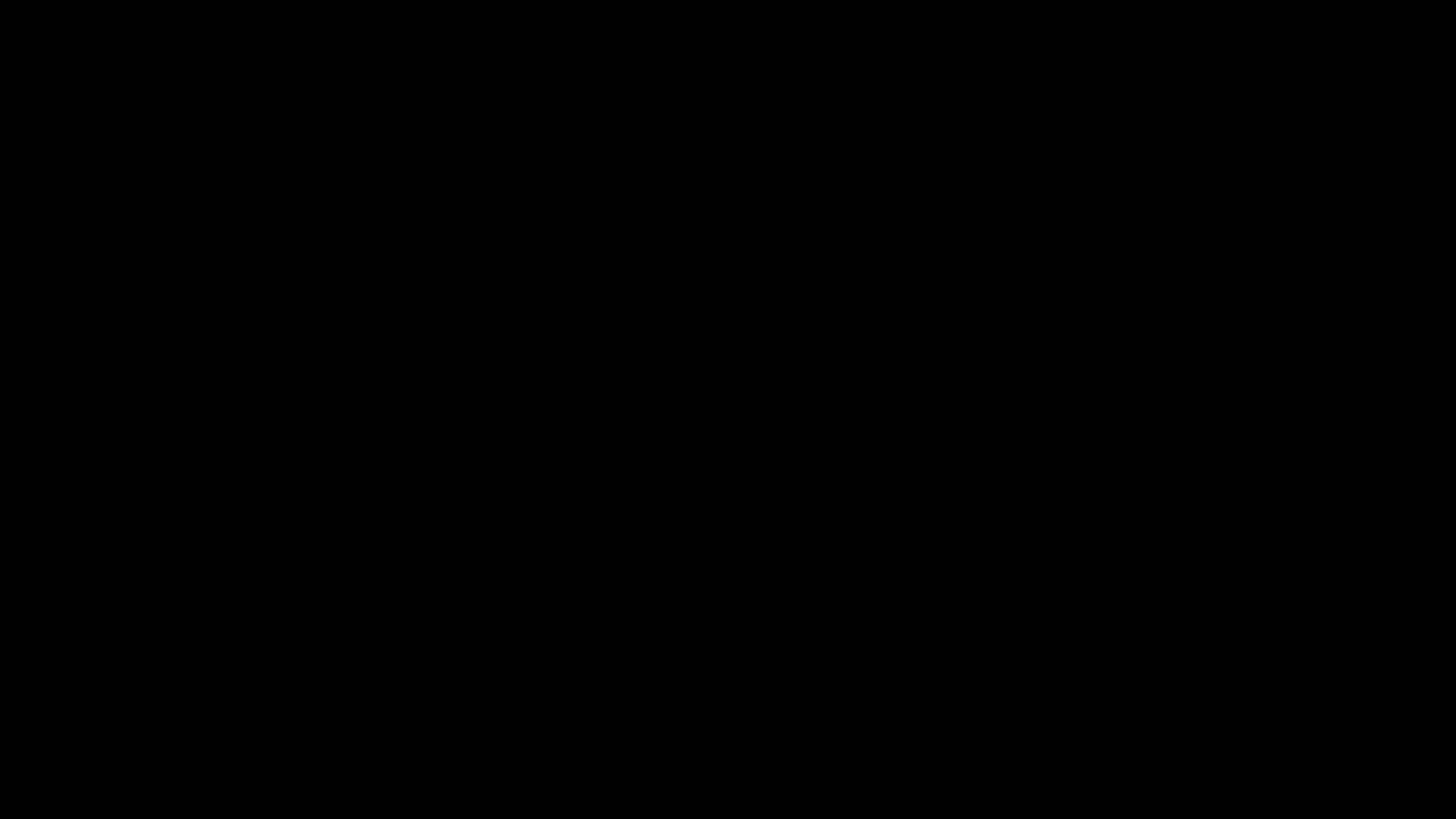 click at bounding box center (728, 410) 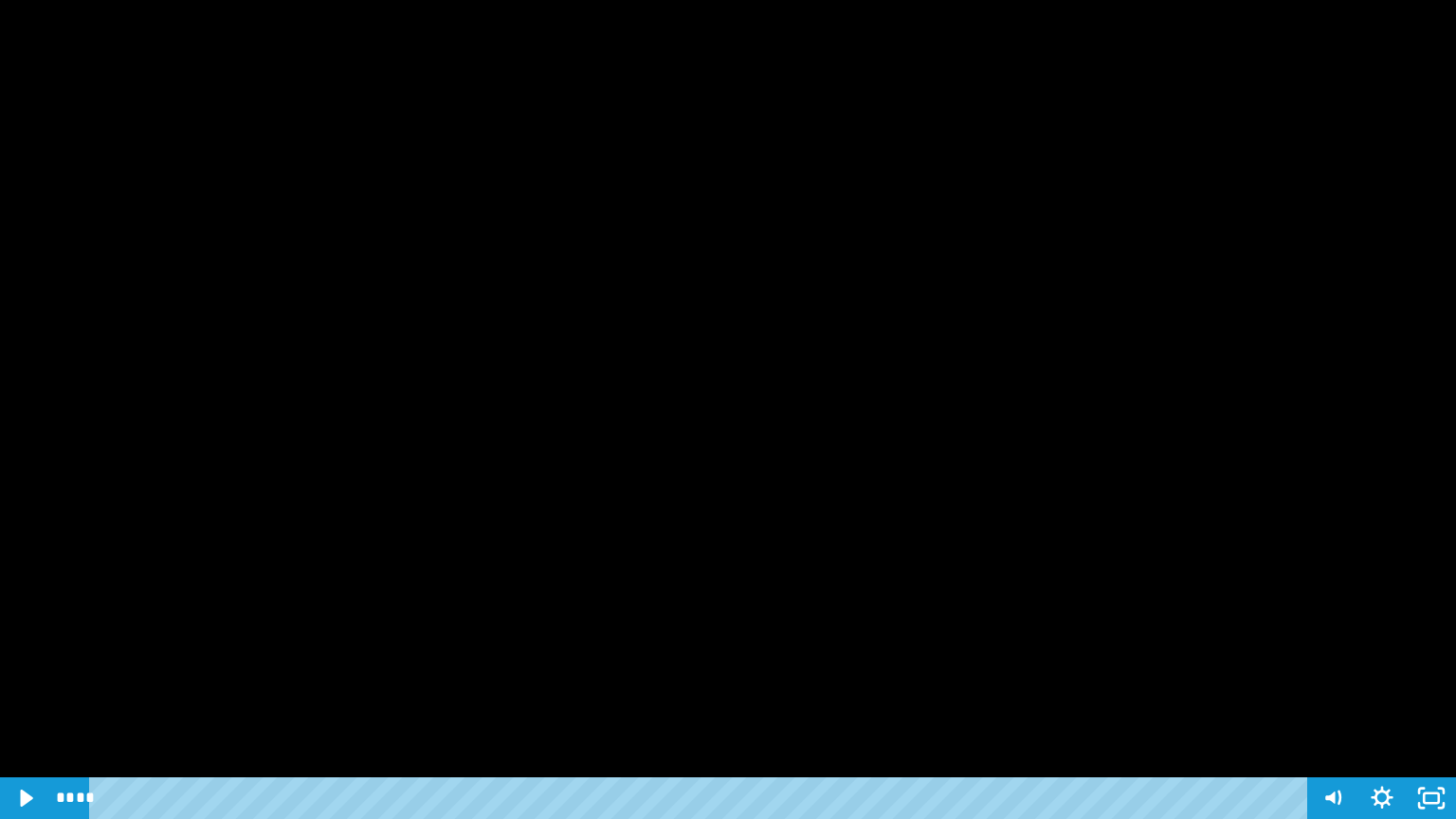 click at bounding box center [728, 410] 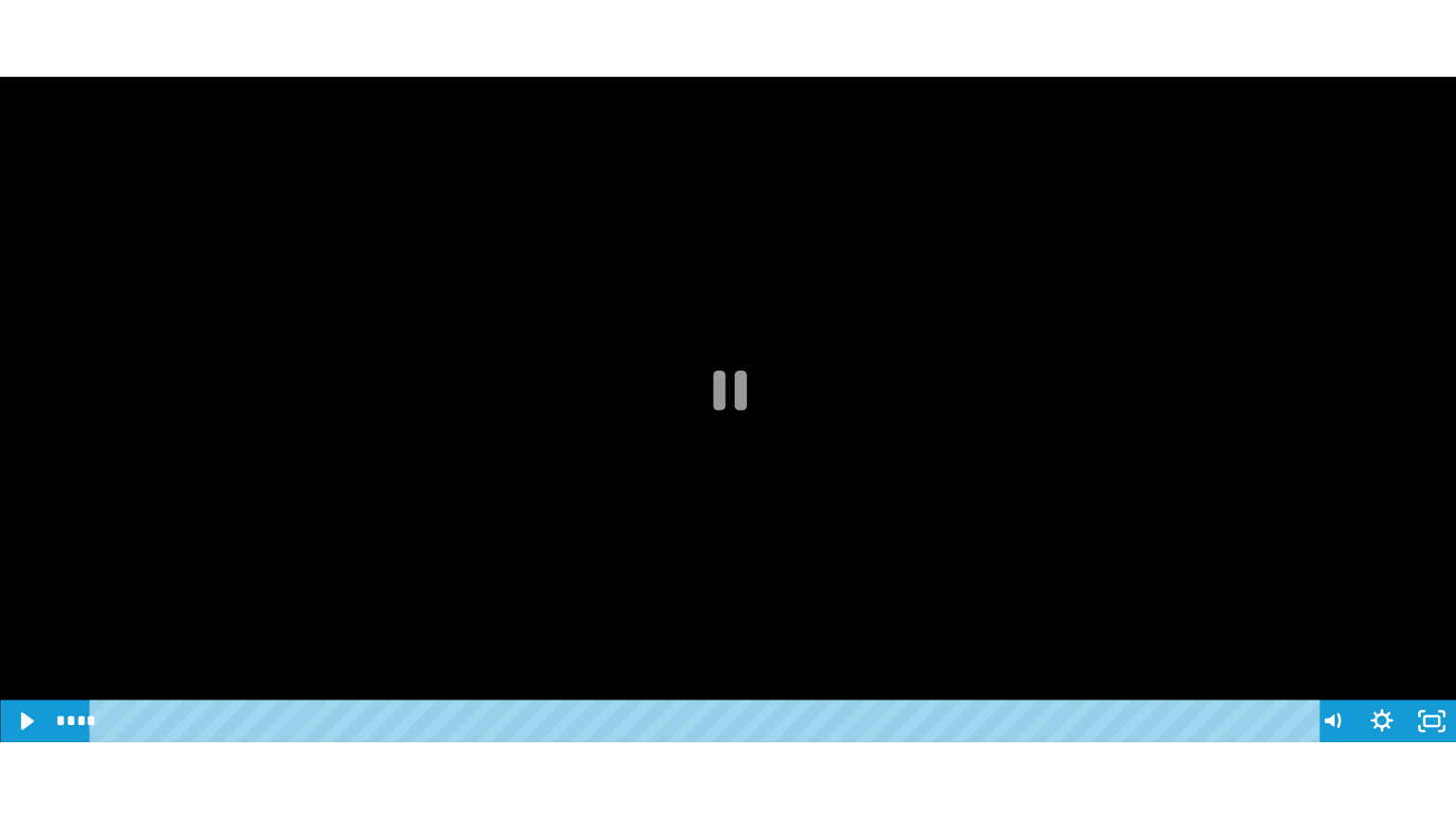 scroll, scrollTop: 300, scrollLeft: 0, axis: vertical 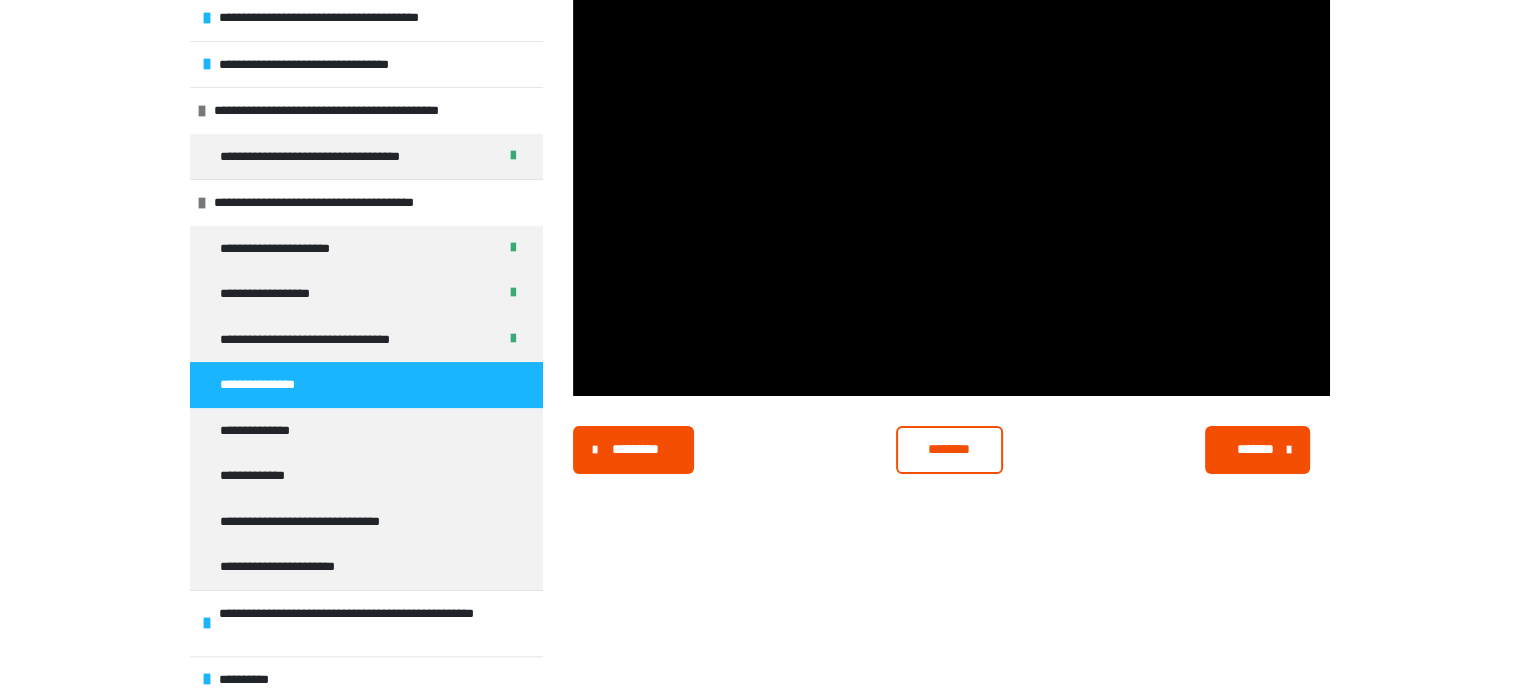 click on "********" at bounding box center [949, 449] 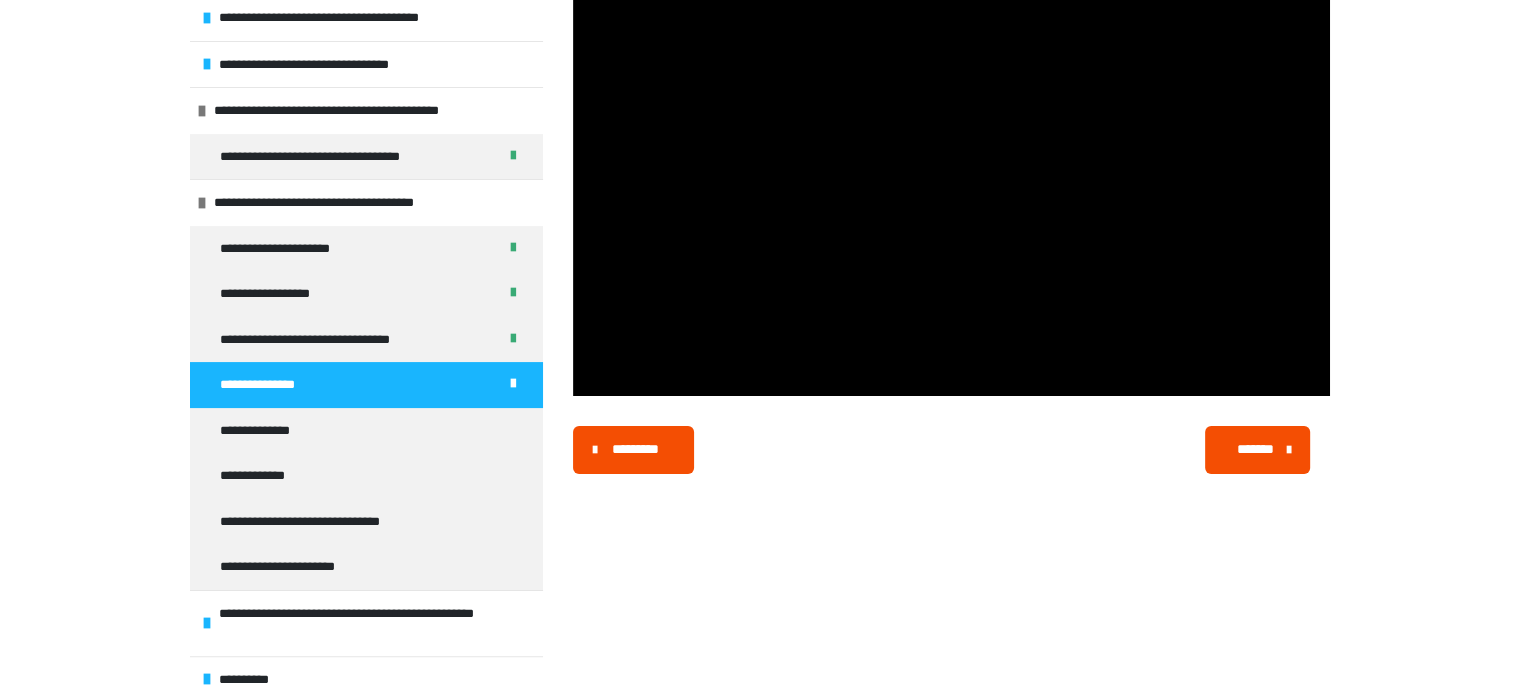 click on "*******" at bounding box center (1258, 450) 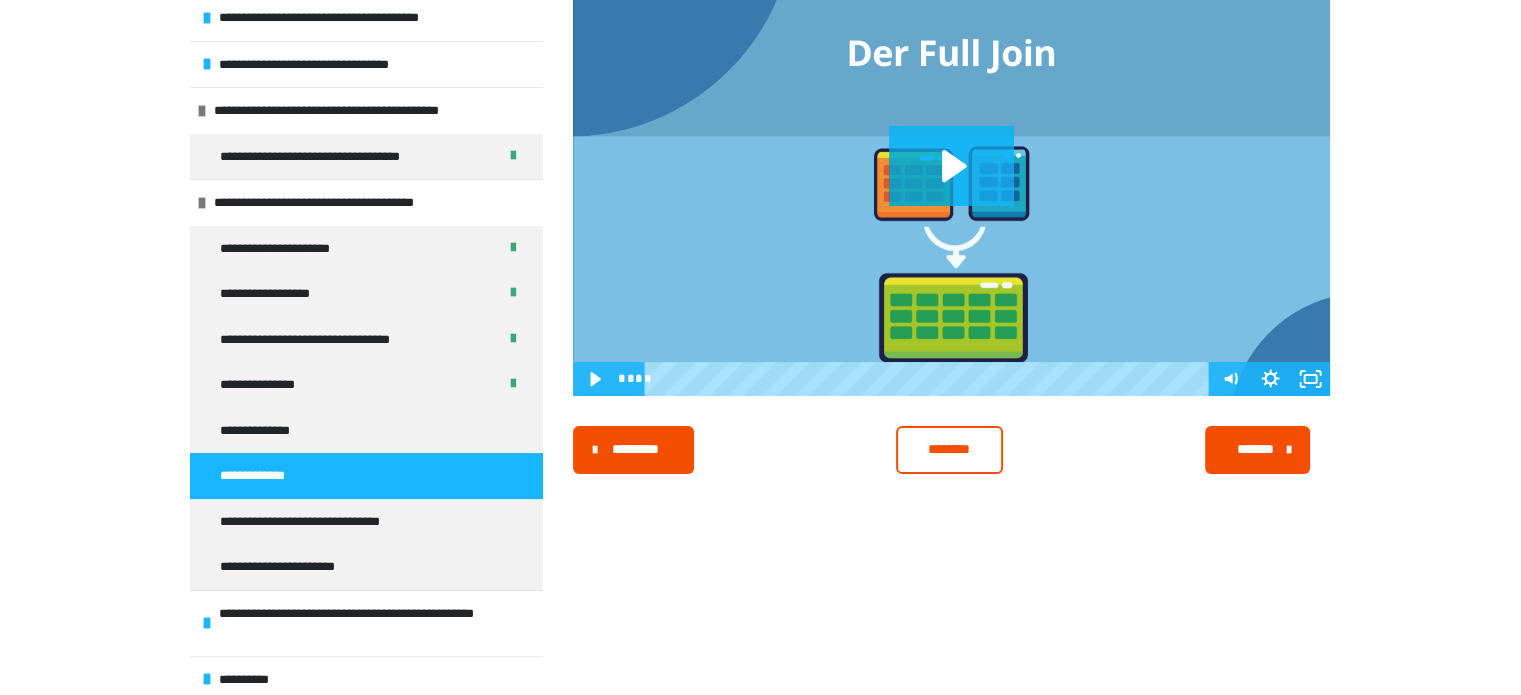 click at bounding box center (951, 183) 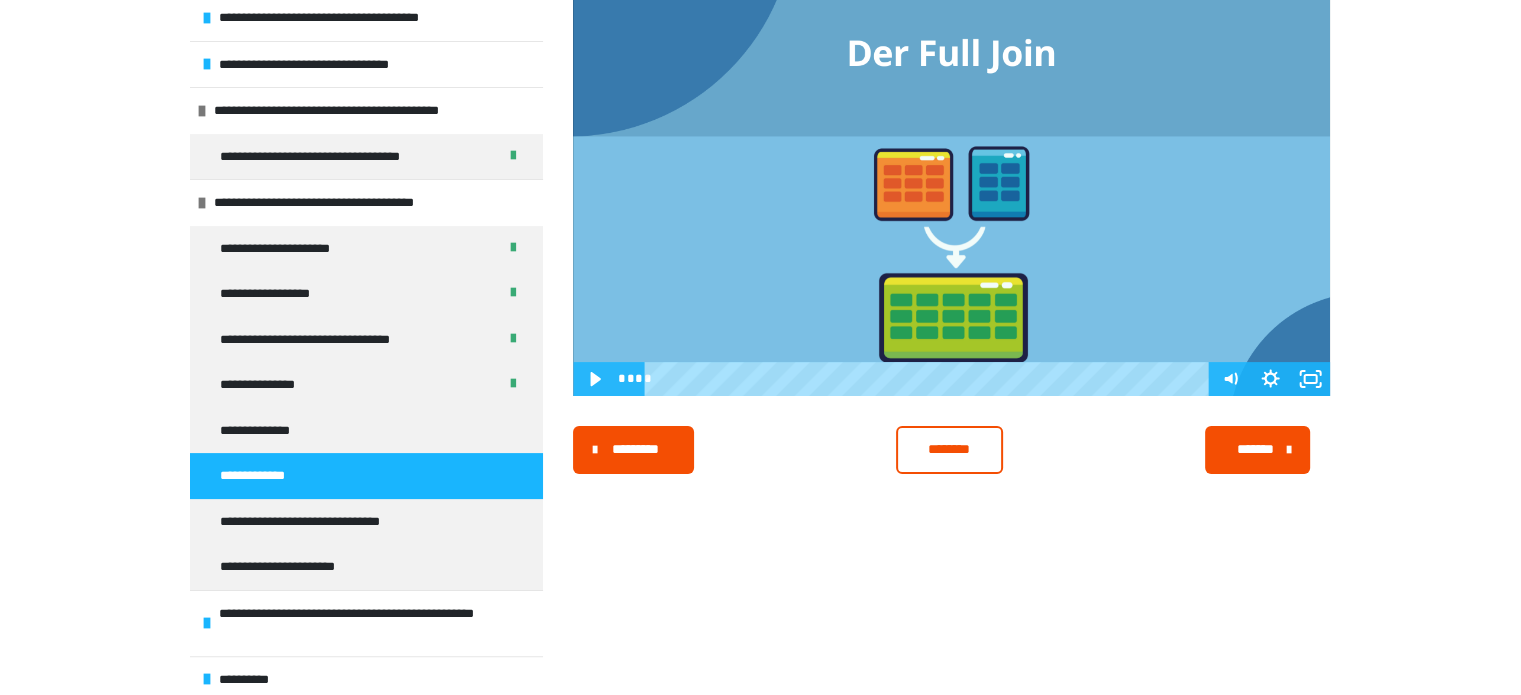 click at bounding box center (951, 183) 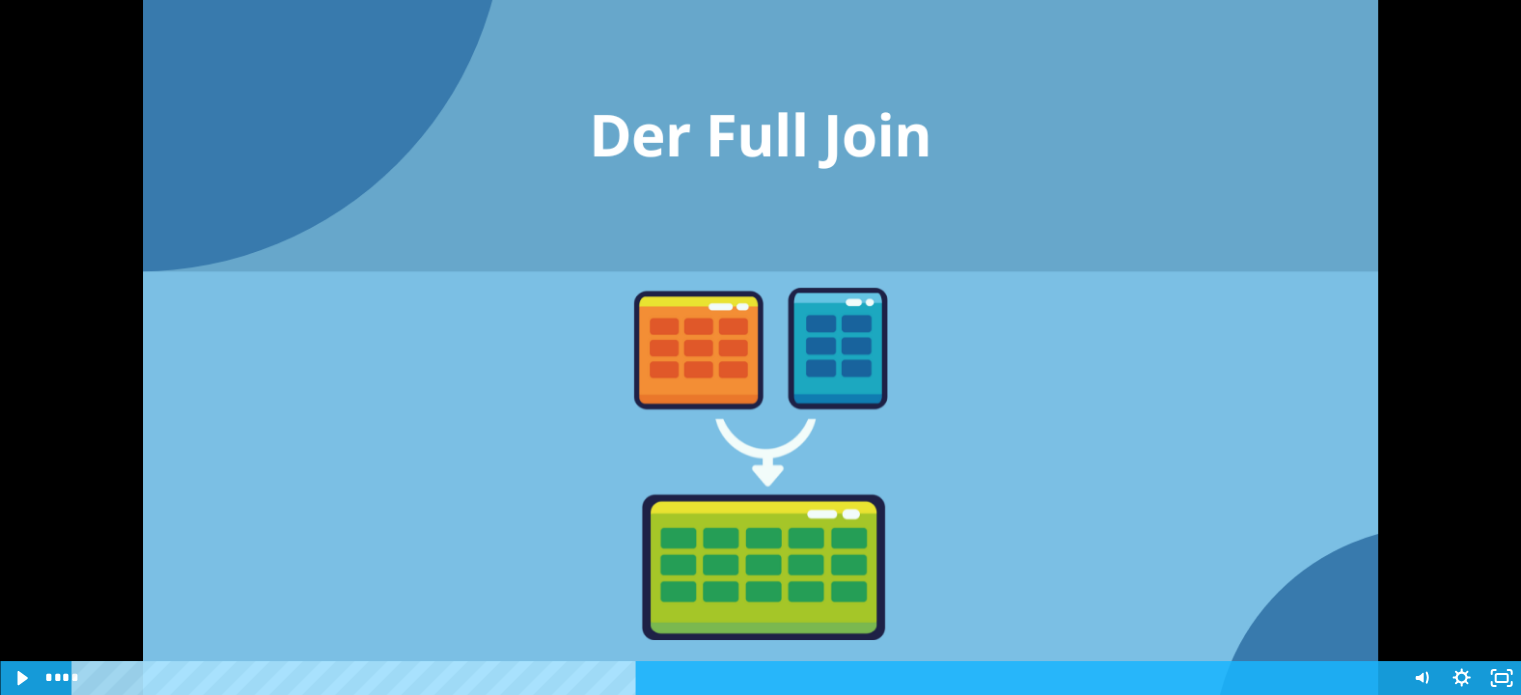 click at bounding box center (760, 347) 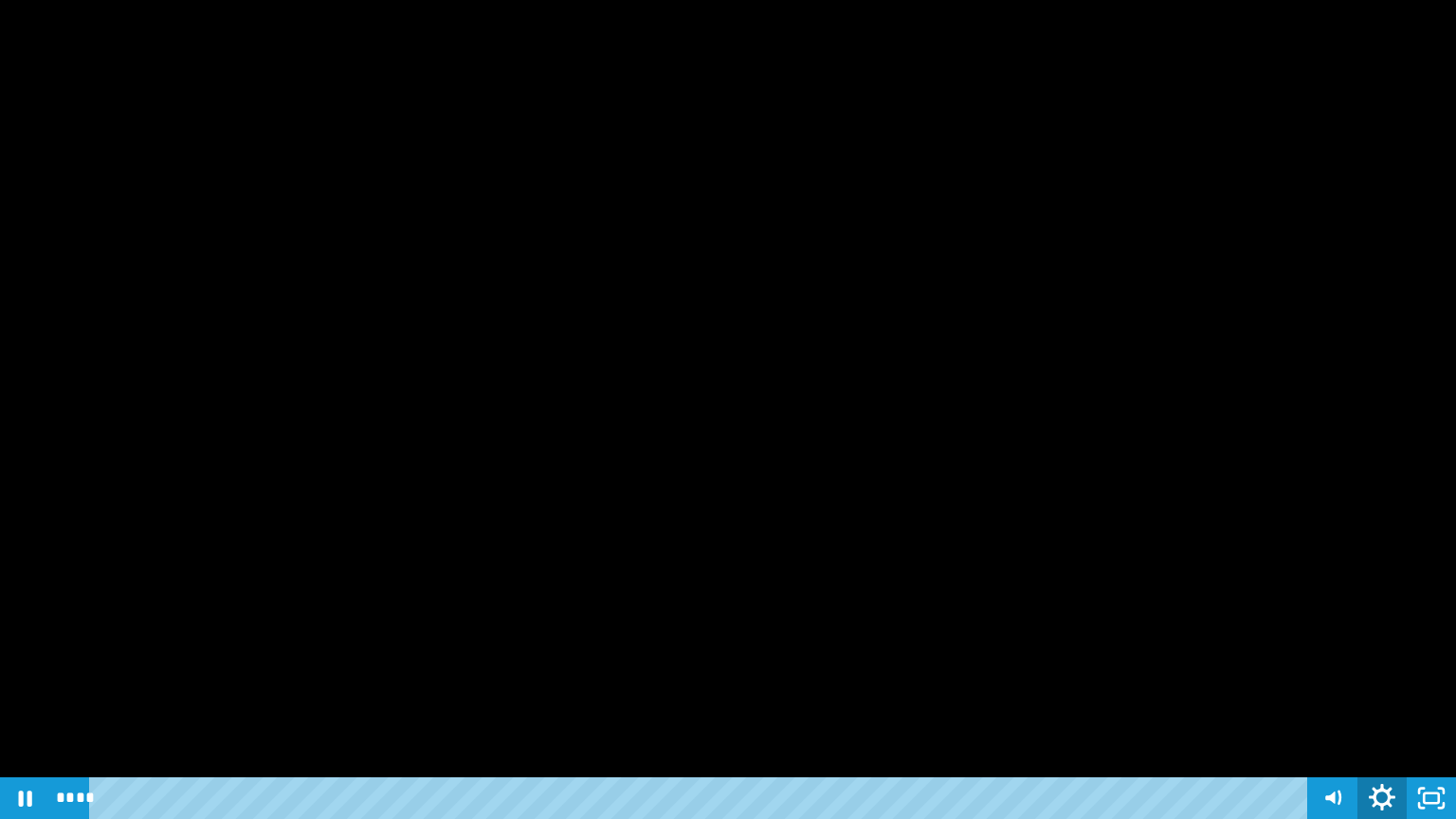 click 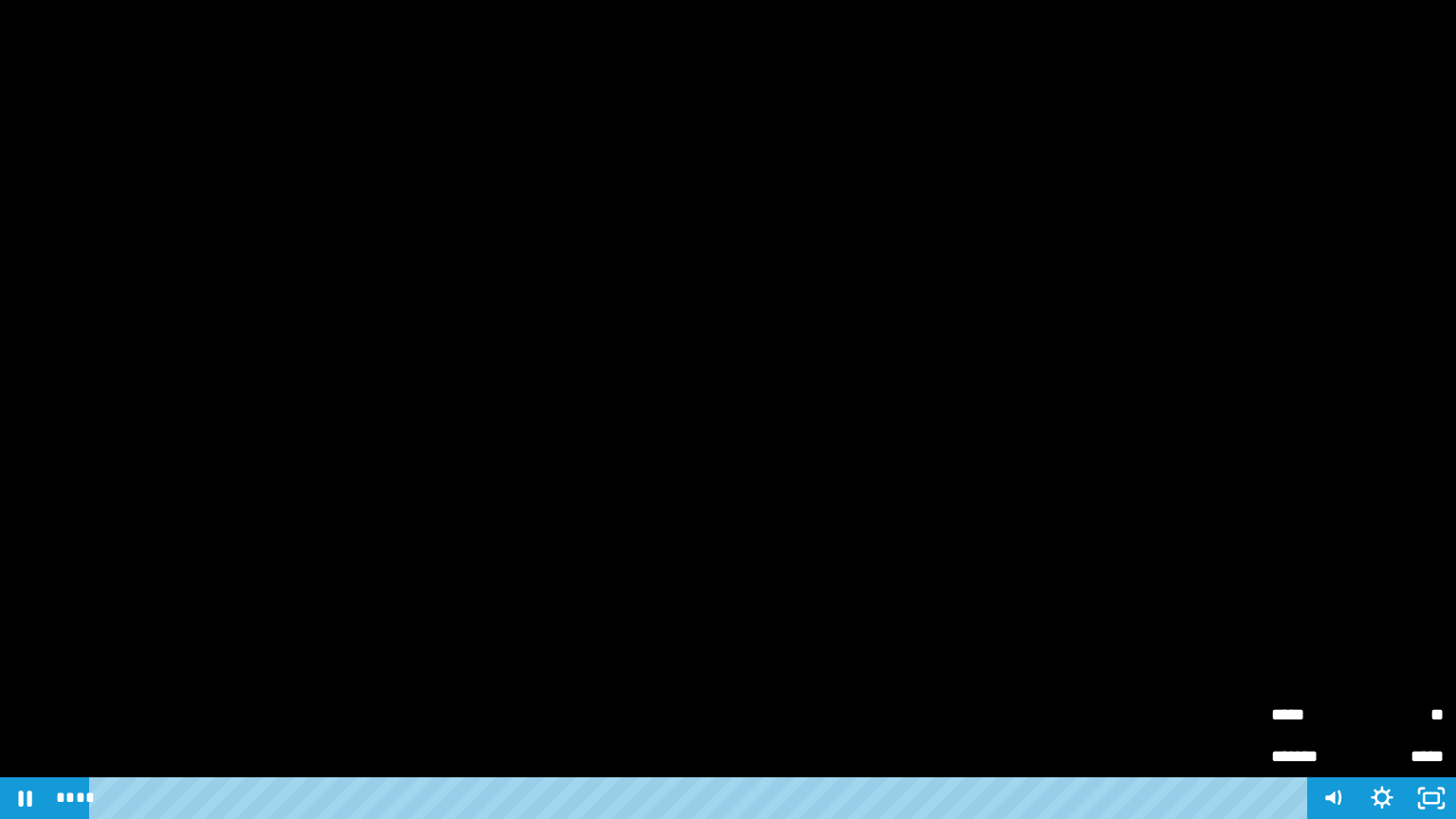 click on "**" at bounding box center (1400, 715) 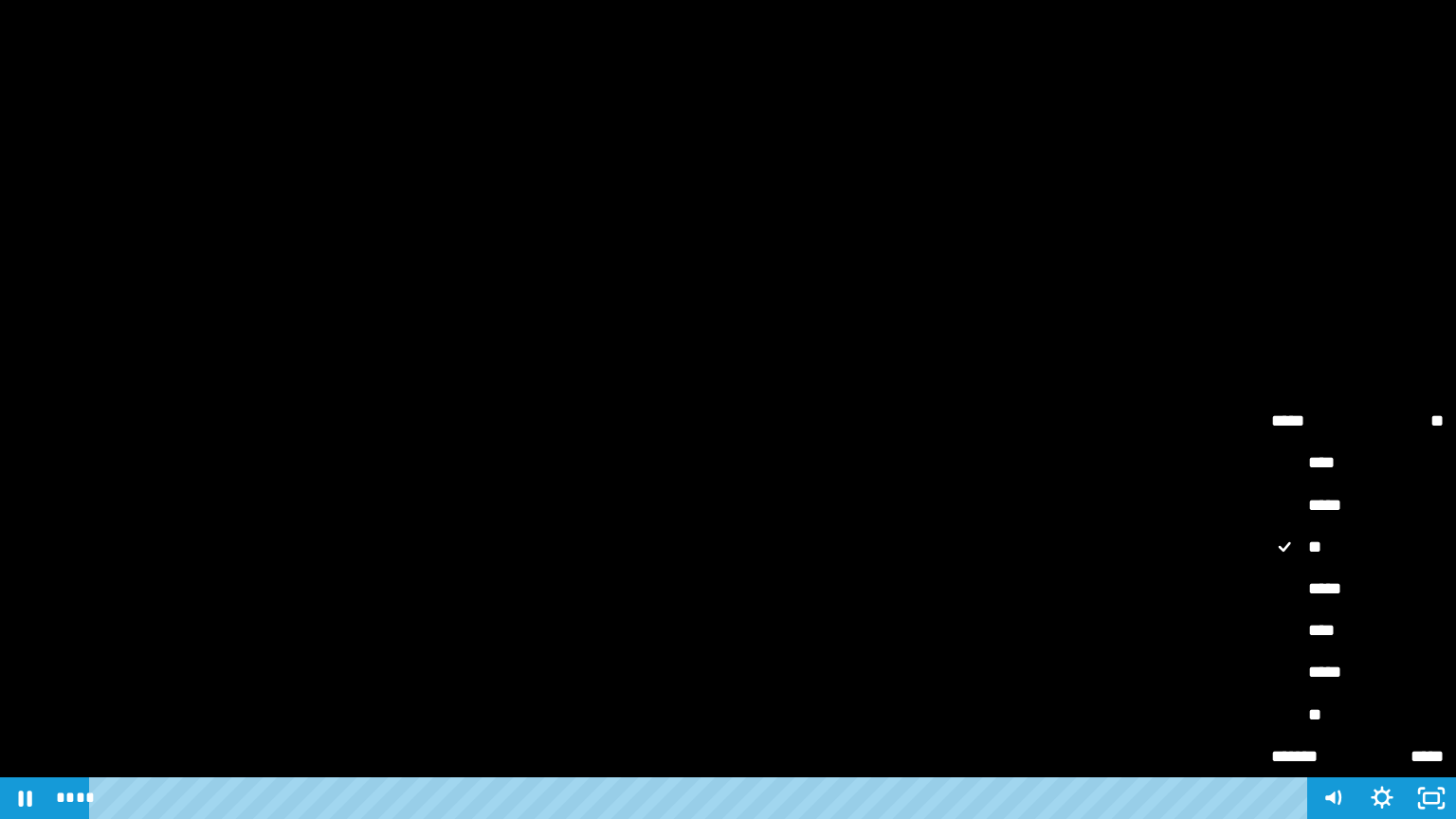 click on "****" at bounding box center (1357, 631) 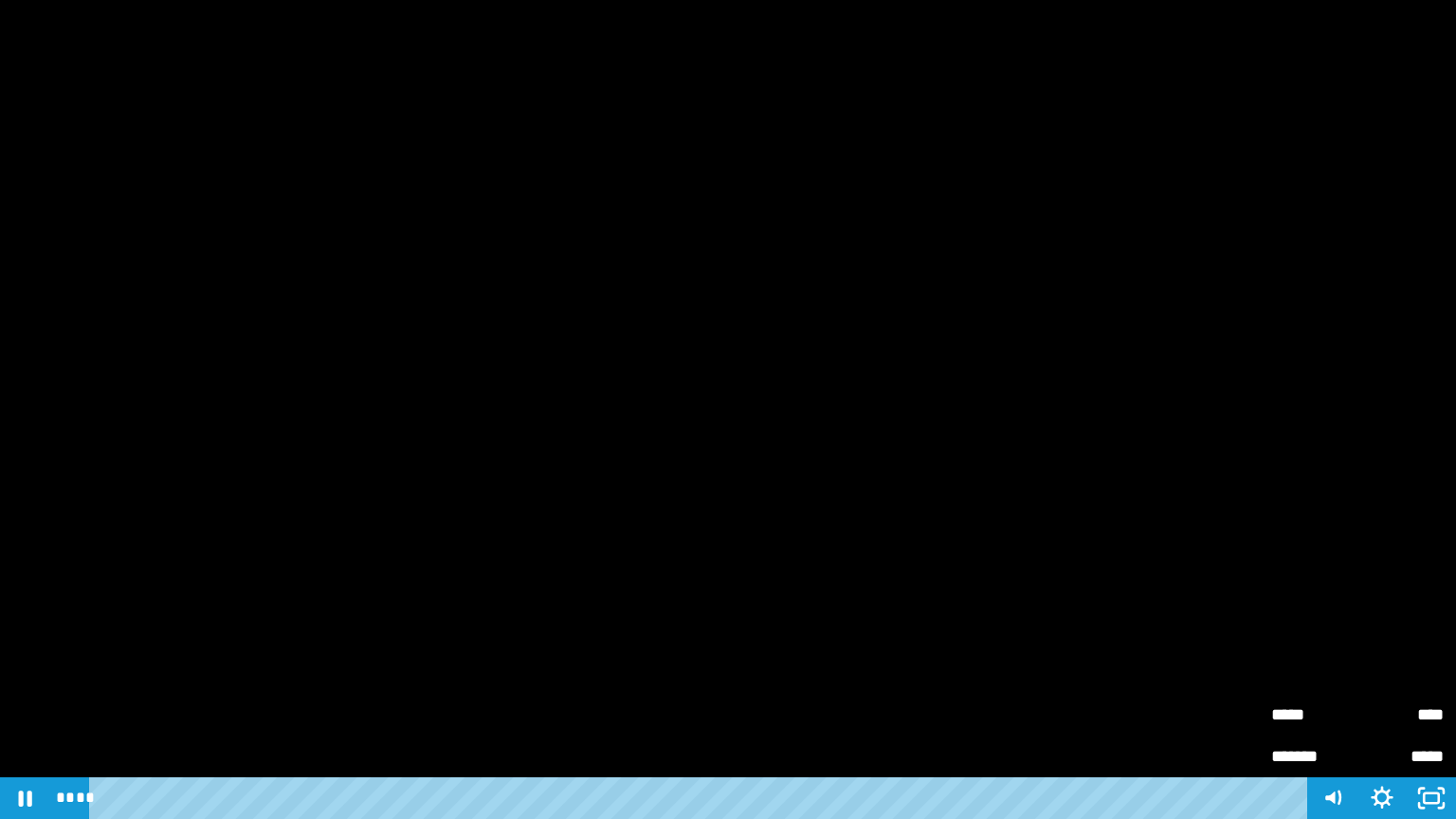 click at bounding box center (728, 410) 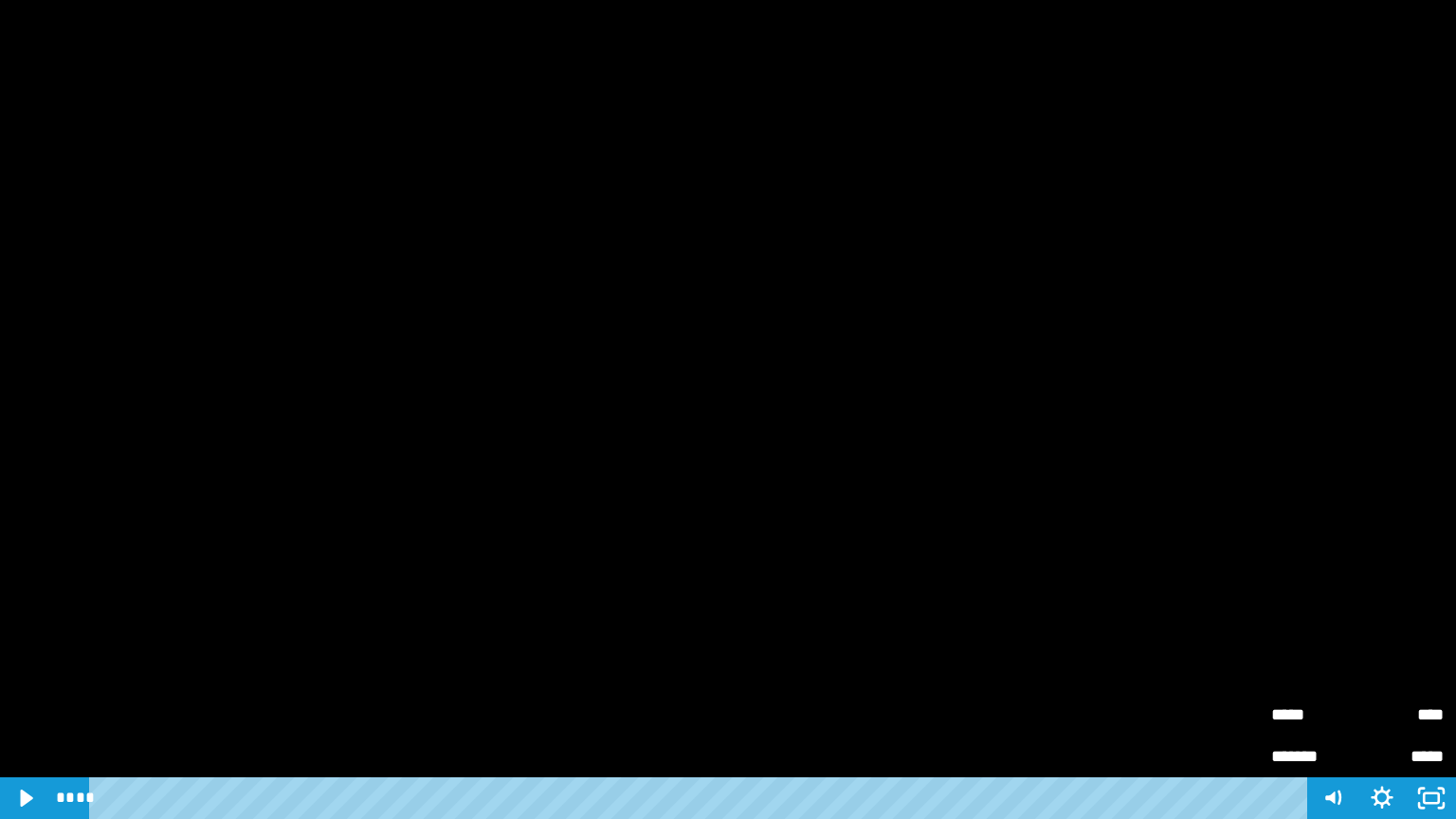 click at bounding box center (728, 410) 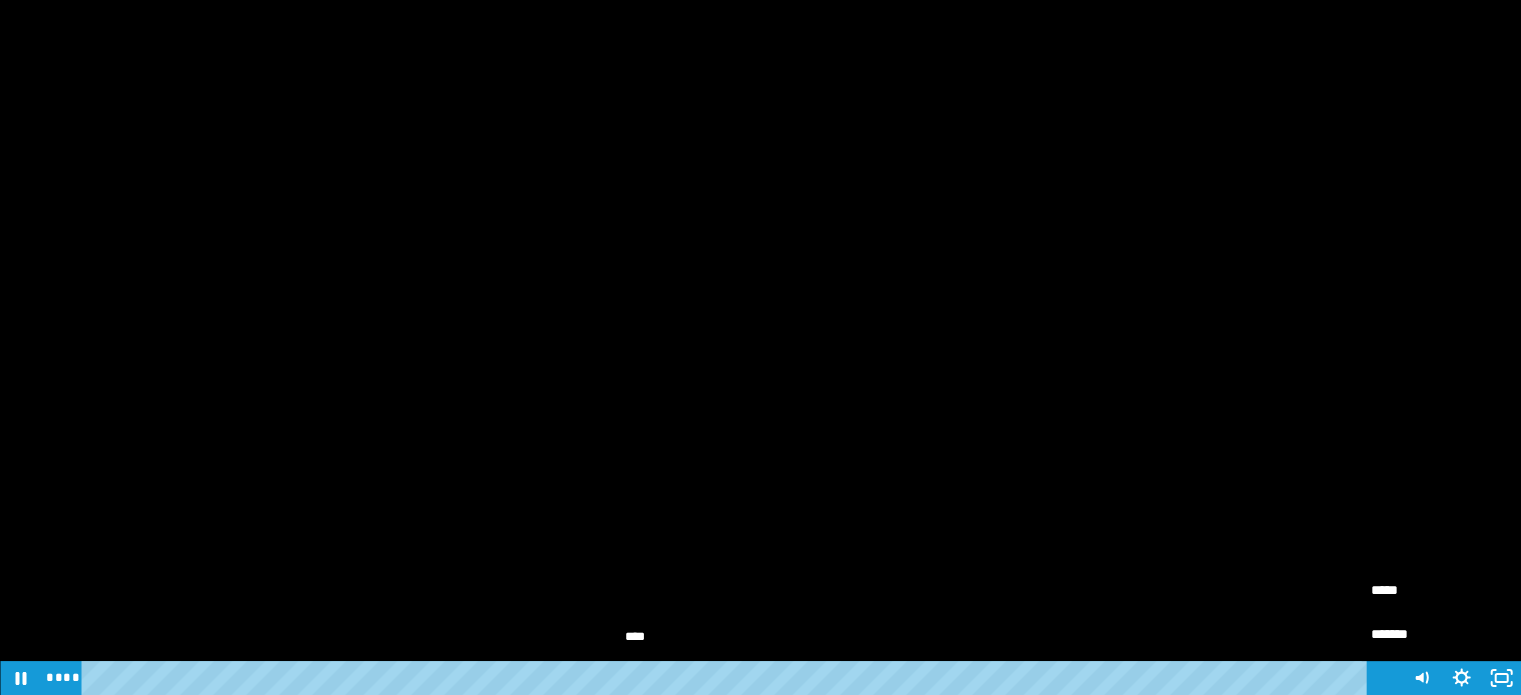 scroll, scrollTop: 316, scrollLeft: 0, axis: vertical 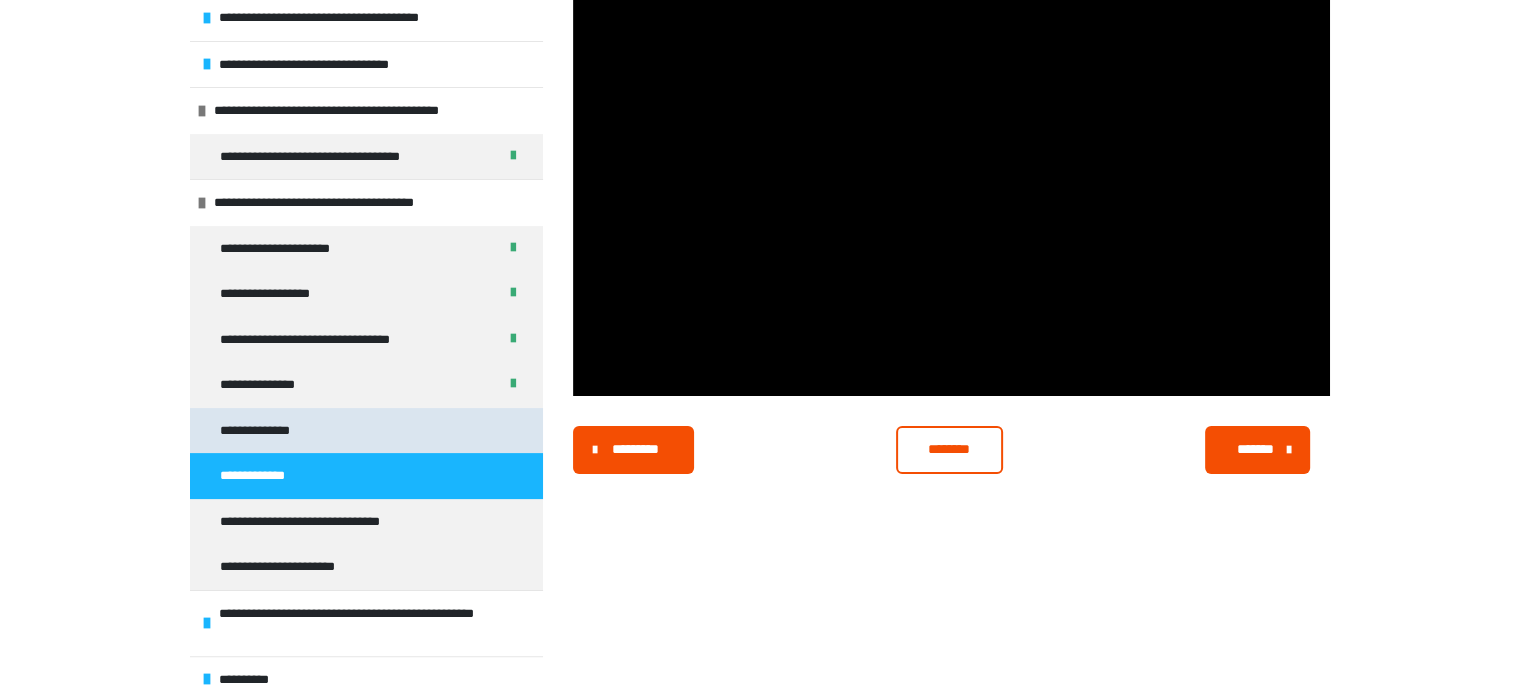 click on "**********" at bounding box center (366, 431) 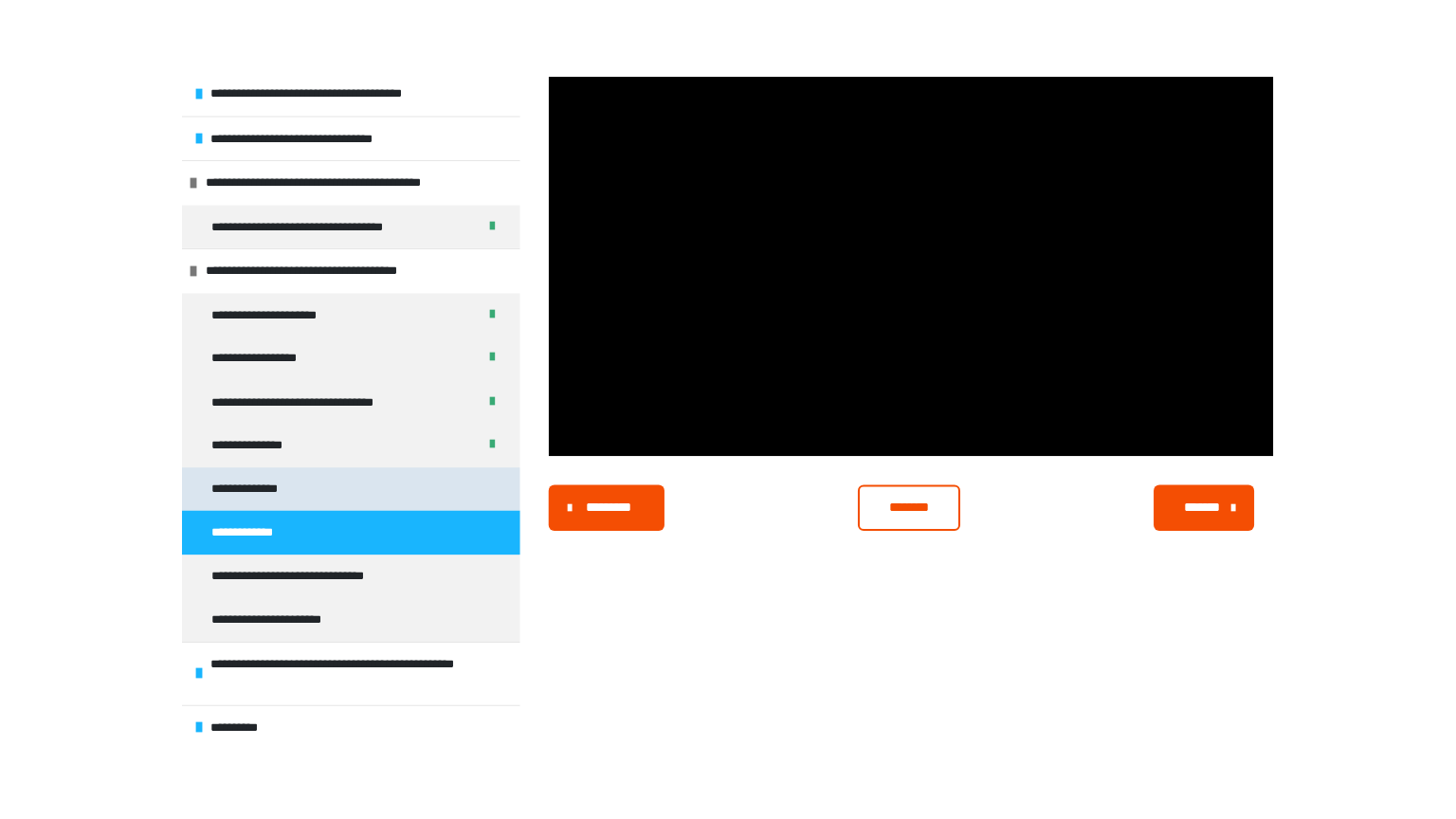 scroll, scrollTop: 341, scrollLeft: 0, axis: vertical 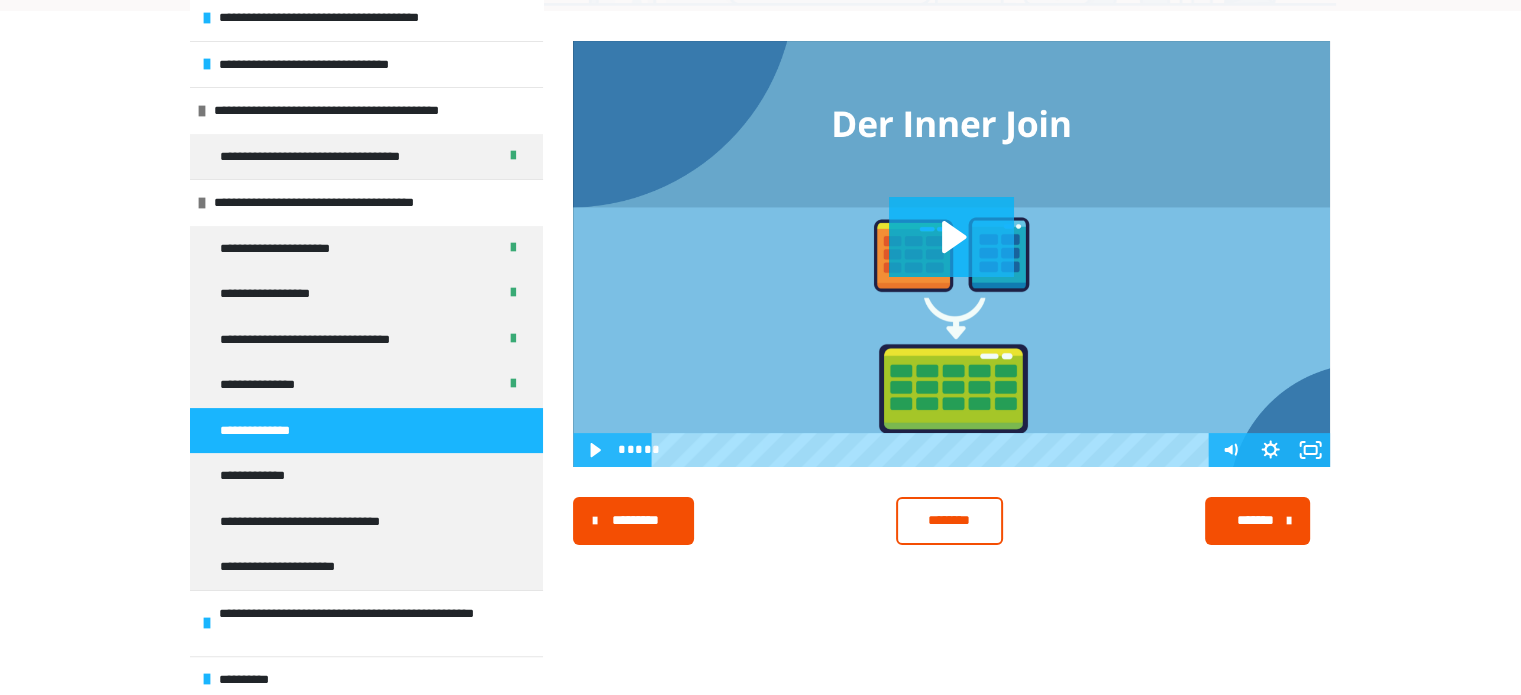 click at bounding box center (951, 254) 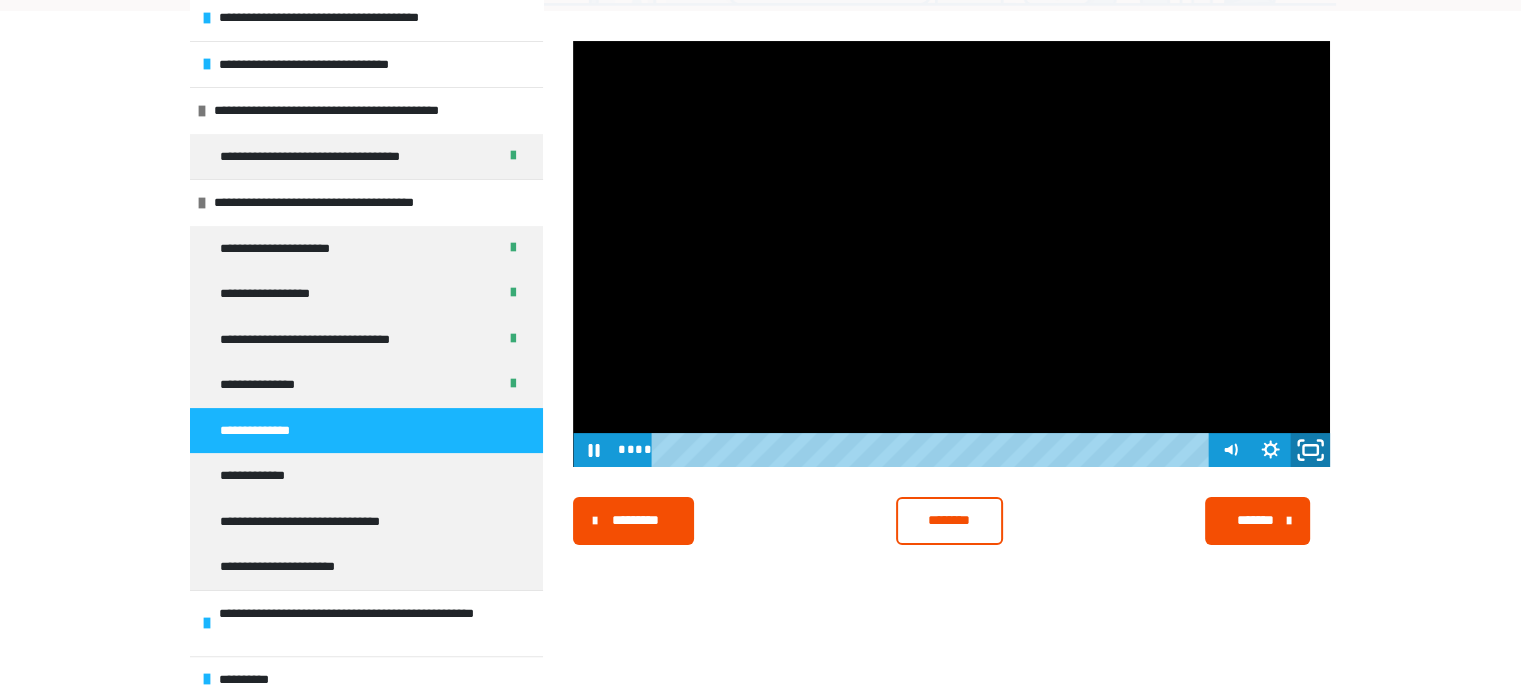 click 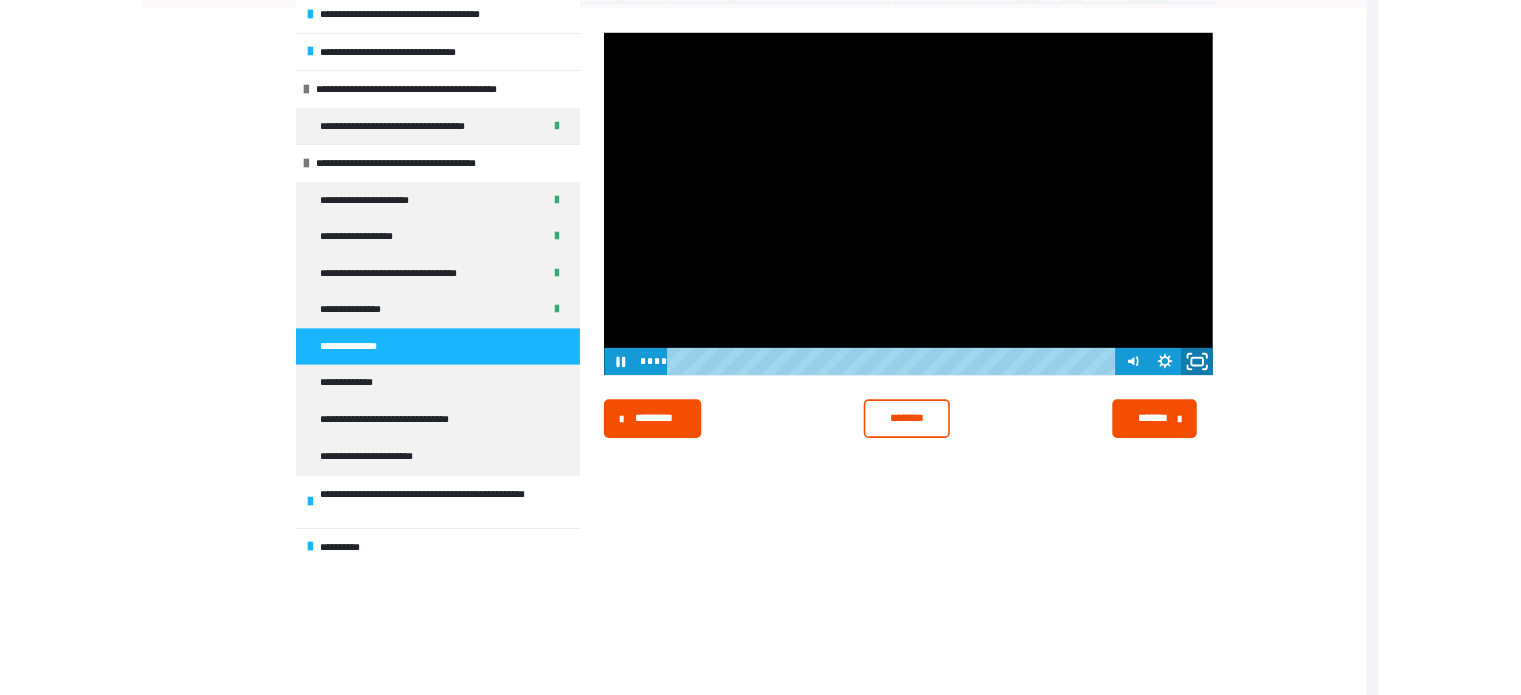 scroll, scrollTop: 147, scrollLeft: 0, axis: vertical 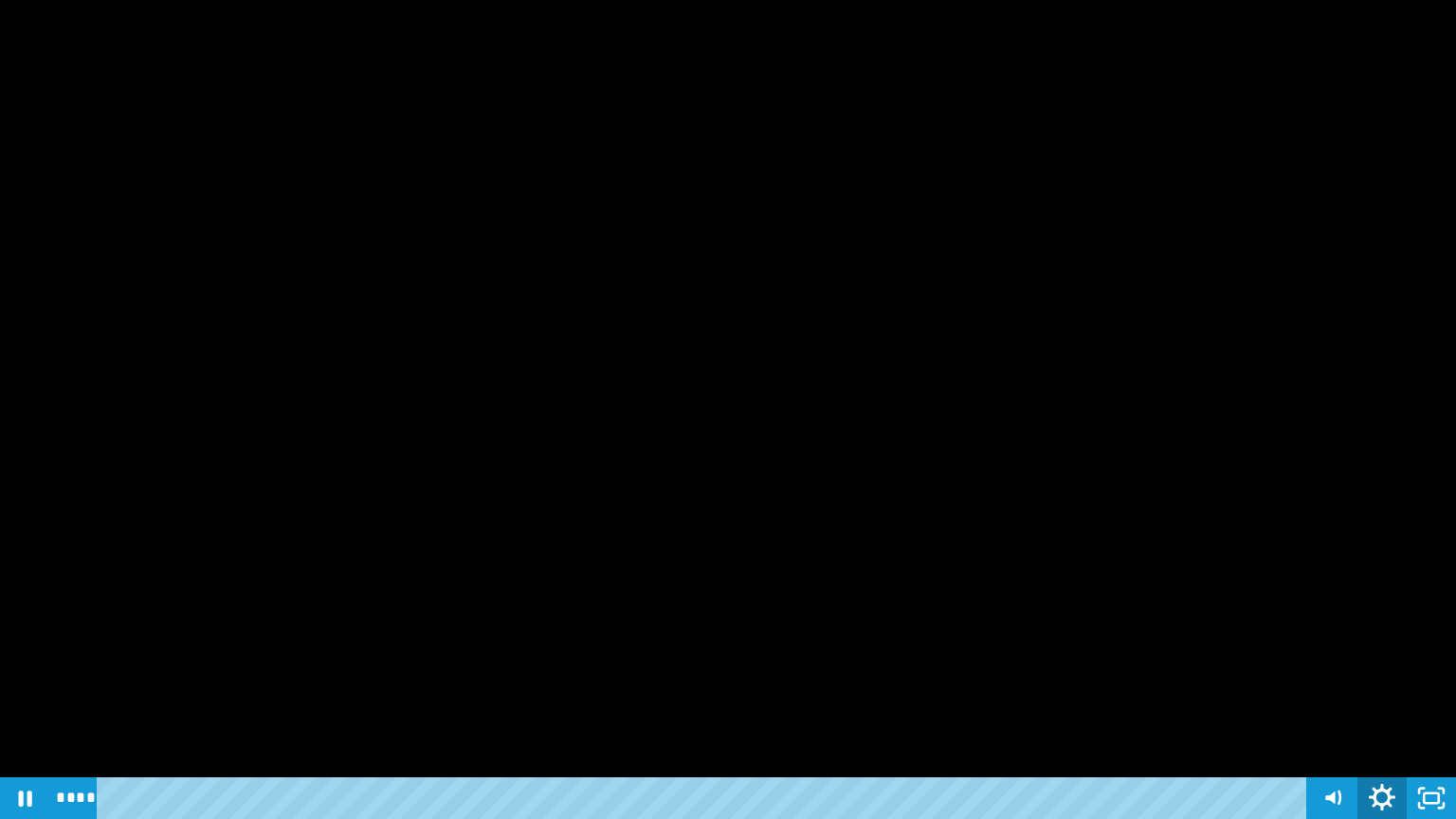 click 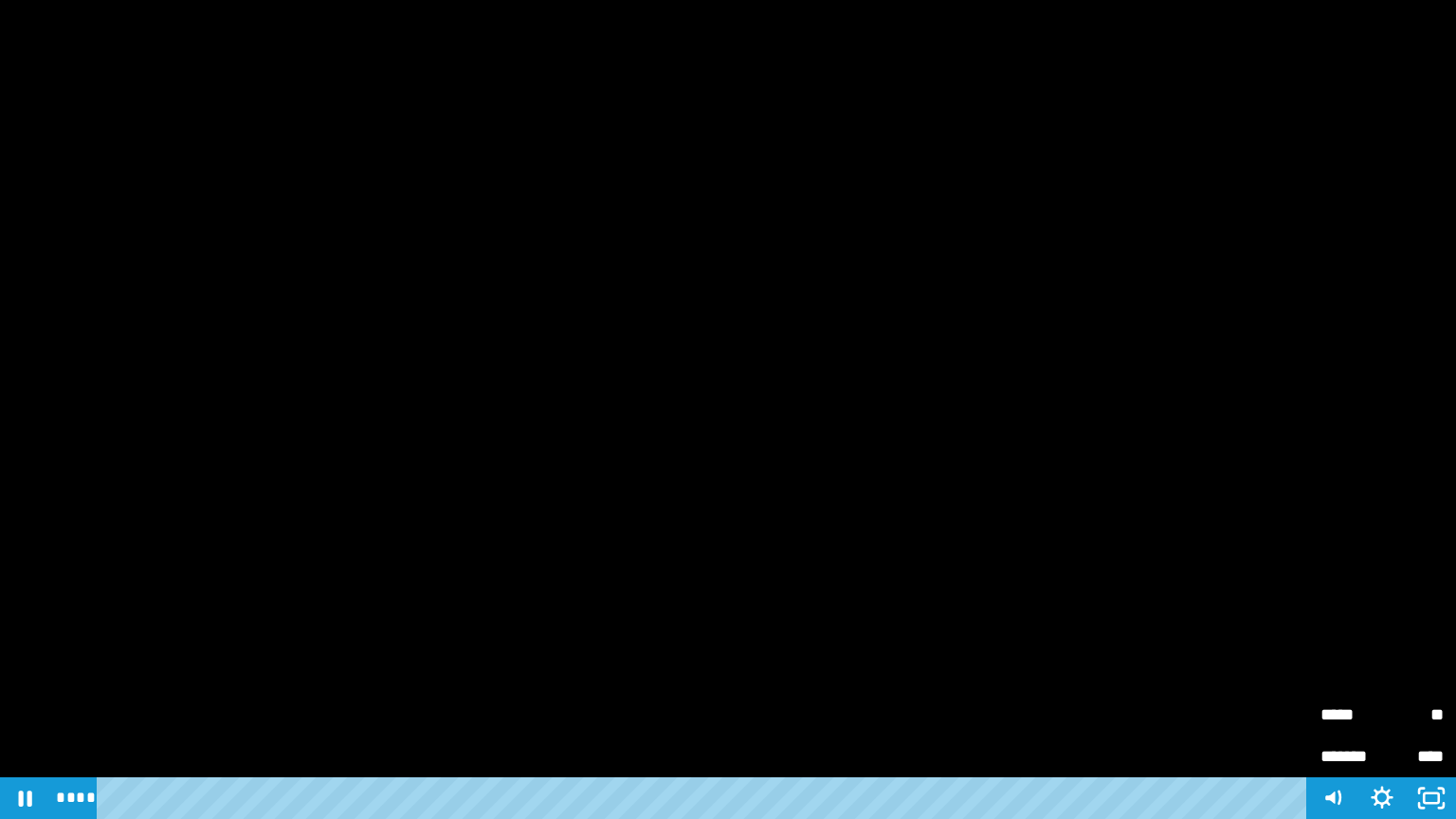 click on "*****" at bounding box center [1351, 715] 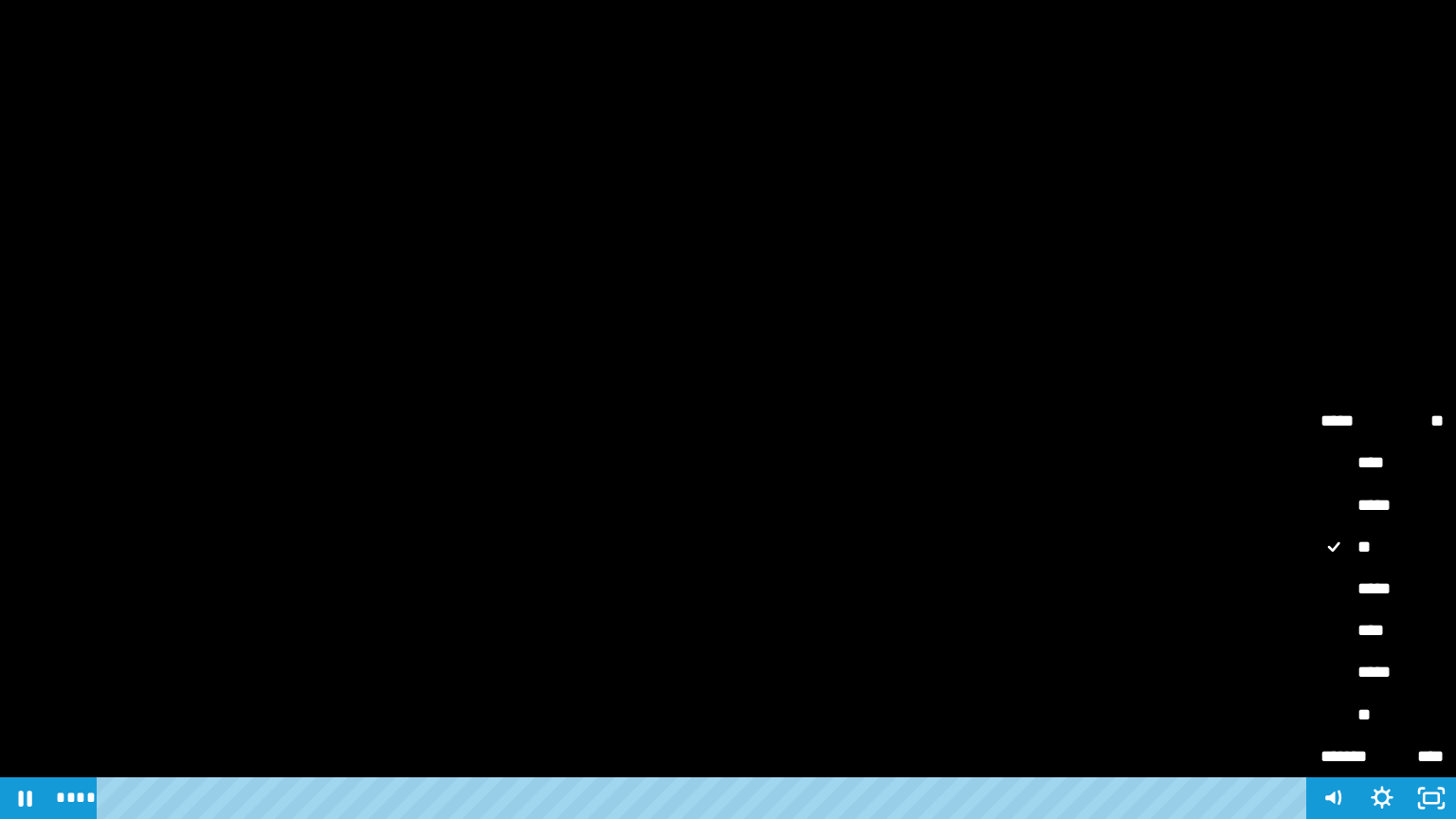 click on "****" at bounding box center [1382, 631] 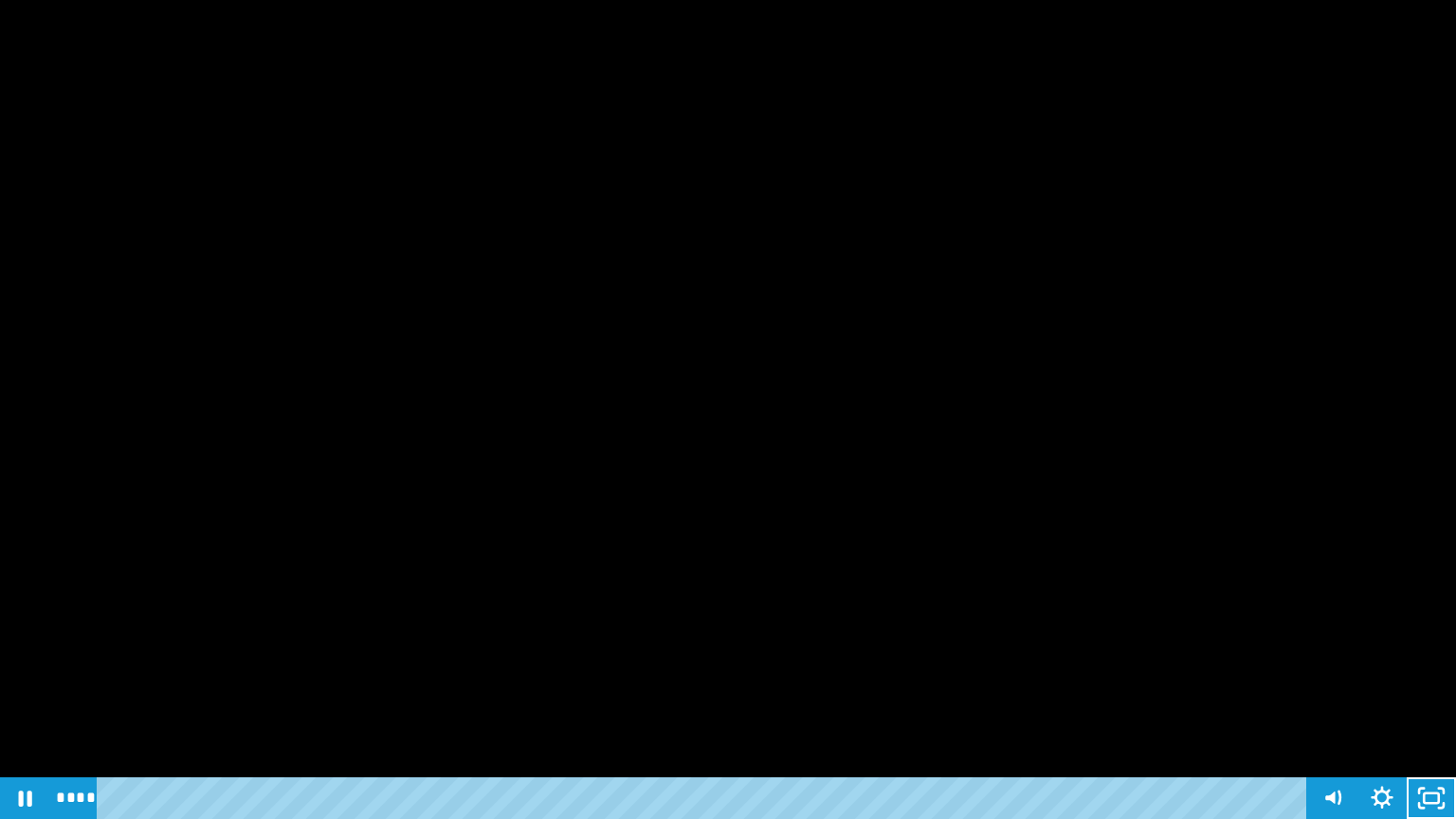 type 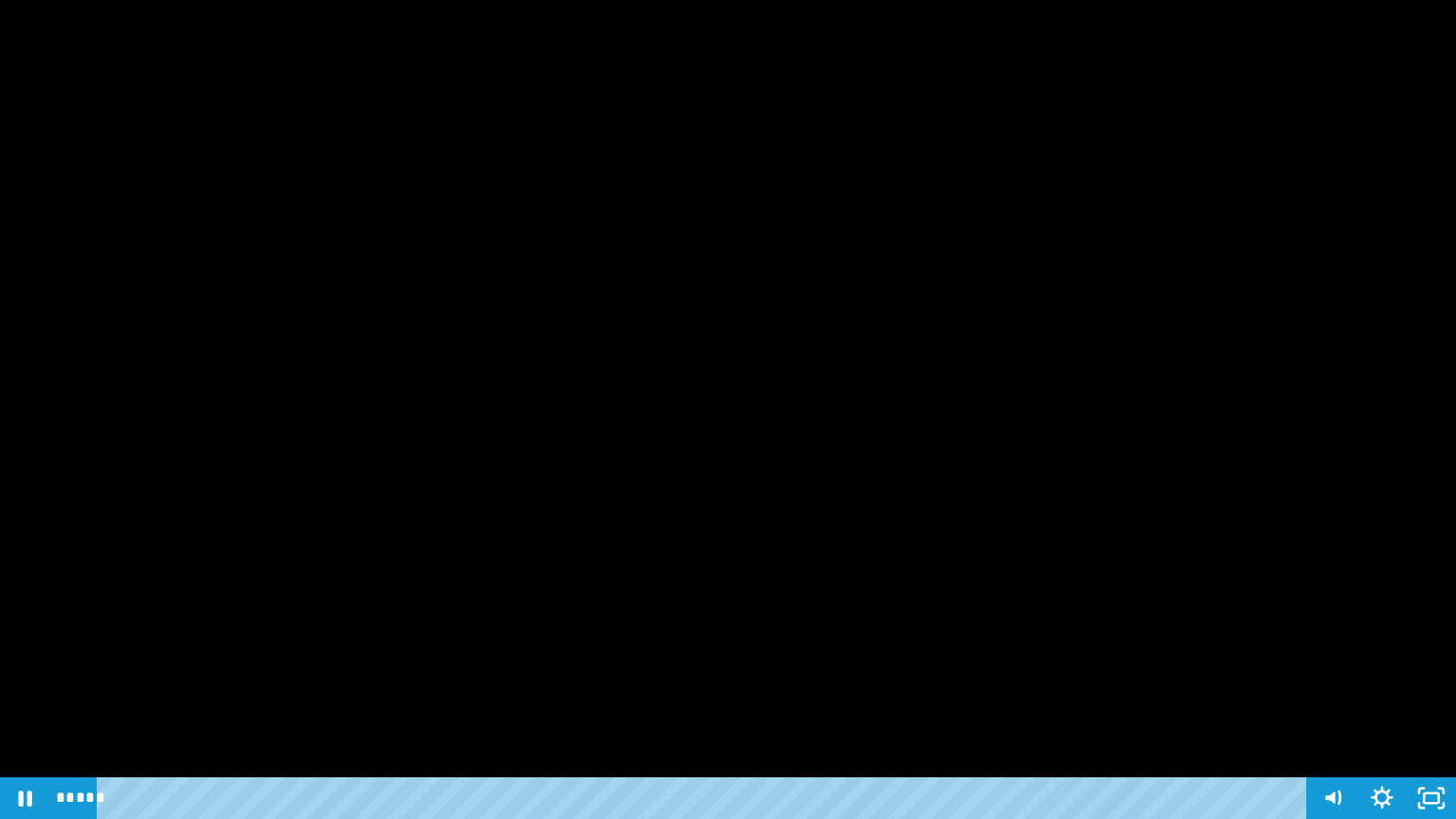 click at bounding box center [728, 410] 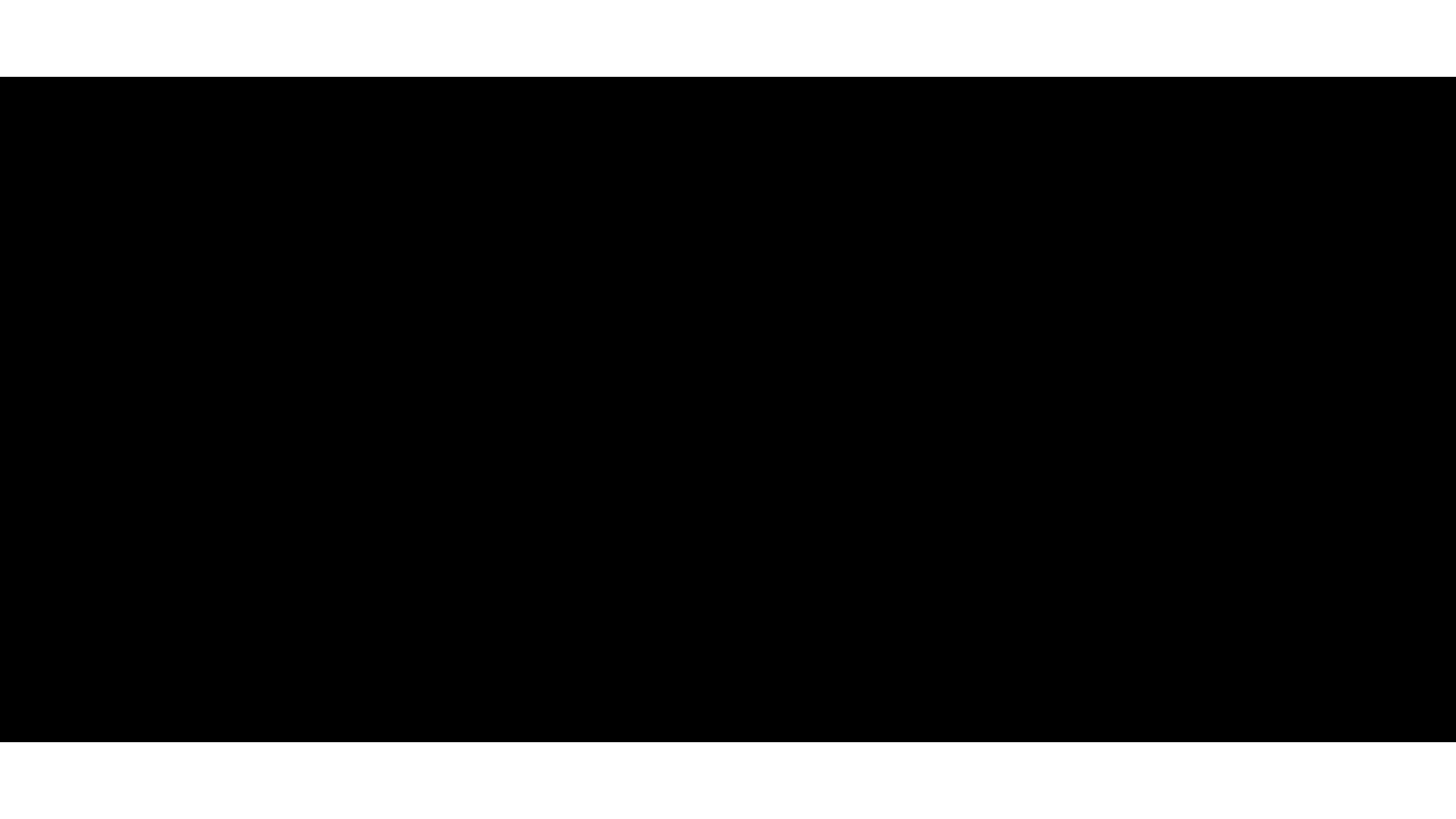 scroll, scrollTop: 300, scrollLeft: 0, axis: vertical 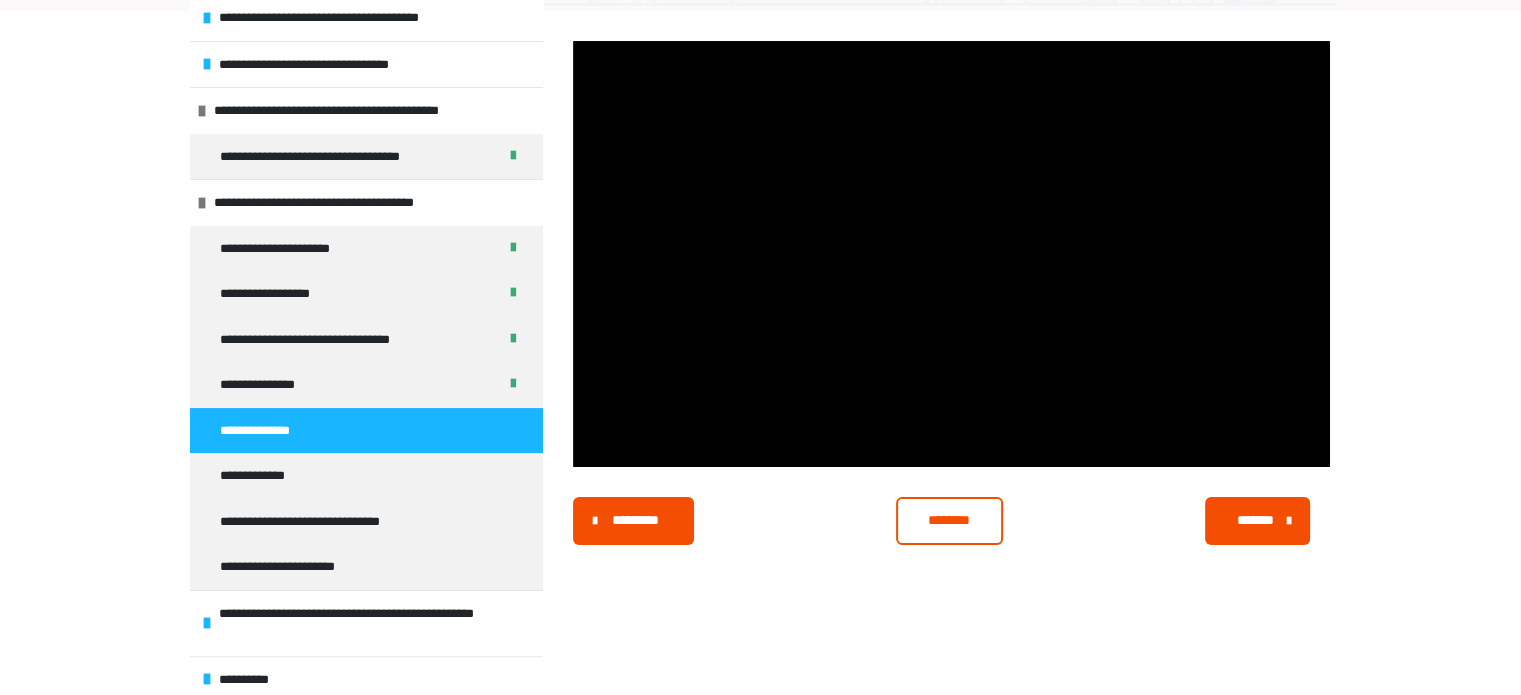 click on "********* ******** *******" at bounding box center (951, 521) 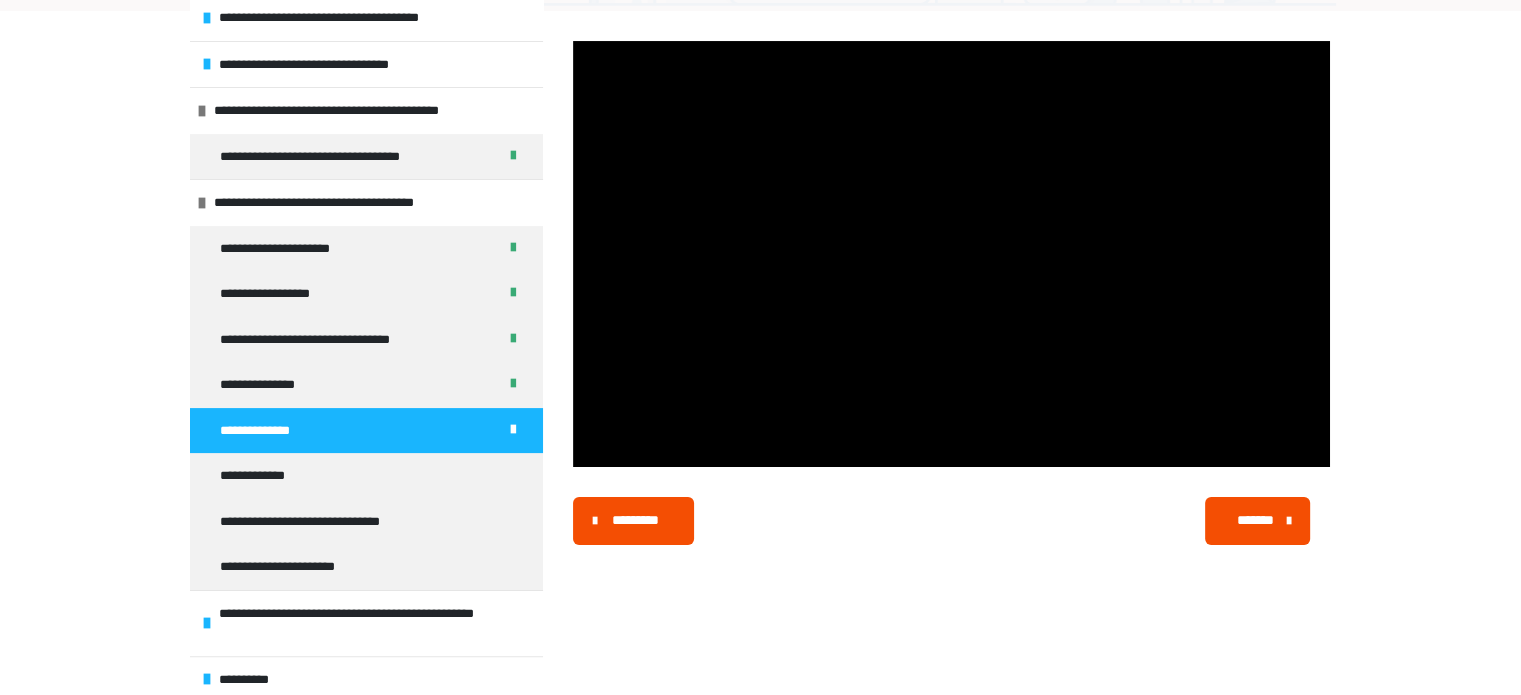 click on "*******" at bounding box center [1258, 521] 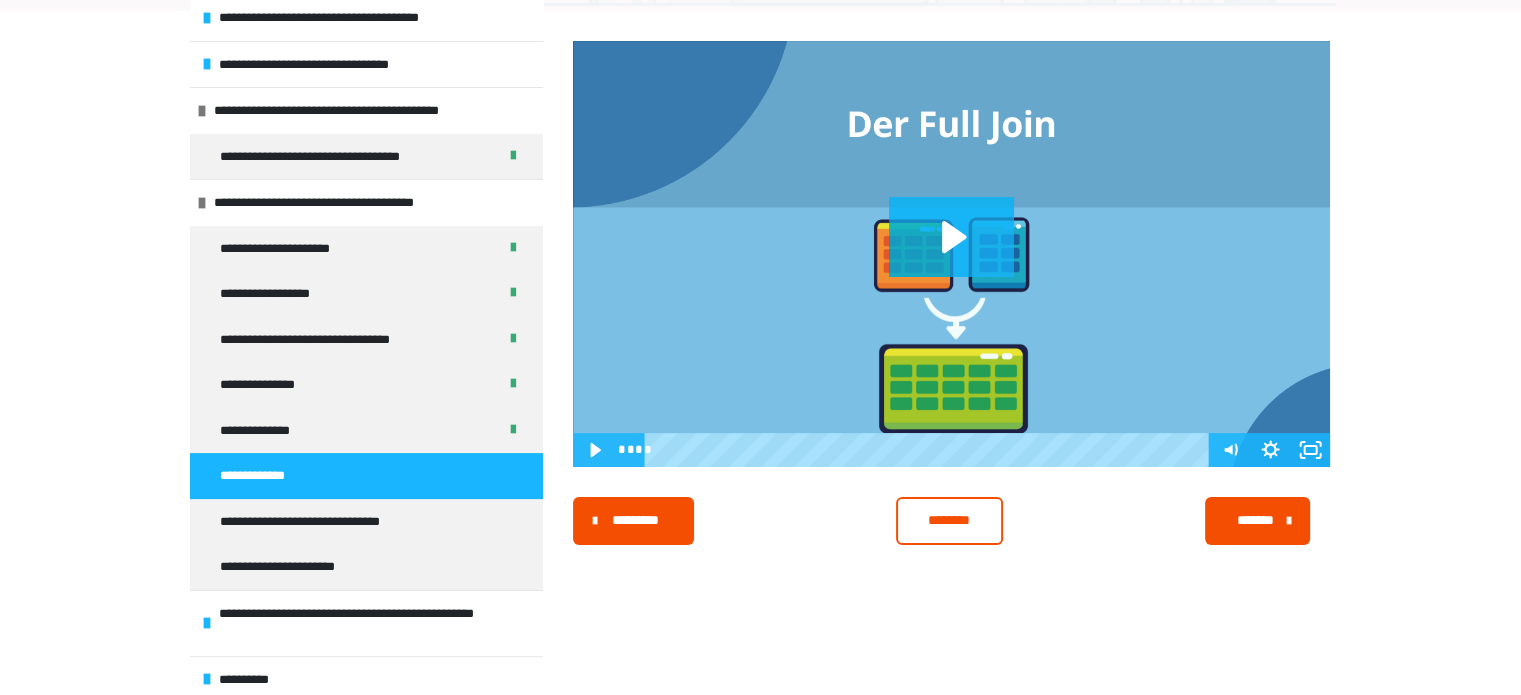 click at bounding box center [951, 254] 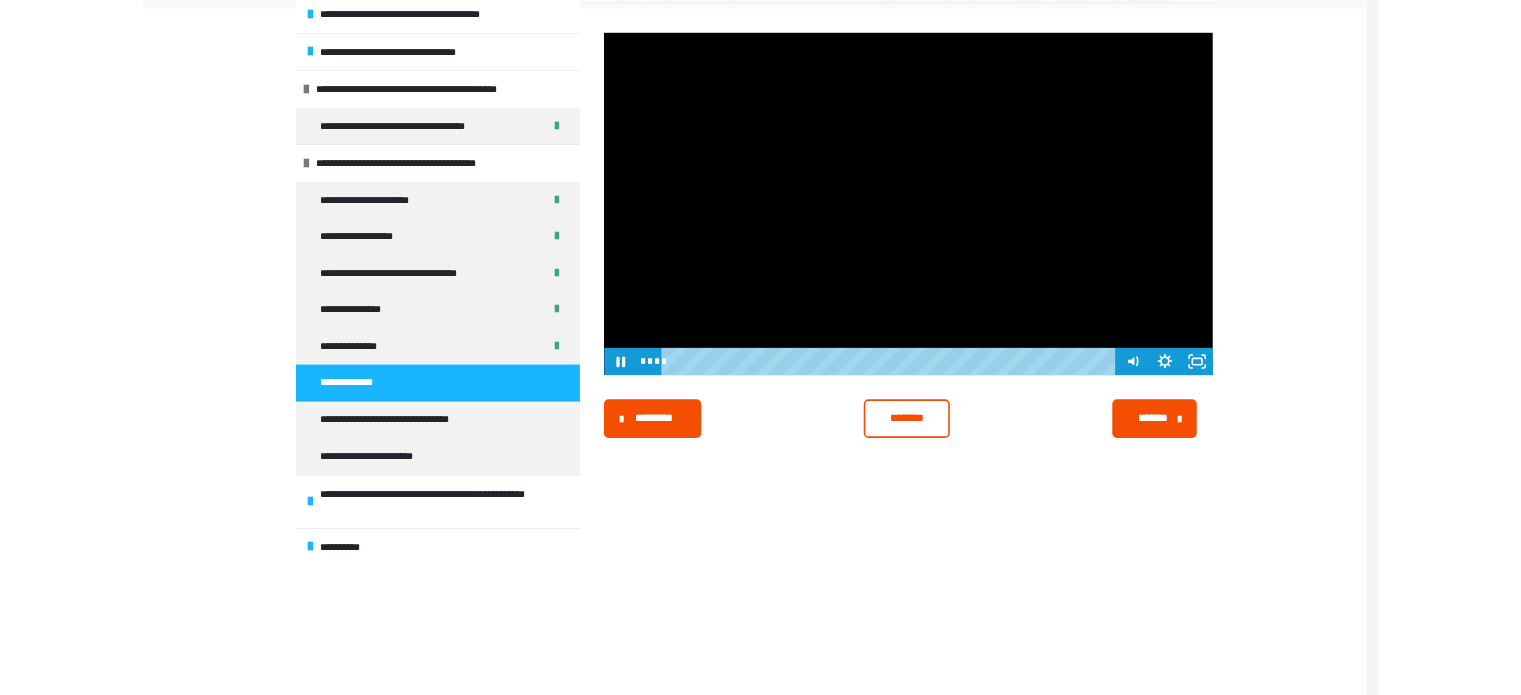 scroll, scrollTop: 147, scrollLeft: 0, axis: vertical 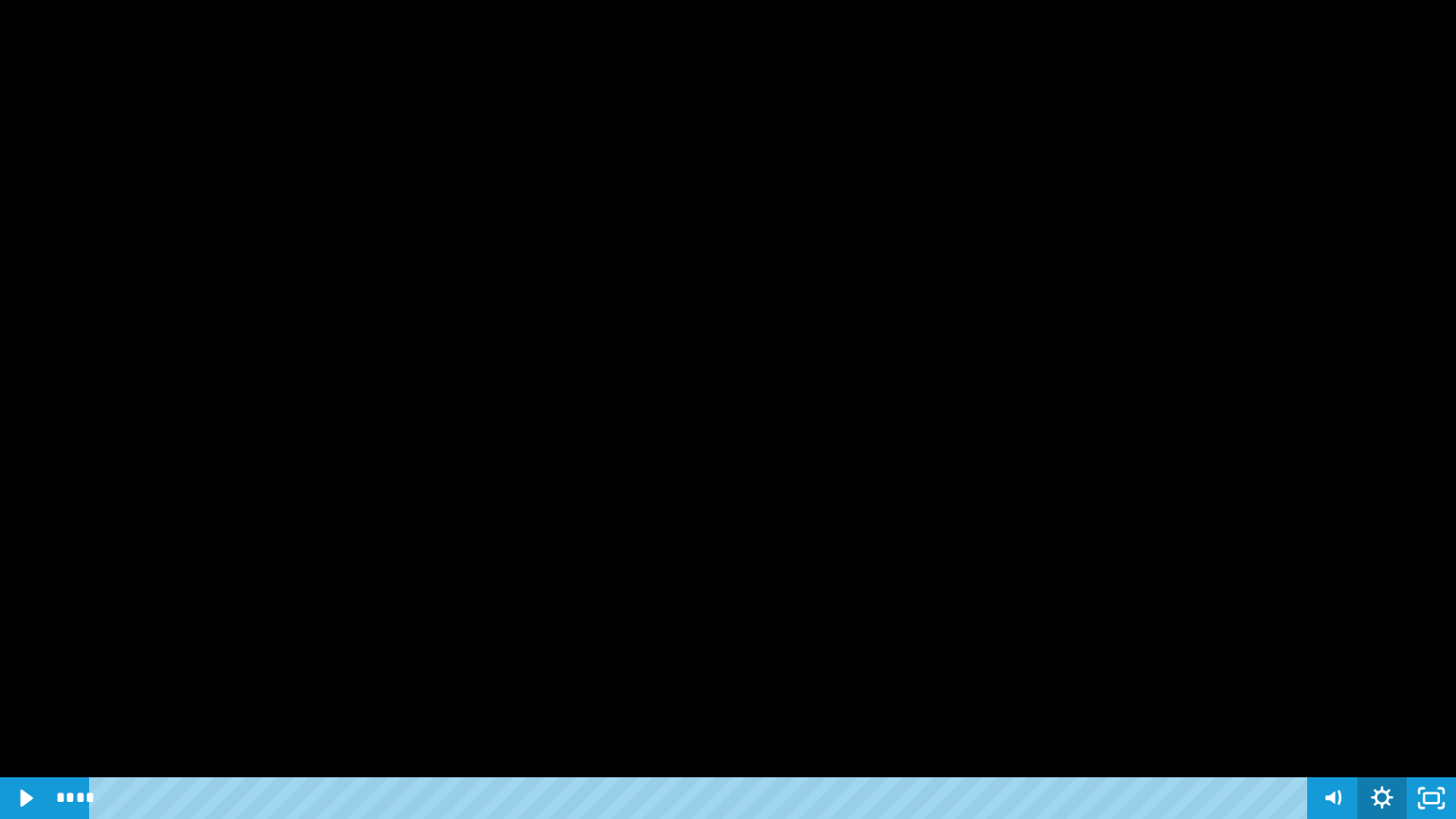 click 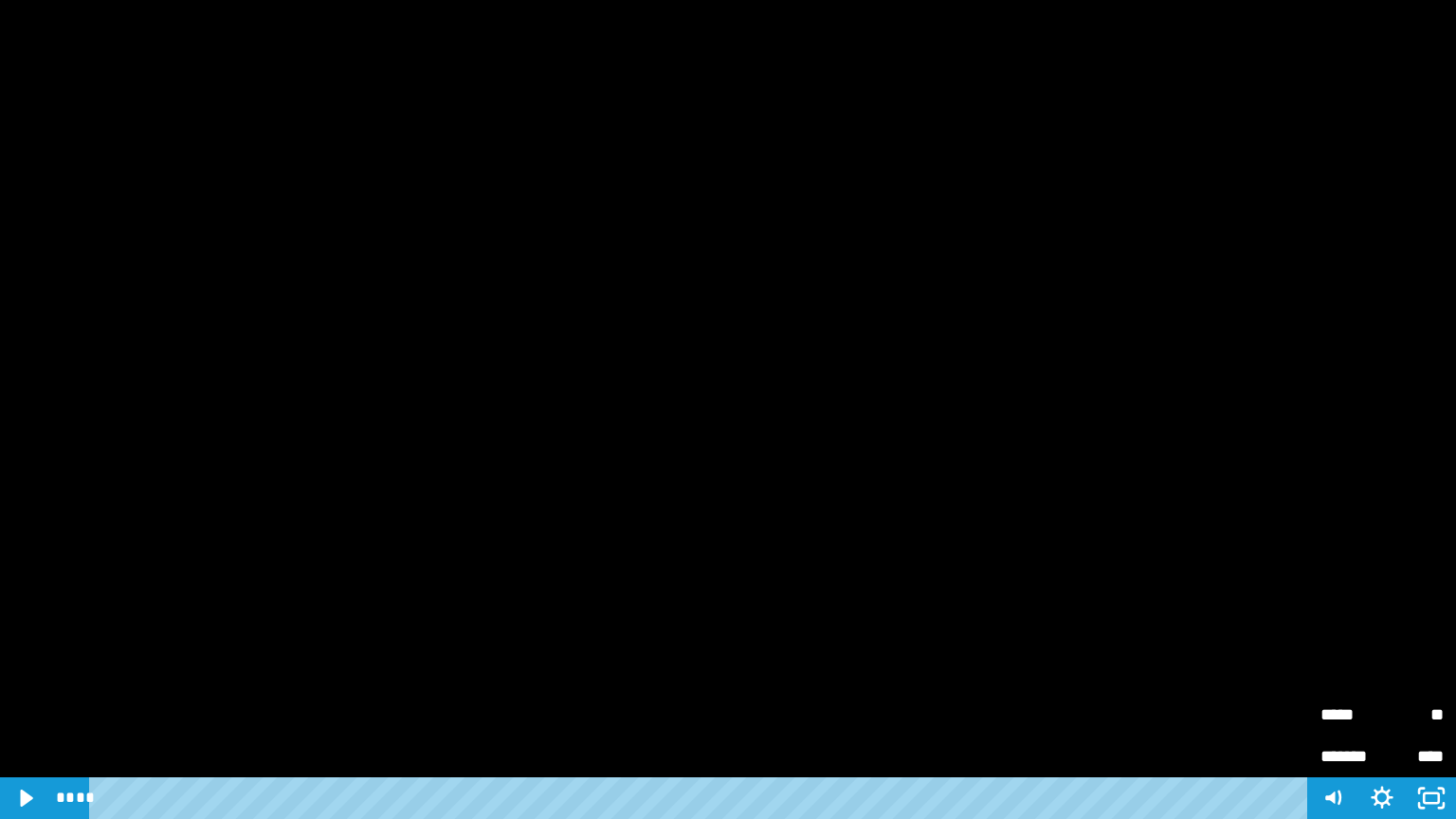 click on "*****" at bounding box center [1351, 715] 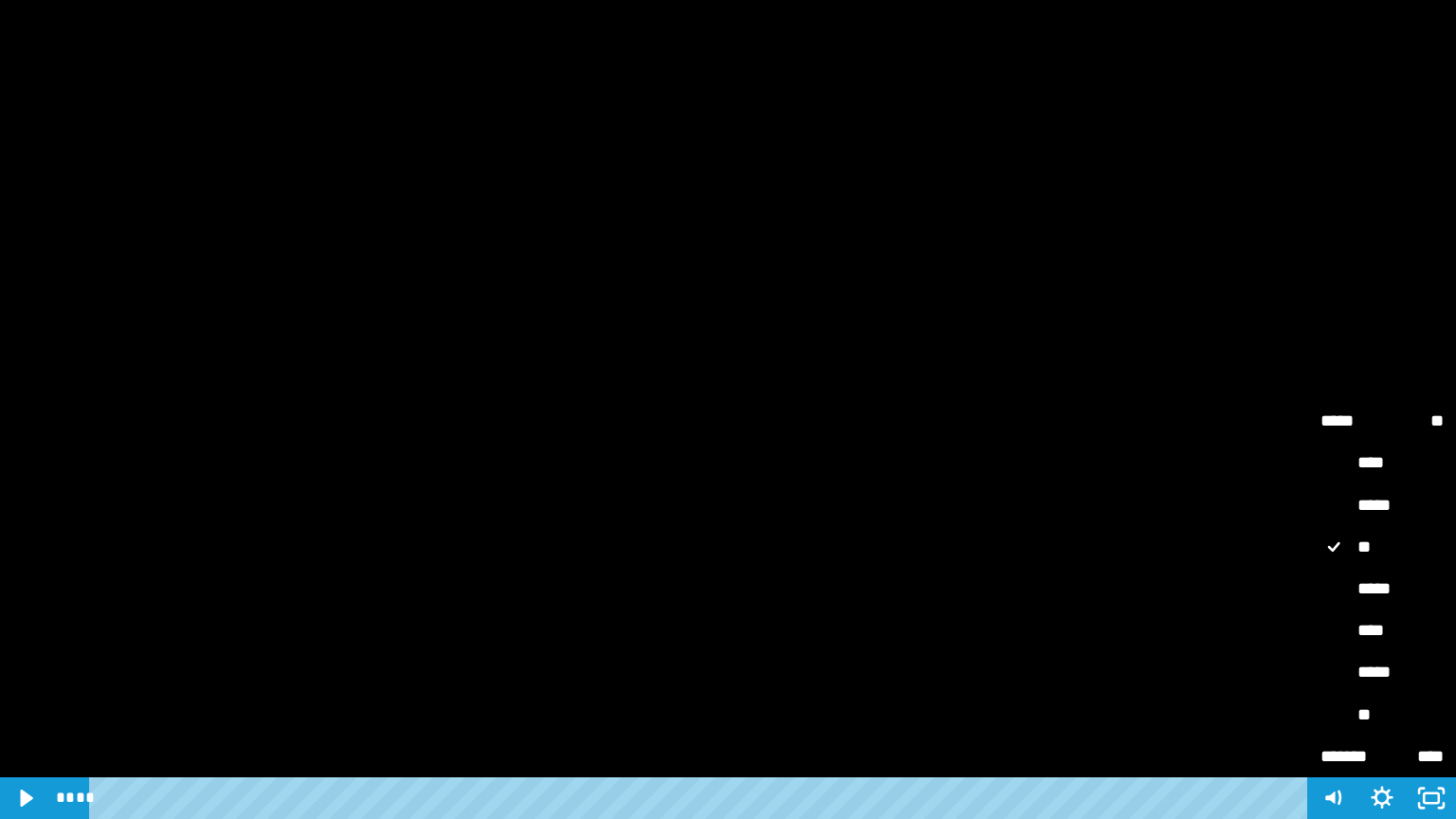 click on "**" at bounding box center [1382, 716] 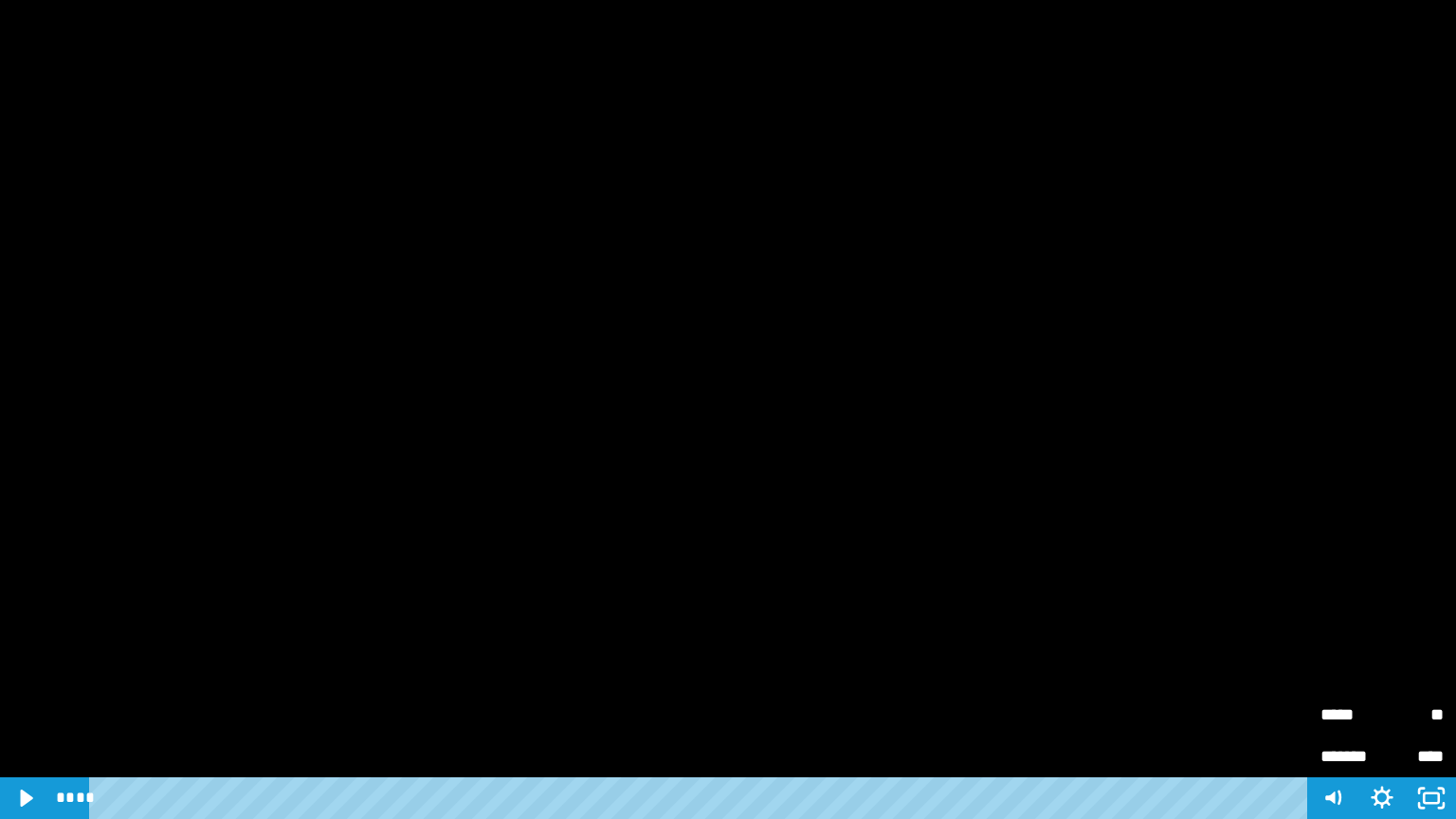 click at bounding box center (728, 410) 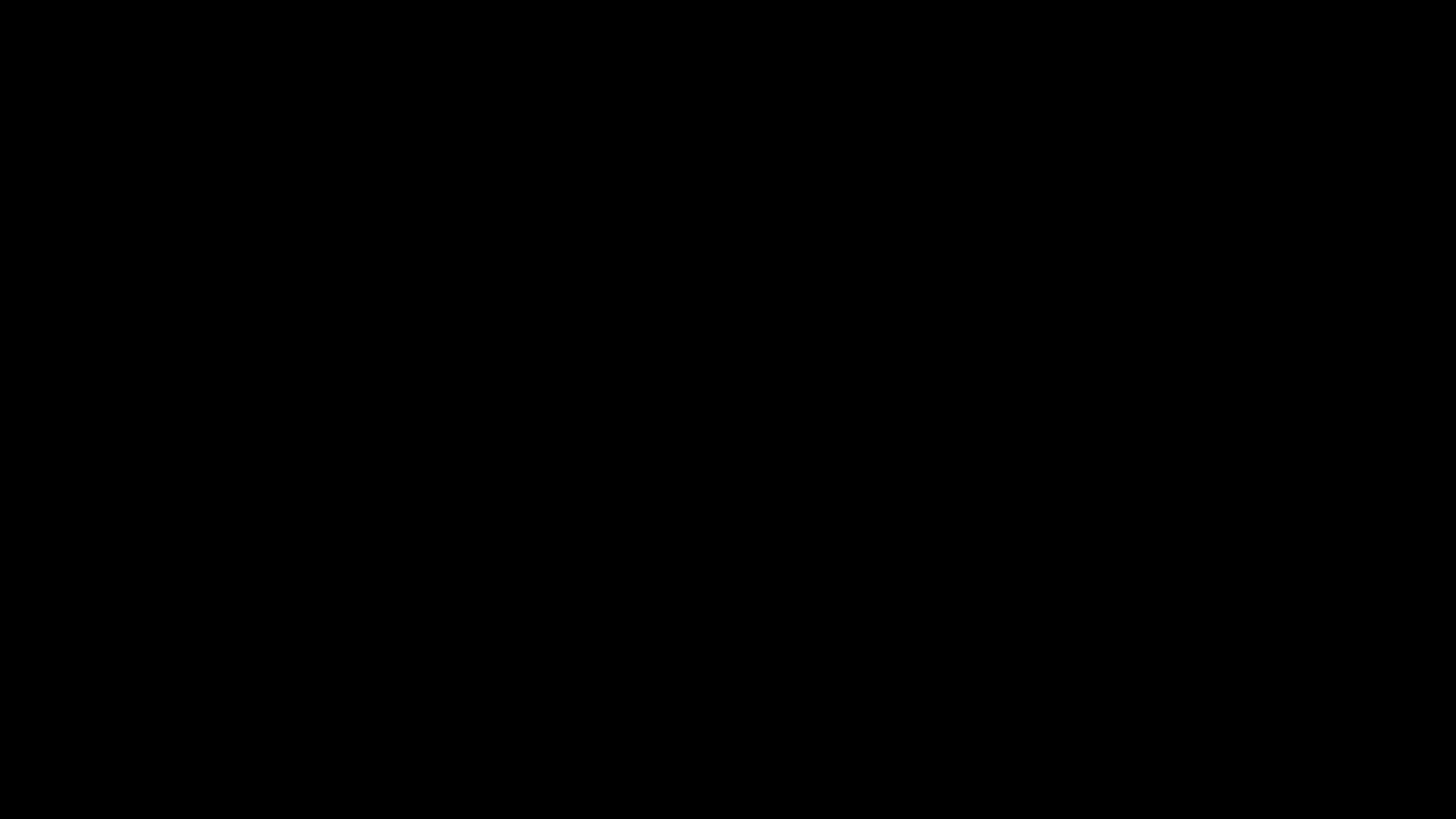 click at bounding box center [728, 410] 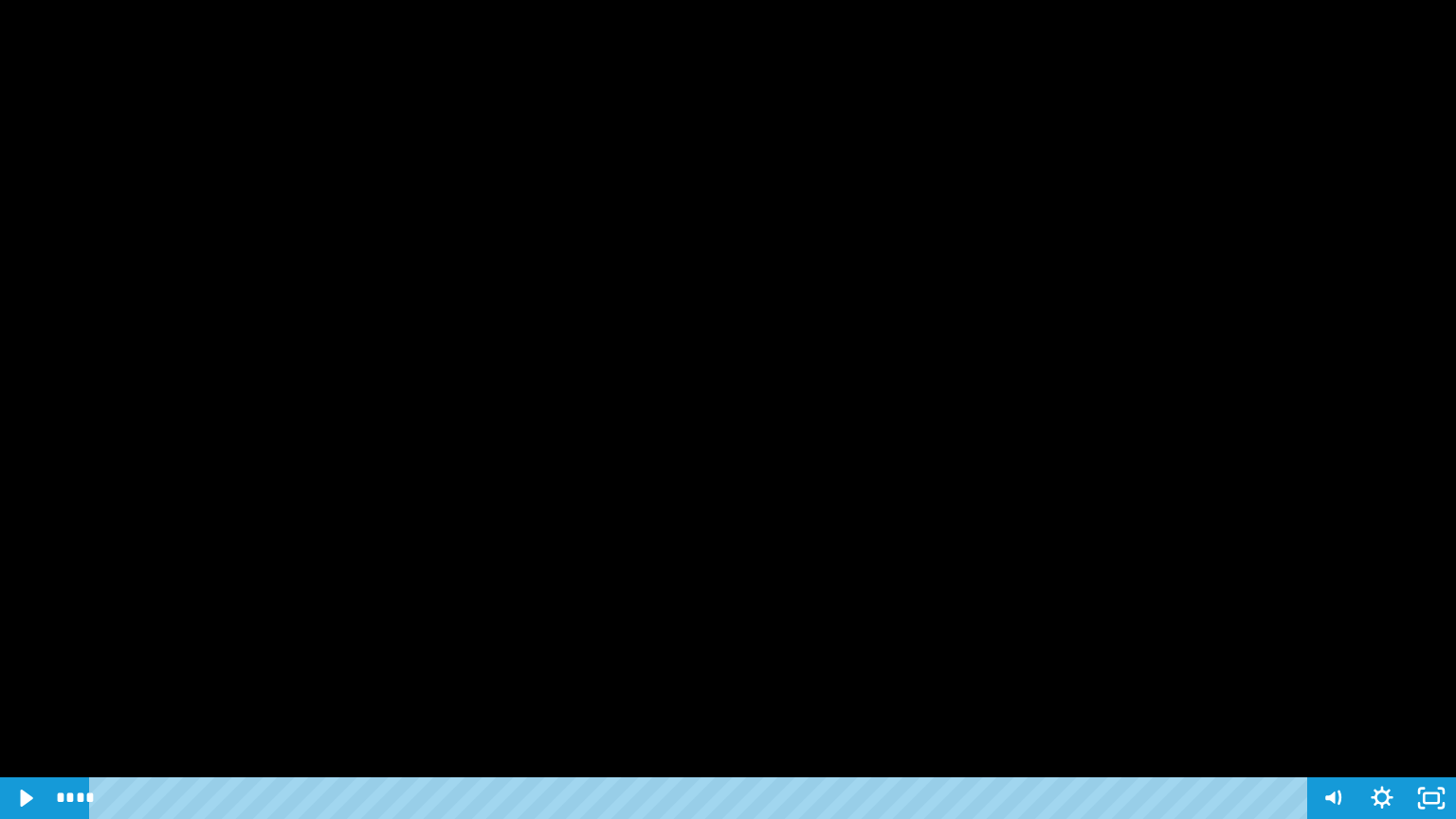 click at bounding box center [728, 410] 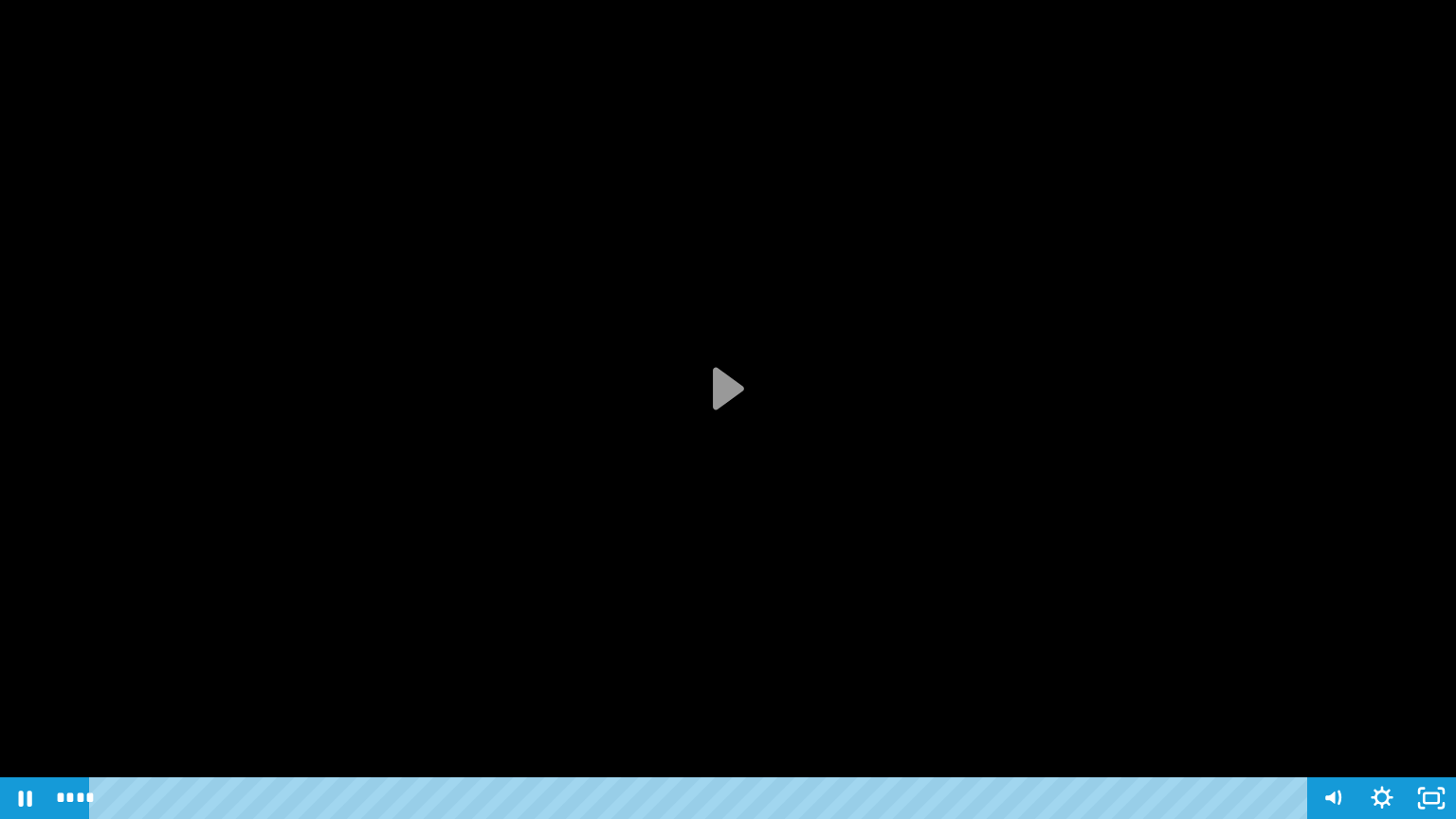 click at bounding box center [728, 410] 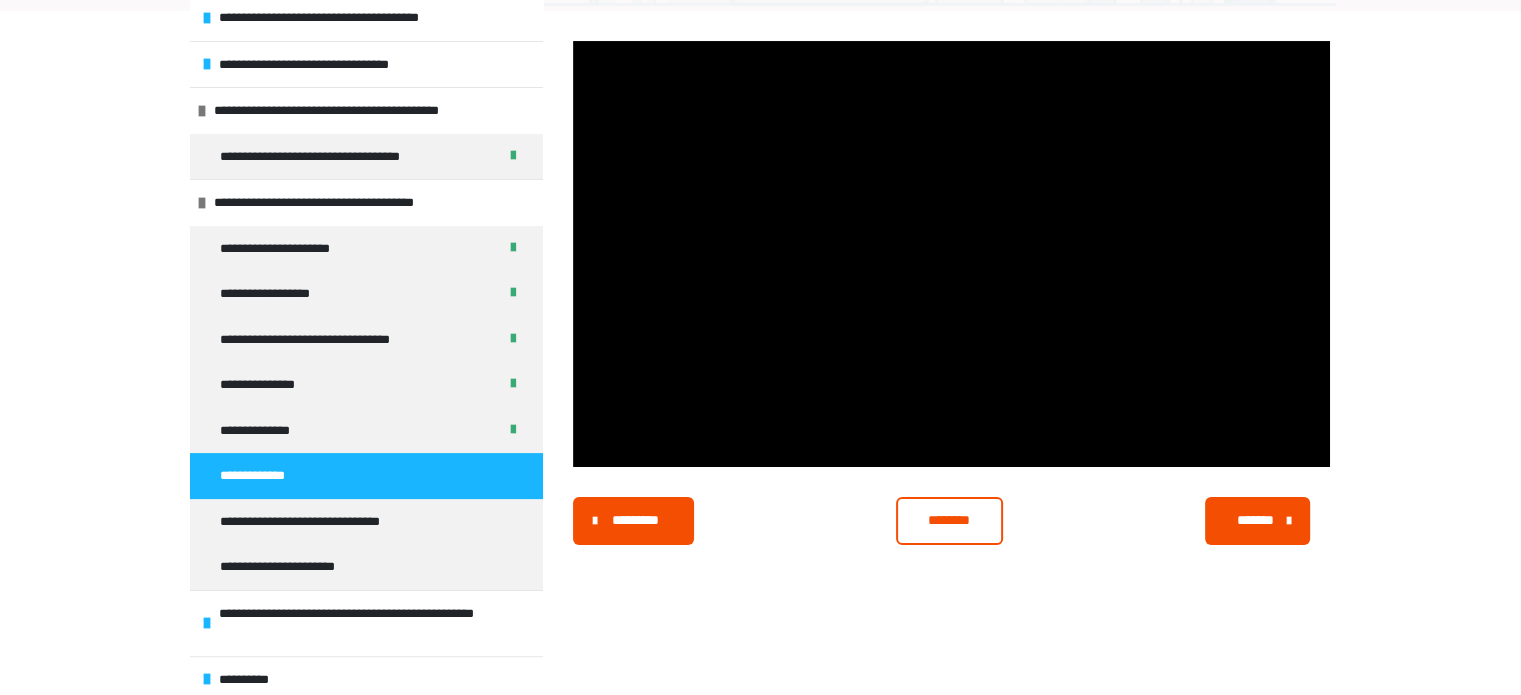 click on "********" at bounding box center (949, 521) 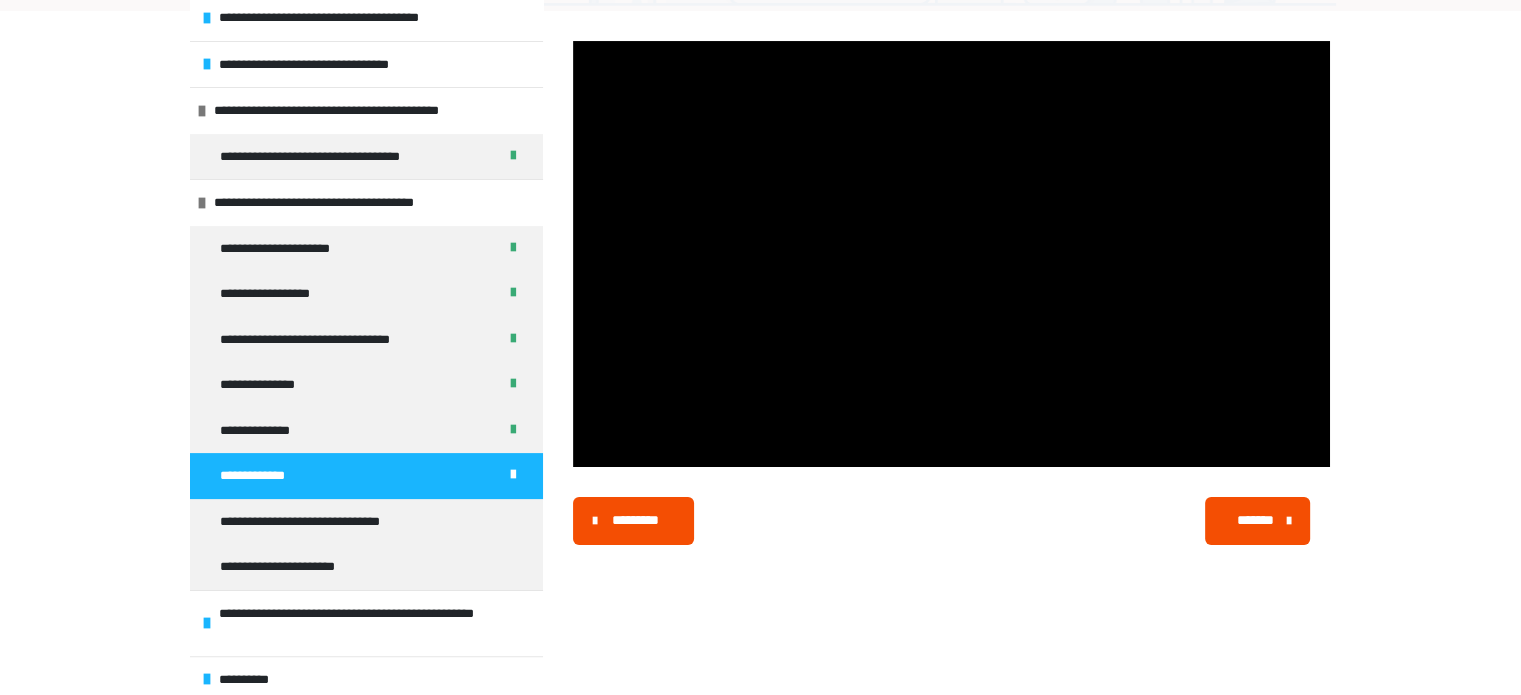 click on "*******" at bounding box center (1256, 520) 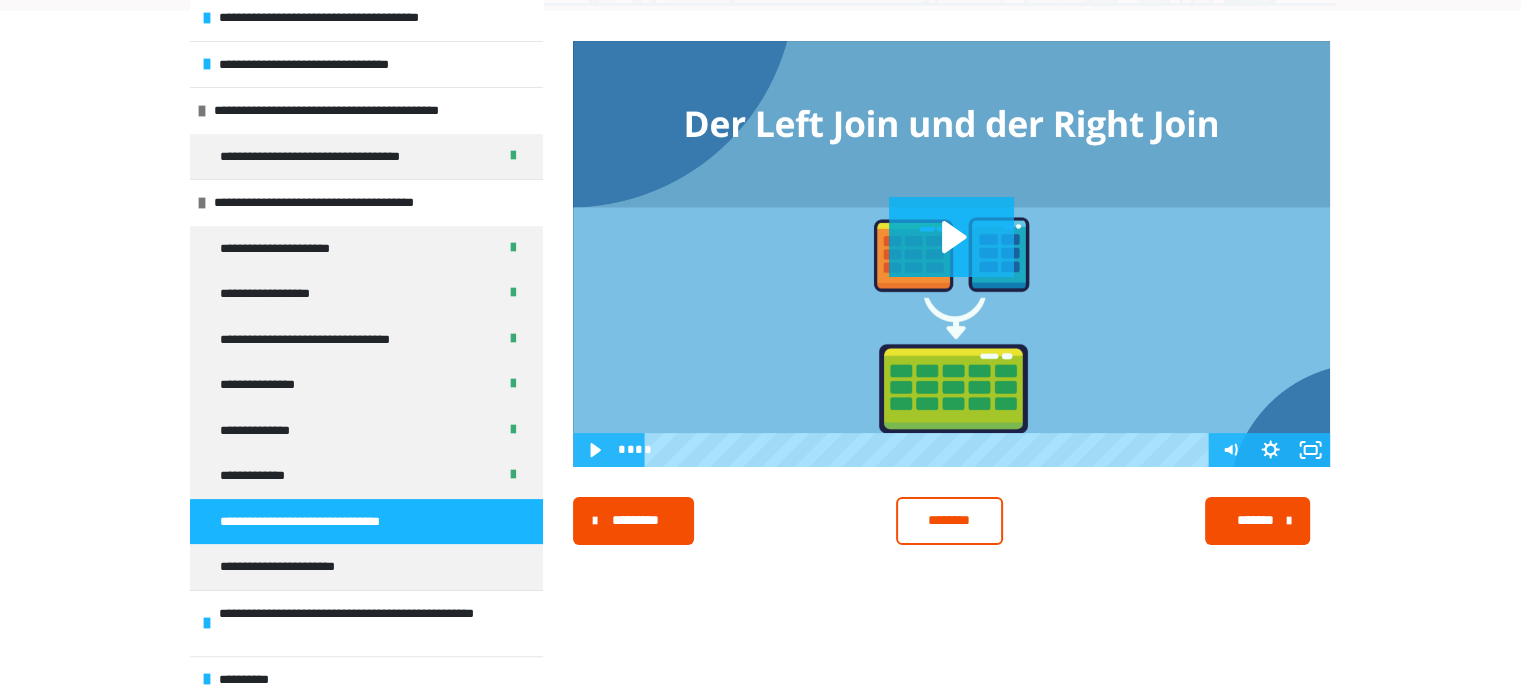 click on "********" at bounding box center [949, 520] 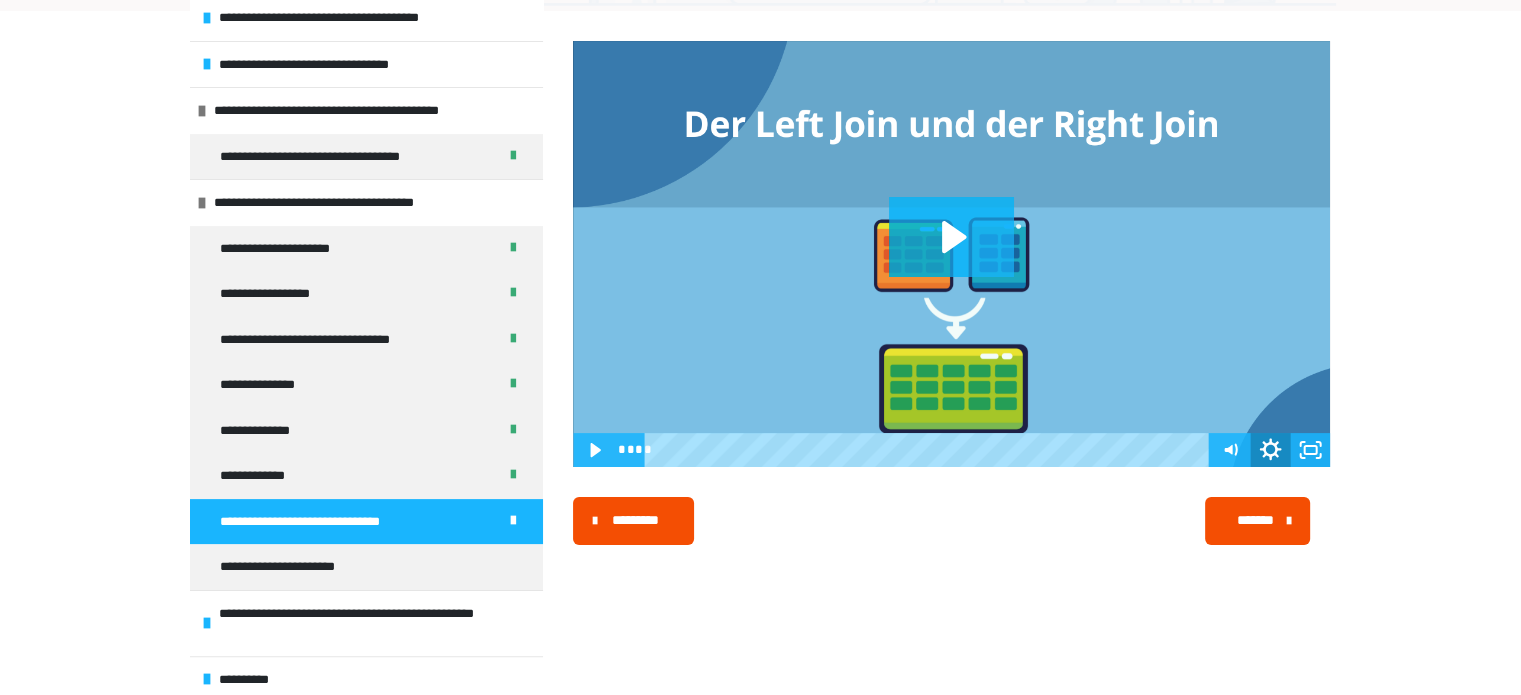 click 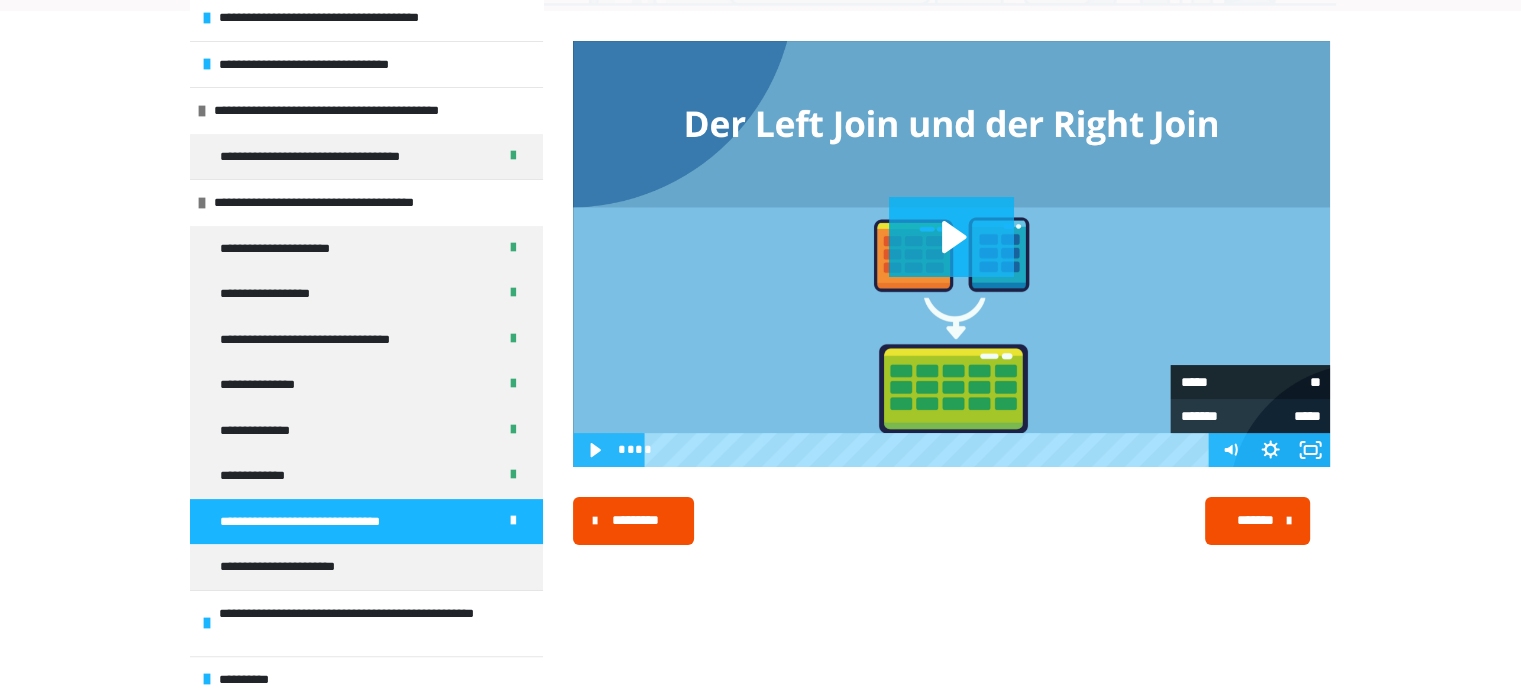 click on "**" at bounding box center [1285, 382] 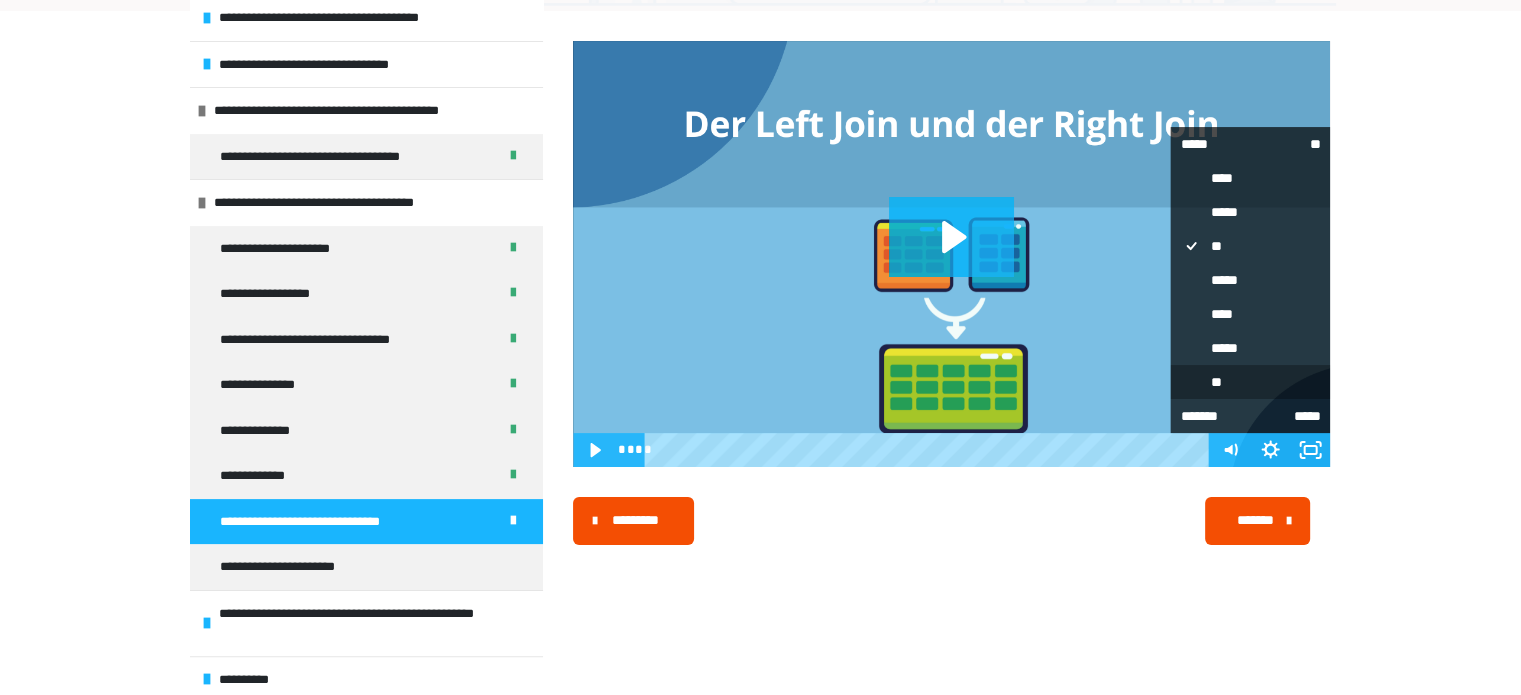 click on "**" at bounding box center [1250, 382] 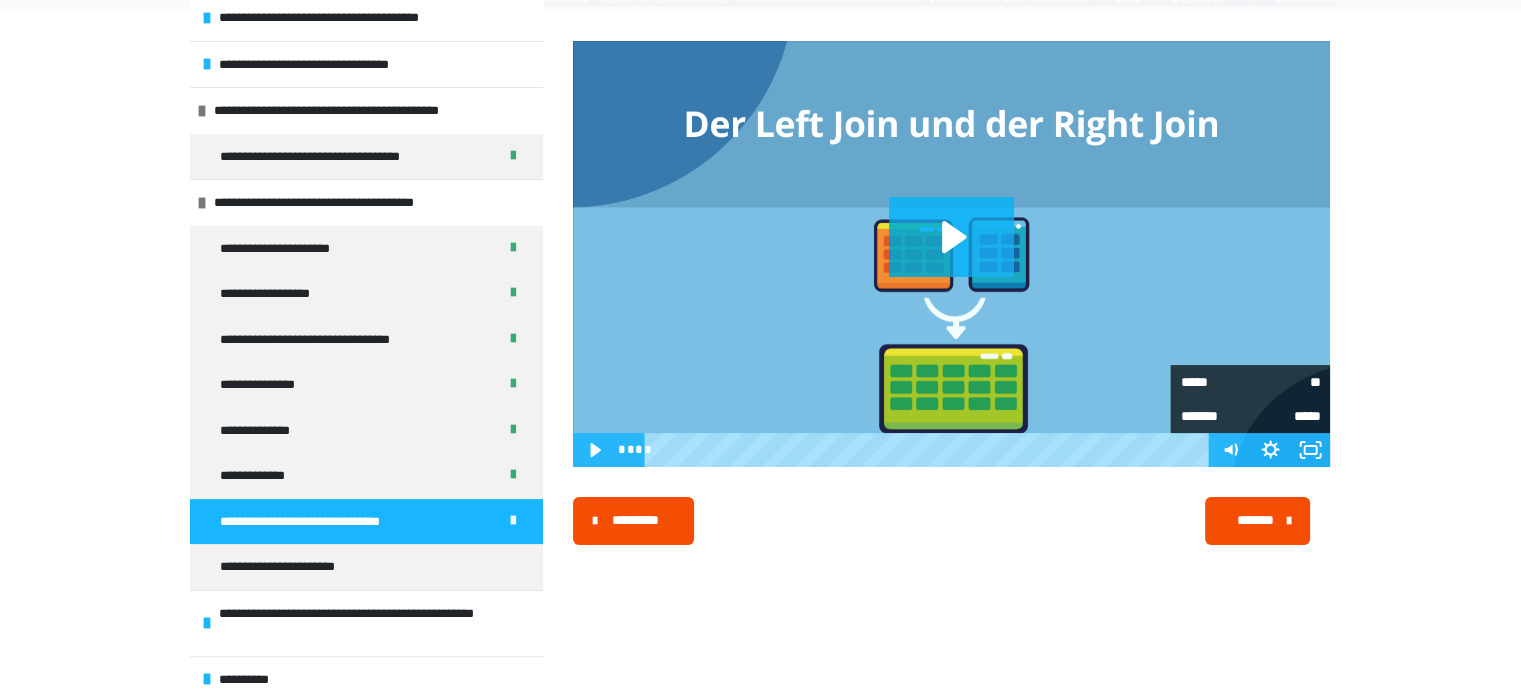 click at bounding box center (951, 254) 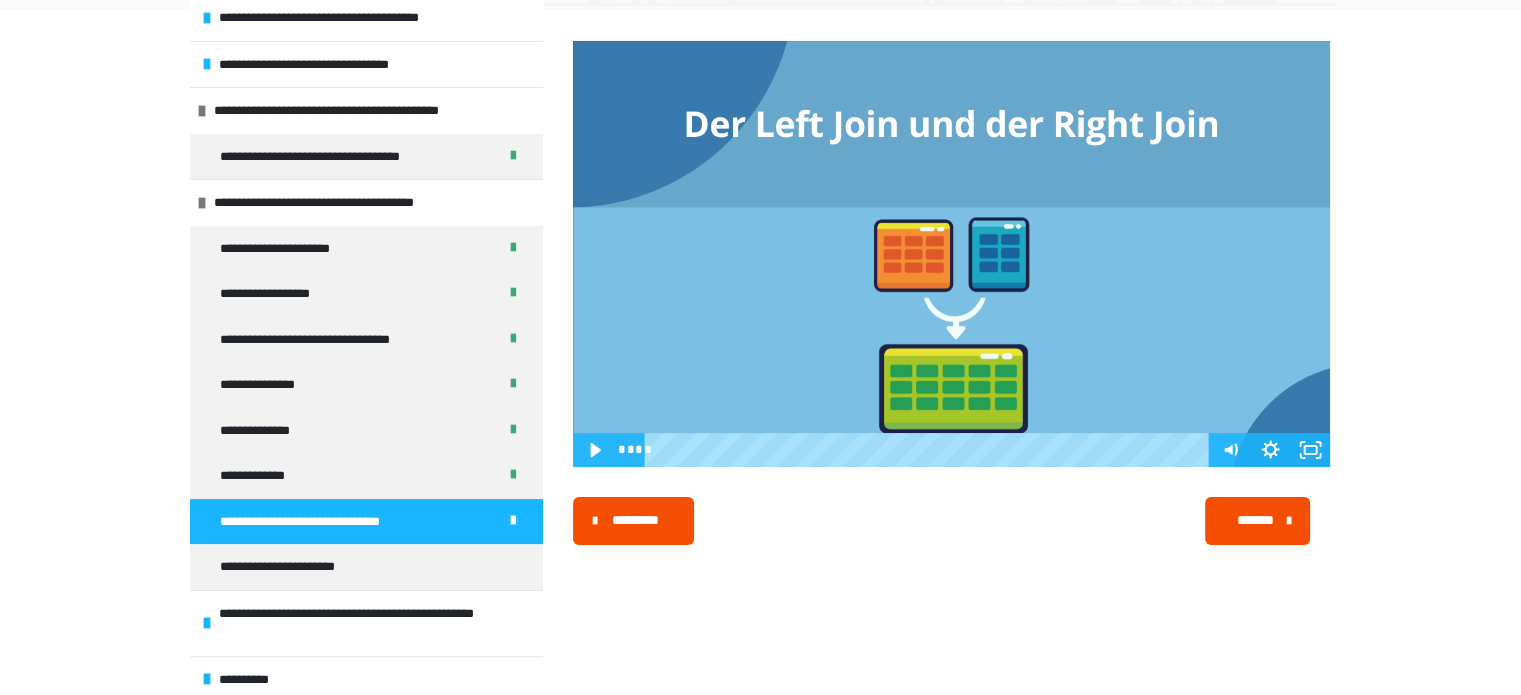 click at bounding box center (951, 254) 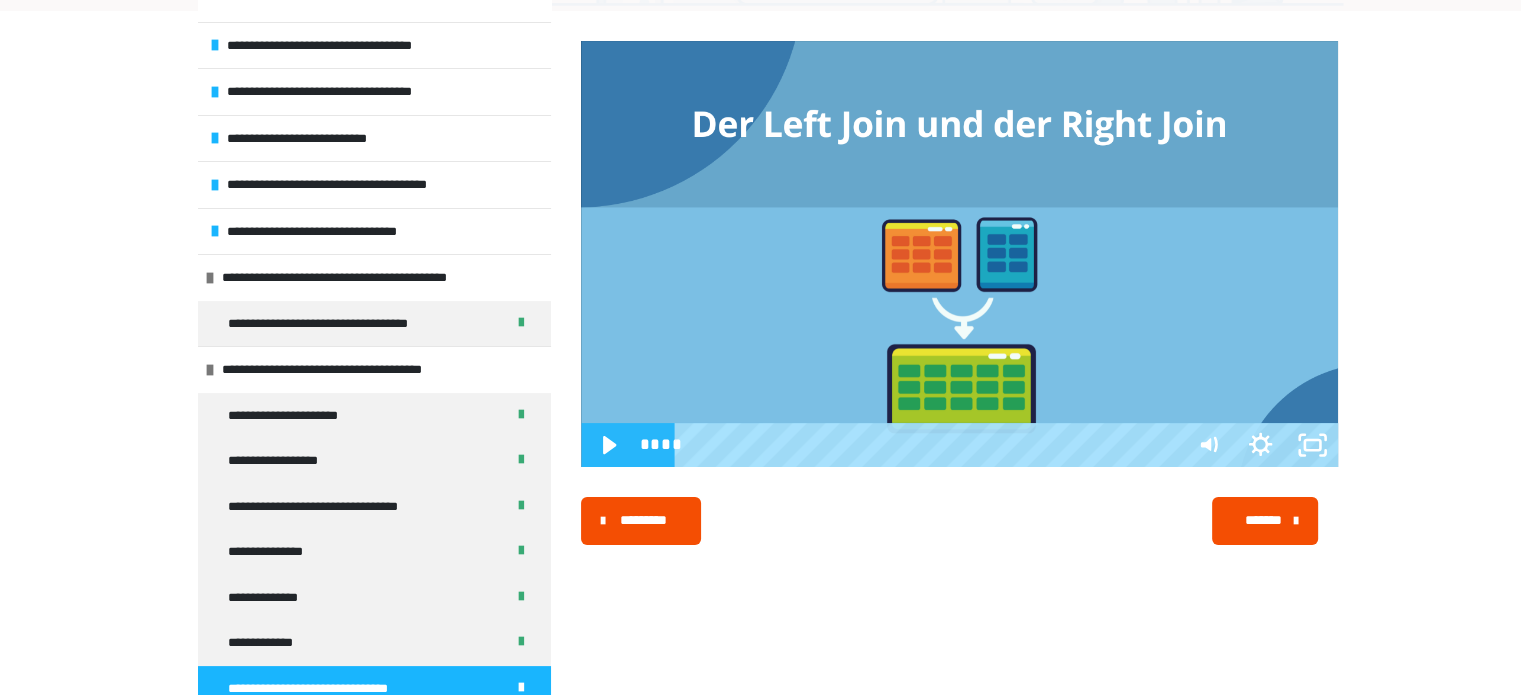 scroll, scrollTop: 147, scrollLeft: 0, axis: vertical 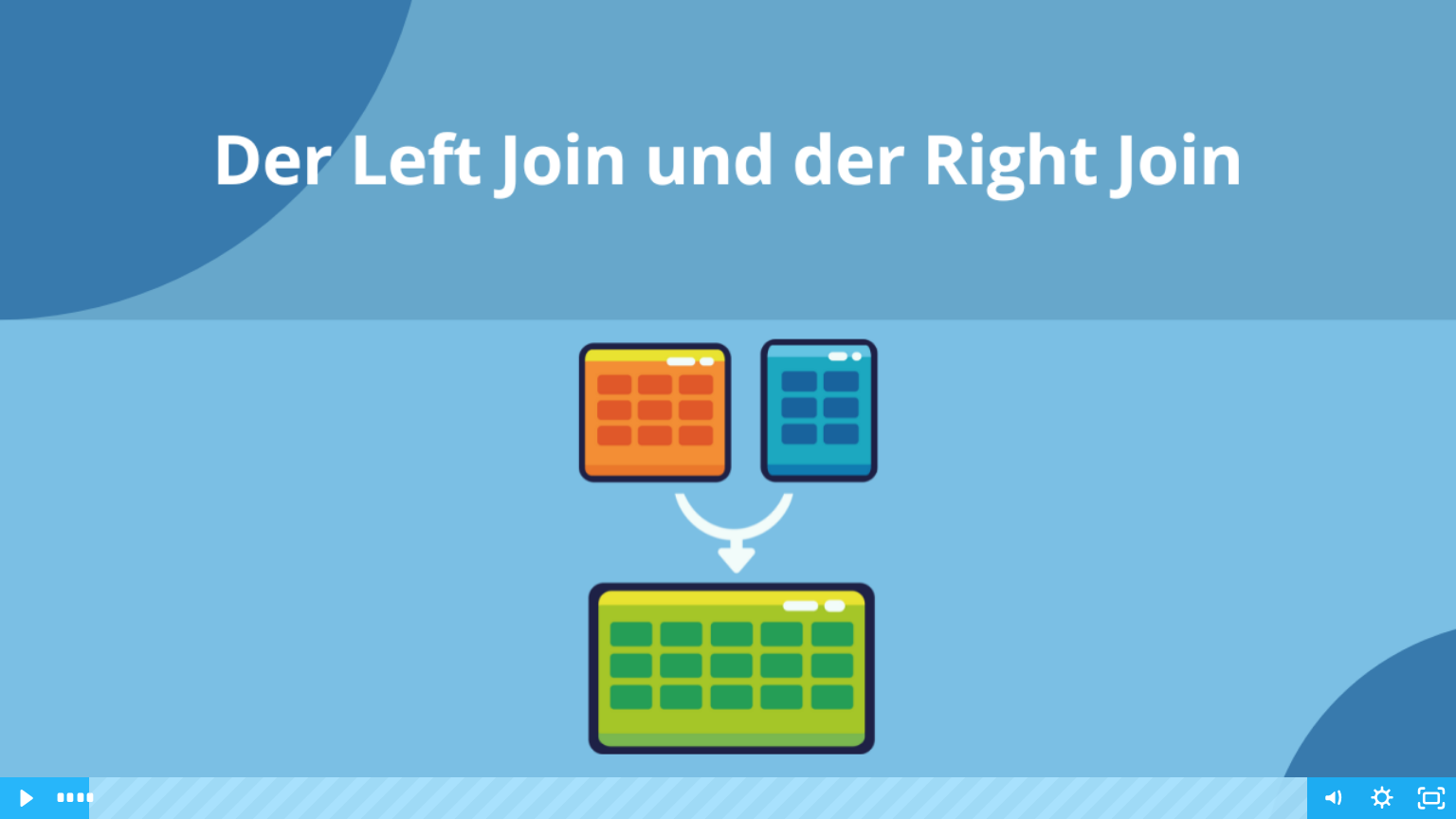 click at bounding box center (728, 410) 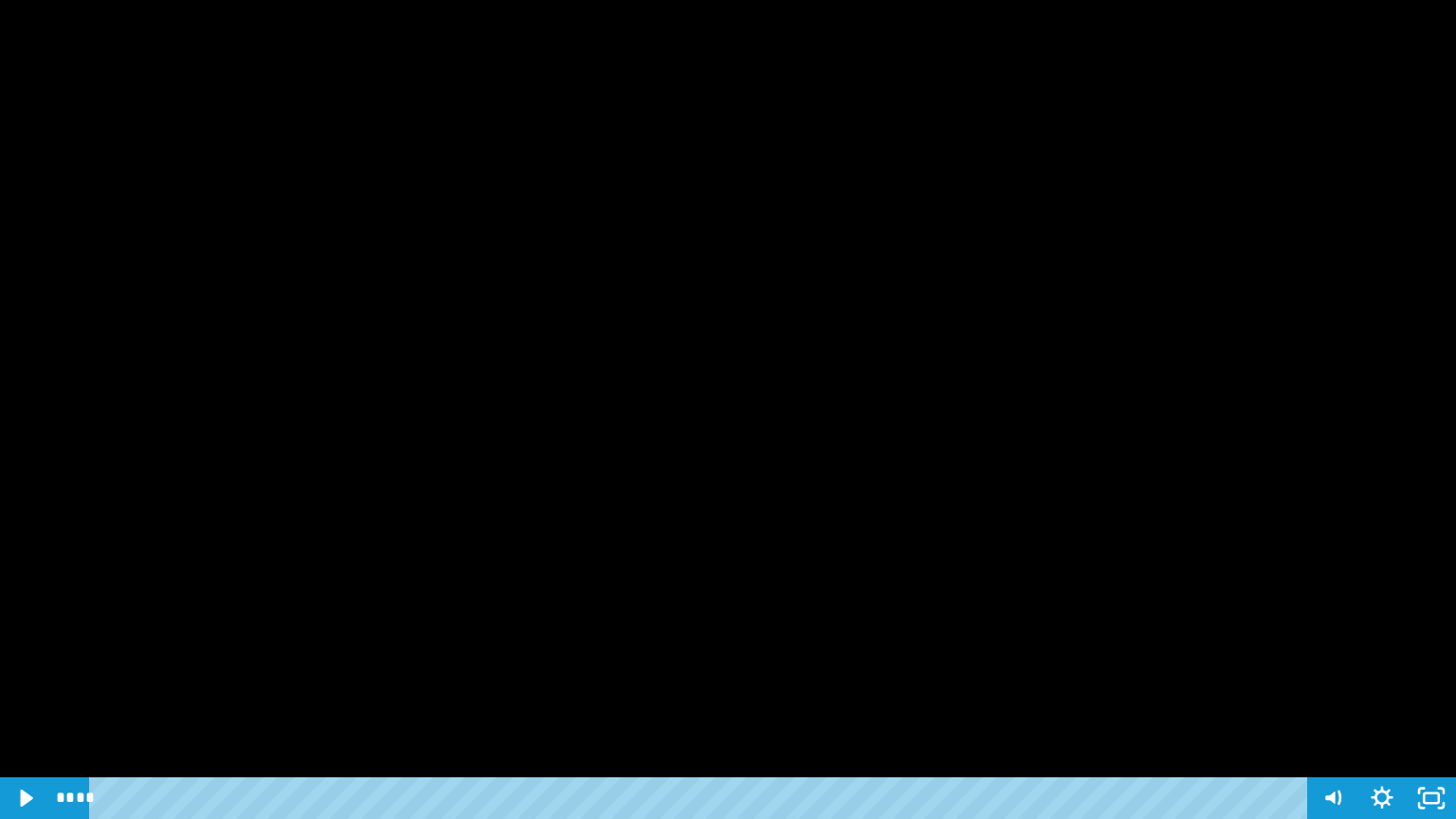 click at bounding box center [728, 410] 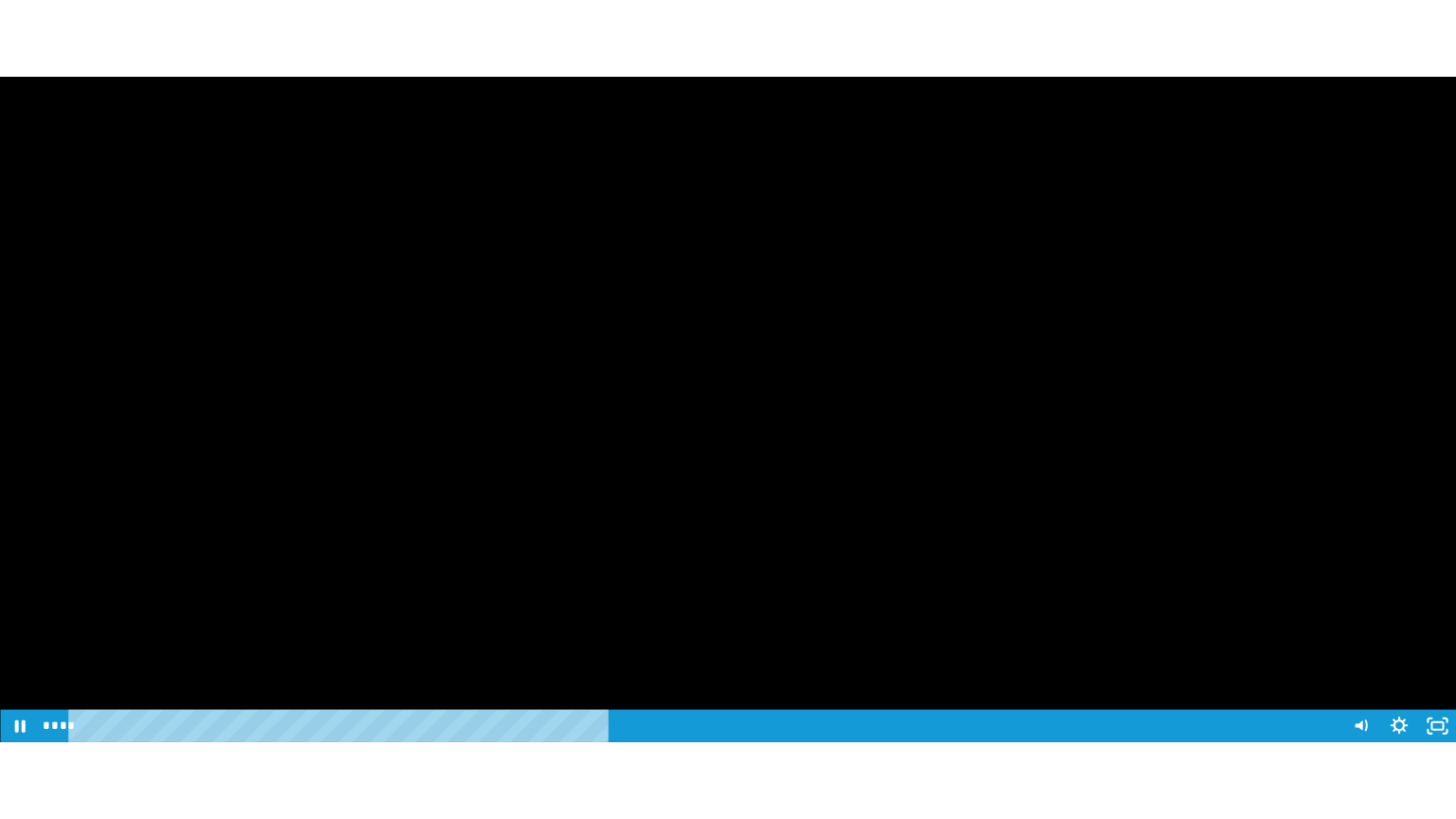 scroll, scrollTop: 300, scrollLeft: 0, axis: vertical 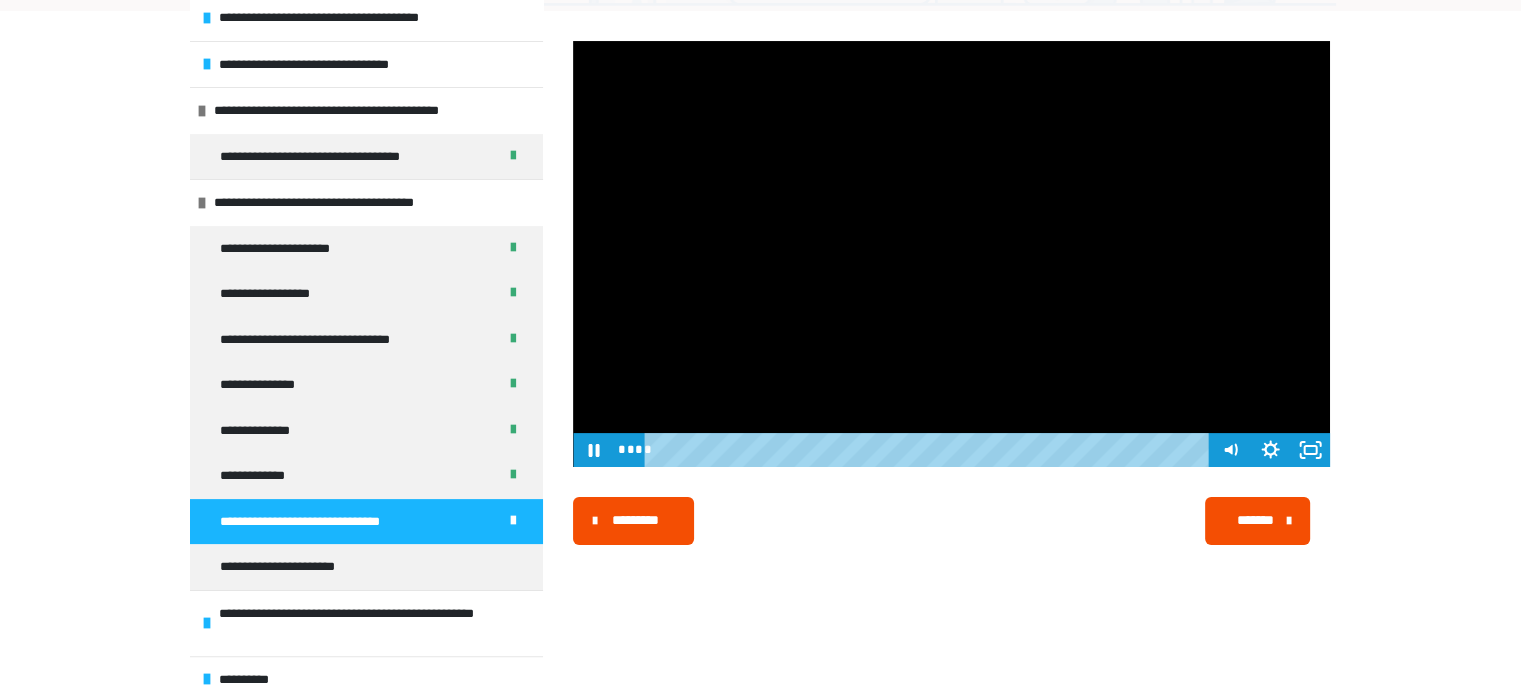 click at bounding box center (951, 254) 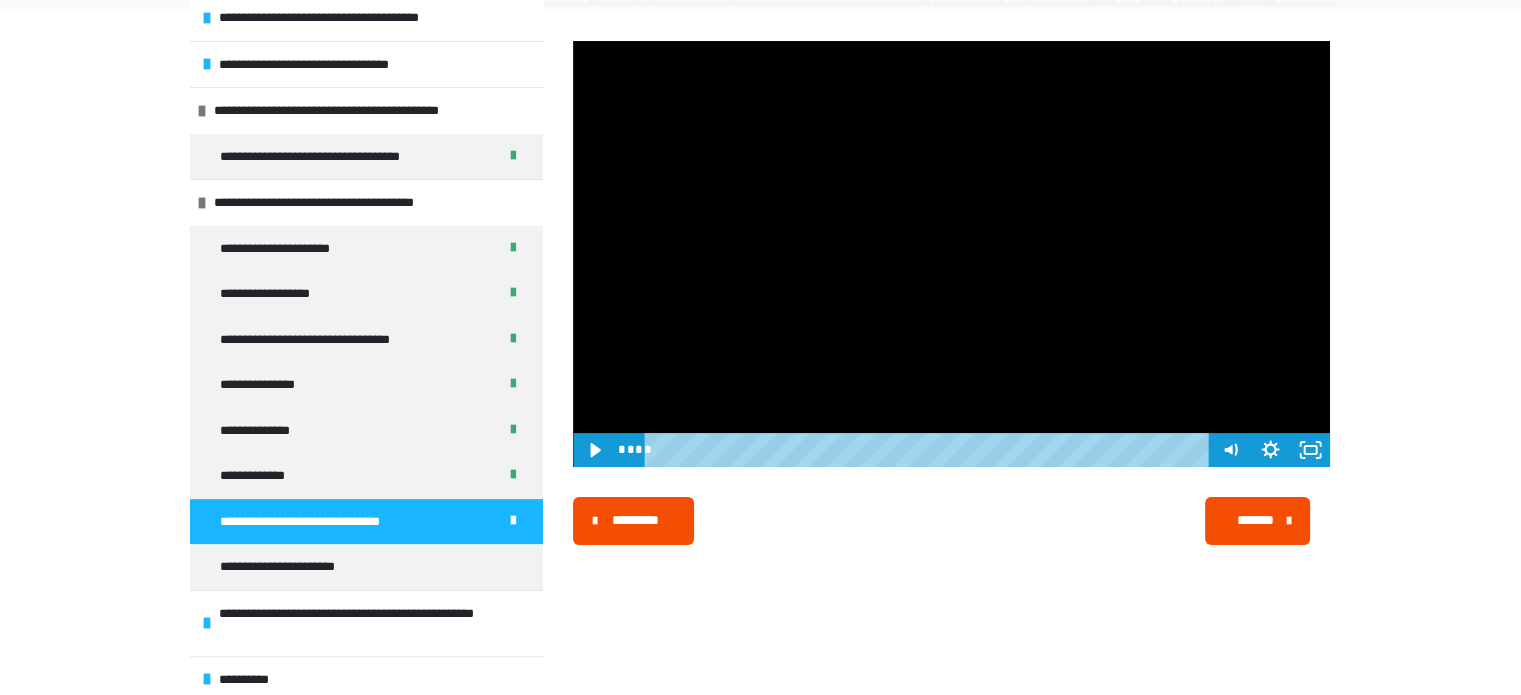 click at bounding box center [951, 254] 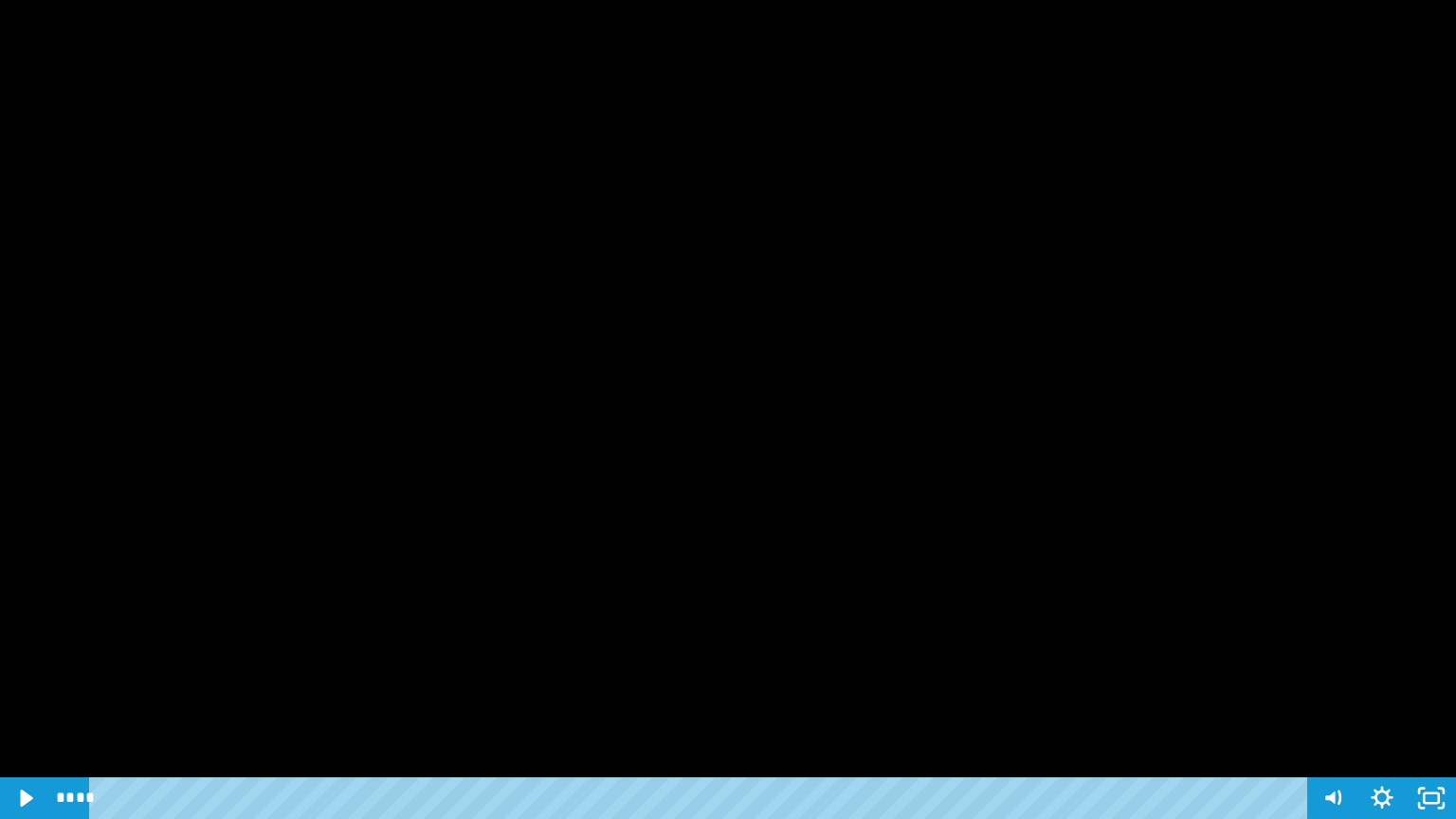 click at bounding box center (728, 410) 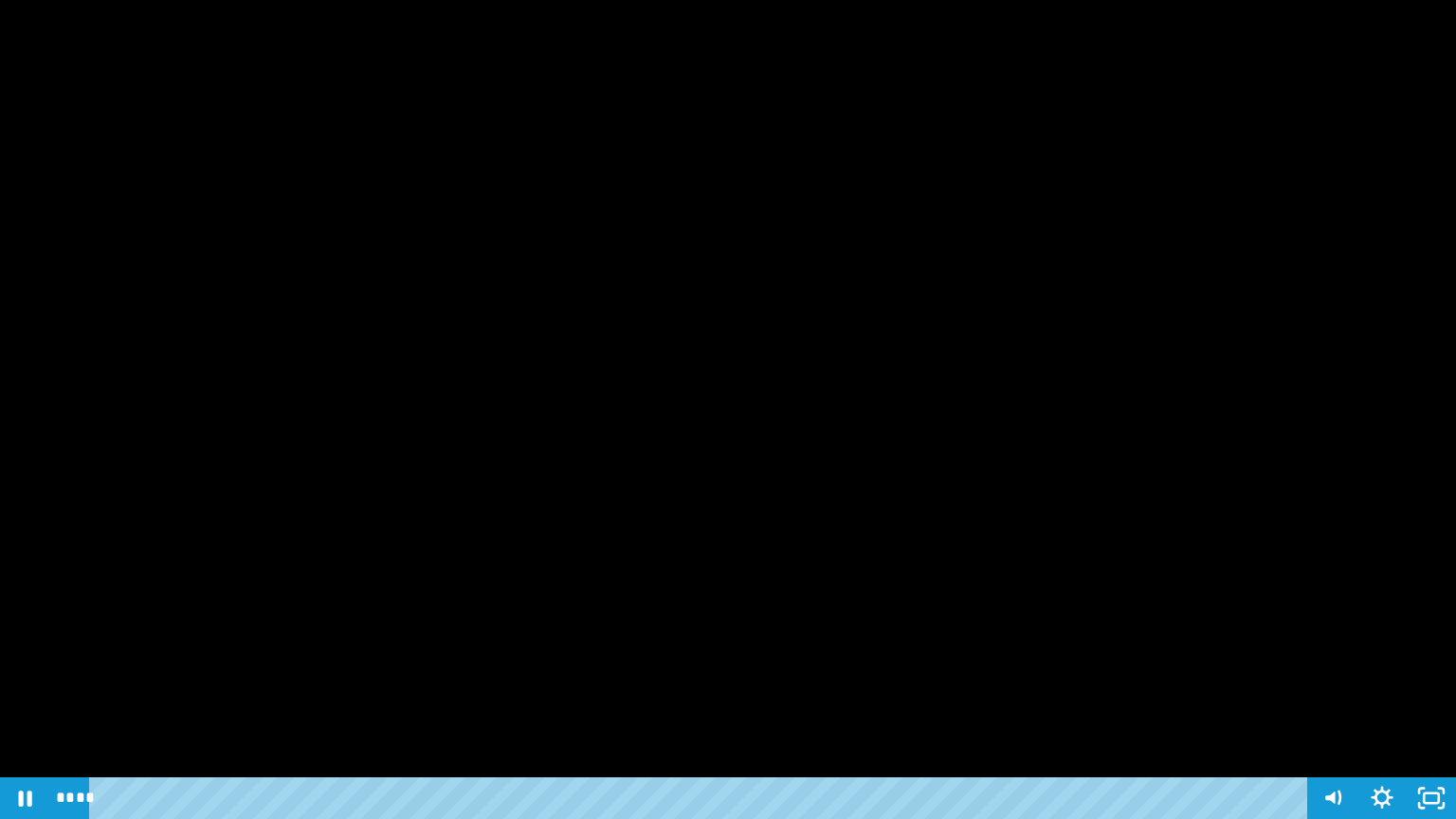 click at bounding box center [728, 410] 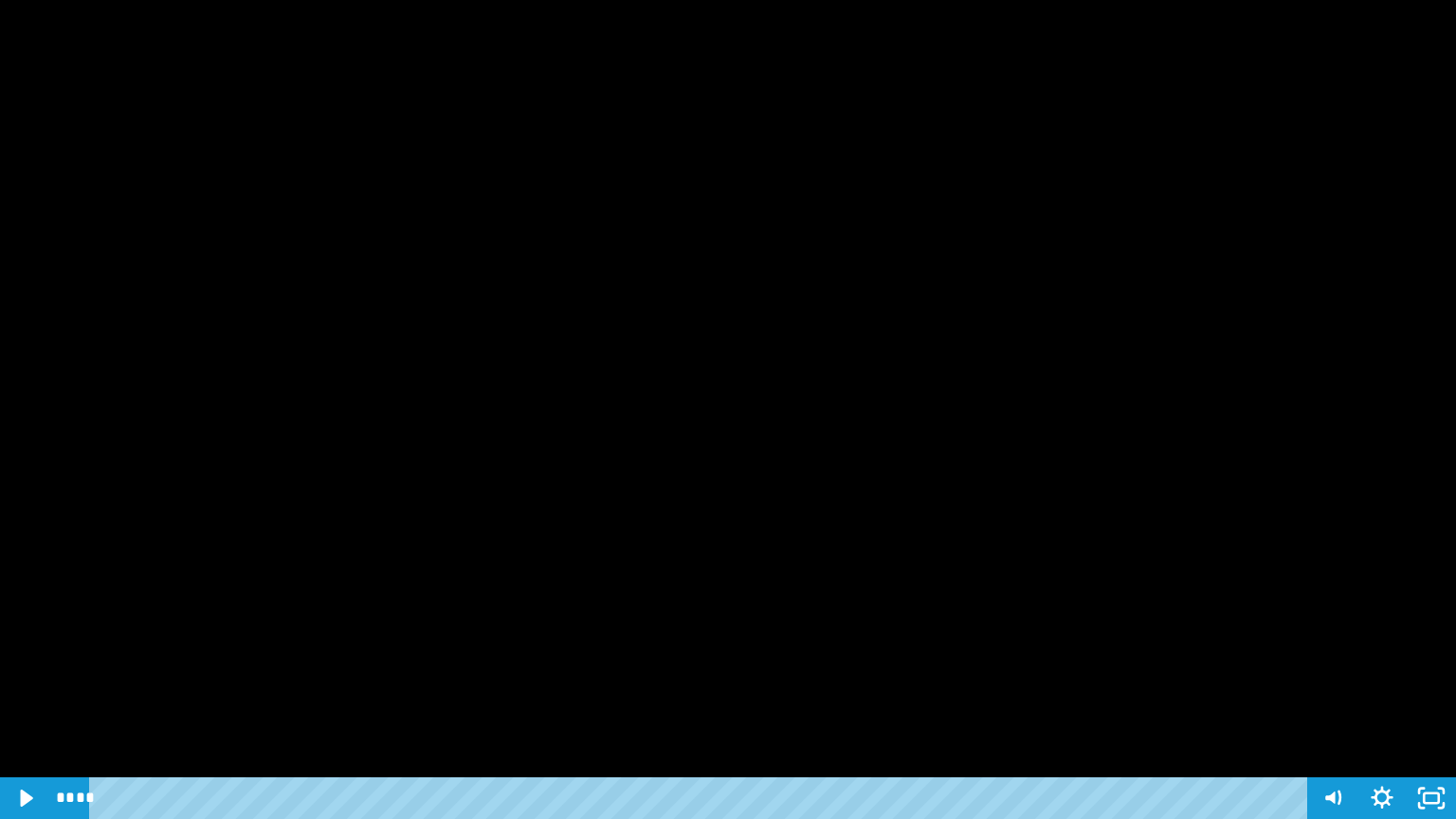click at bounding box center (728, 410) 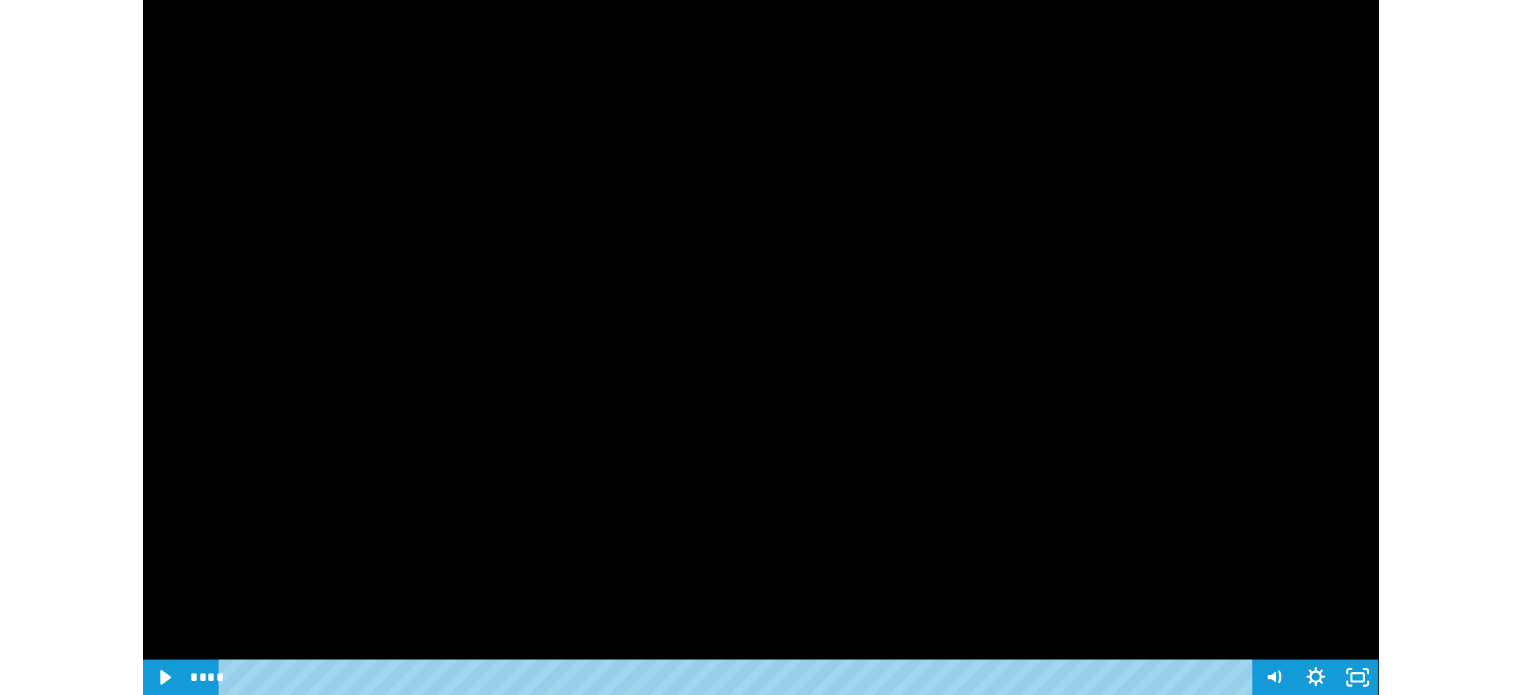 scroll, scrollTop: 316, scrollLeft: 0, axis: vertical 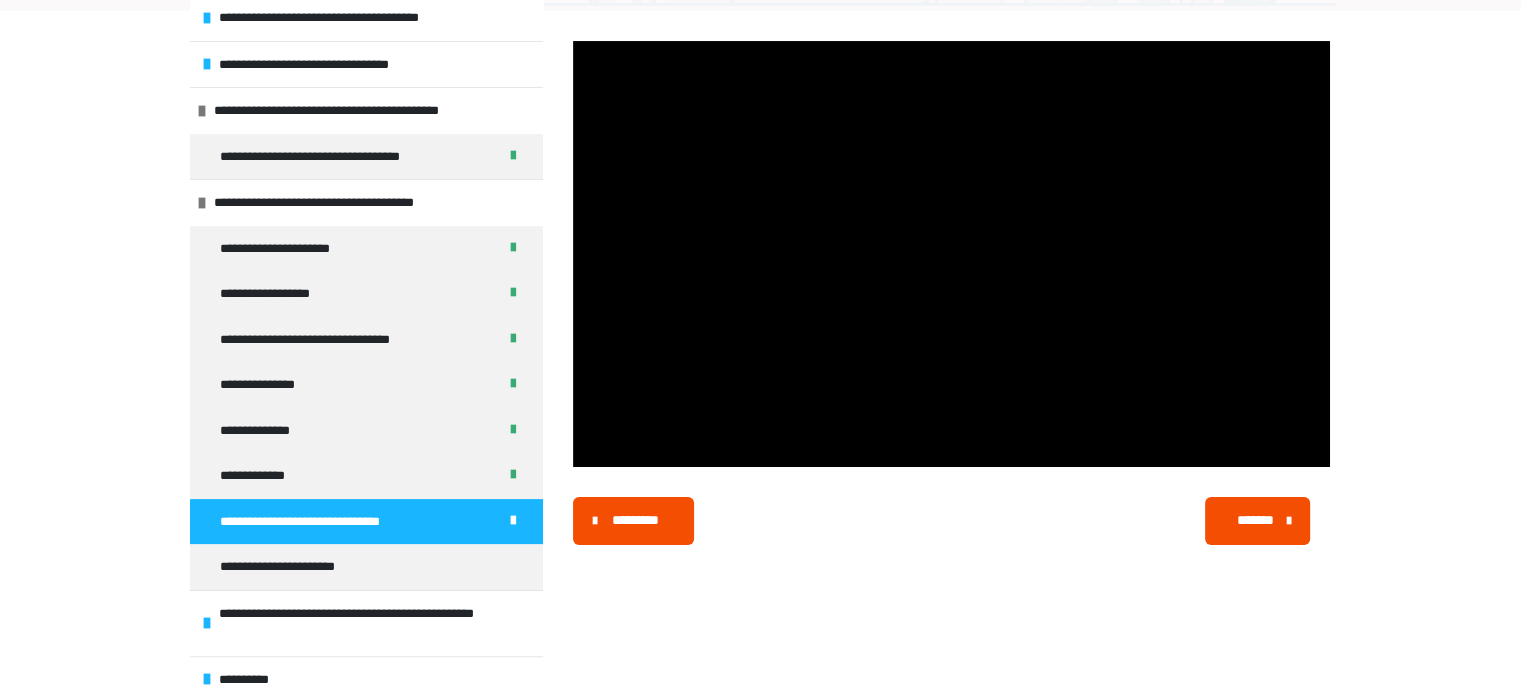 click on "*******" at bounding box center (1258, 521) 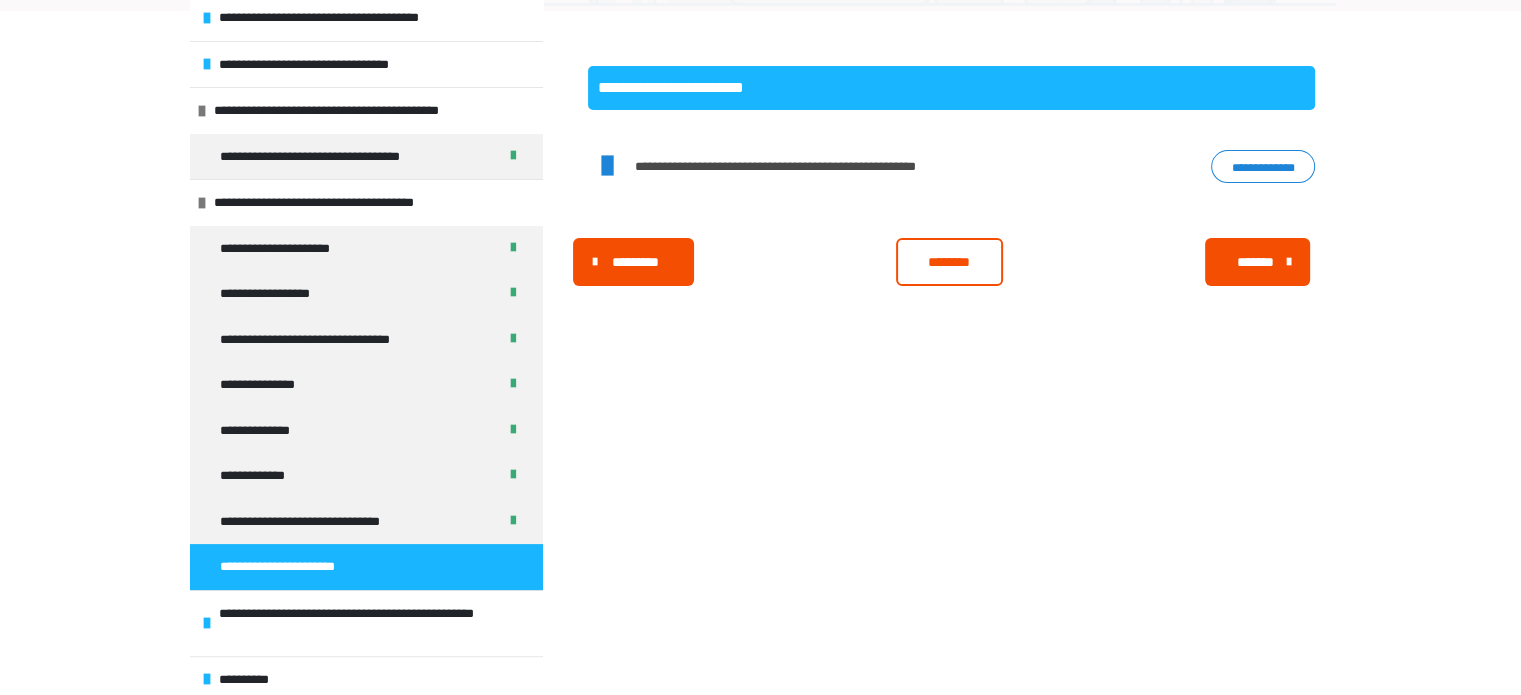 click on "**********" at bounding box center [1263, 167] 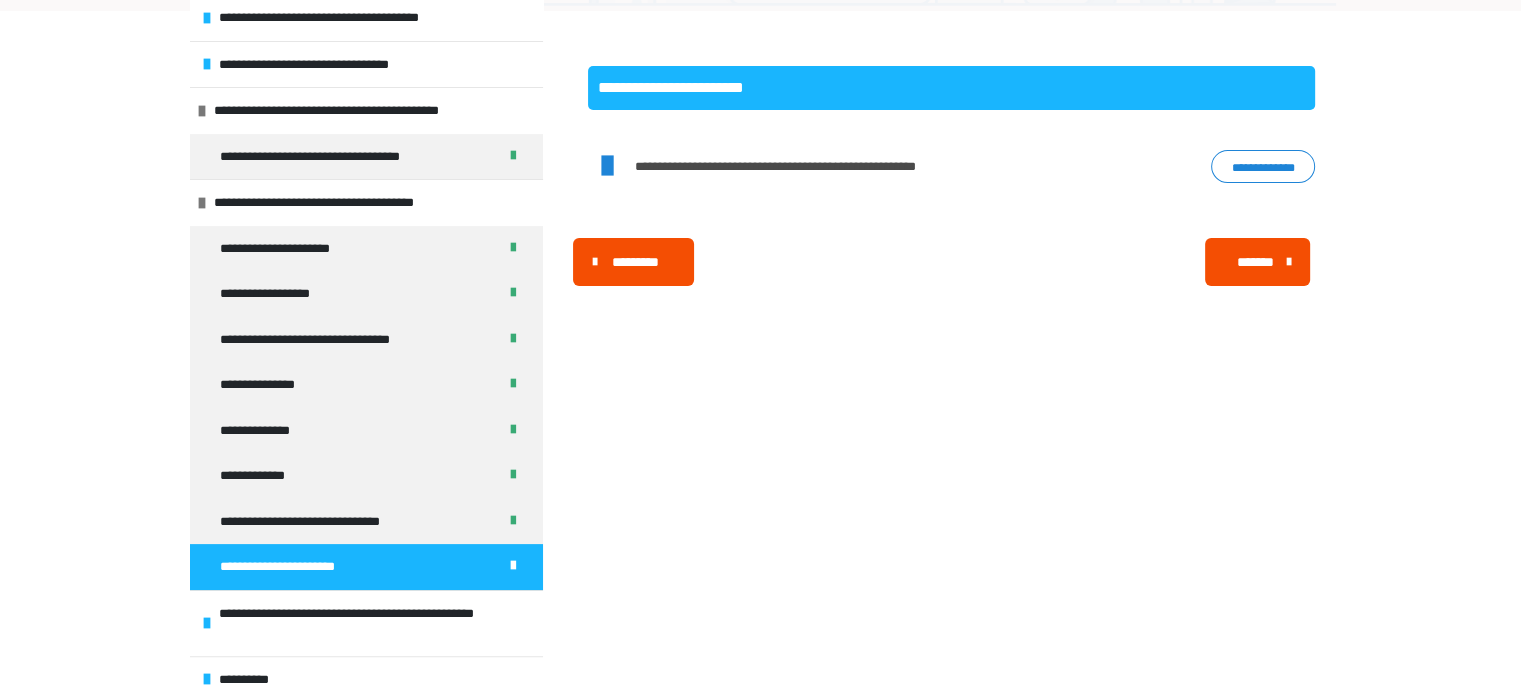 click on "*******" at bounding box center [1258, 262] 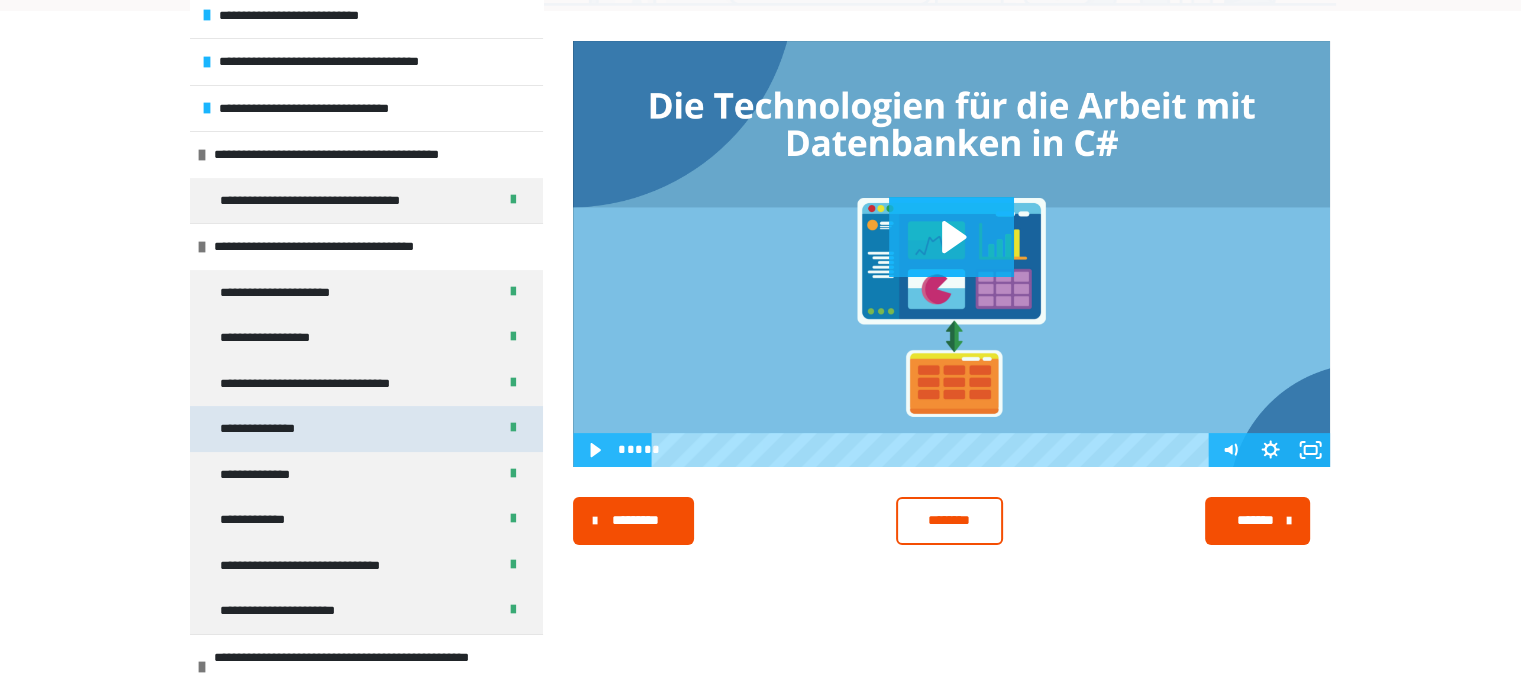 scroll, scrollTop: 274, scrollLeft: 0, axis: vertical 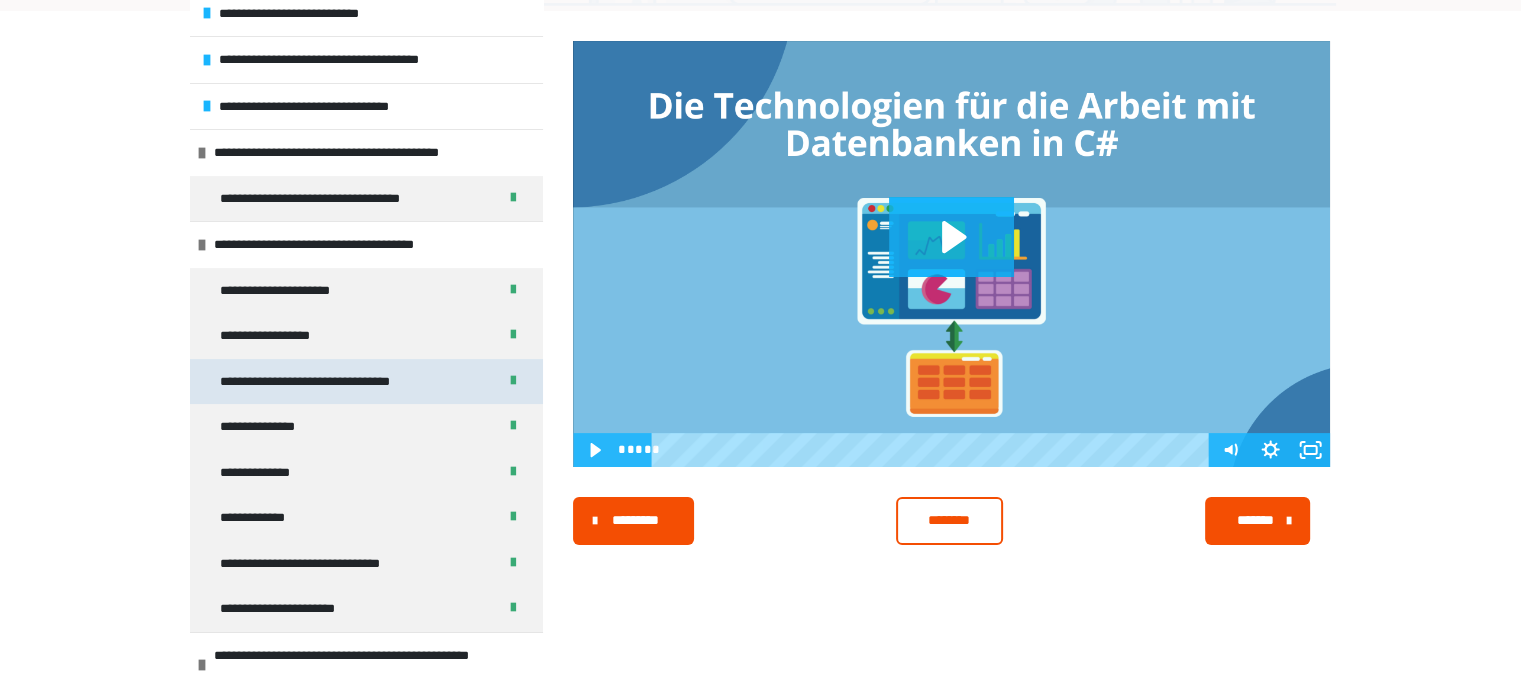 click on "**********" at bounding box center (334, 382) 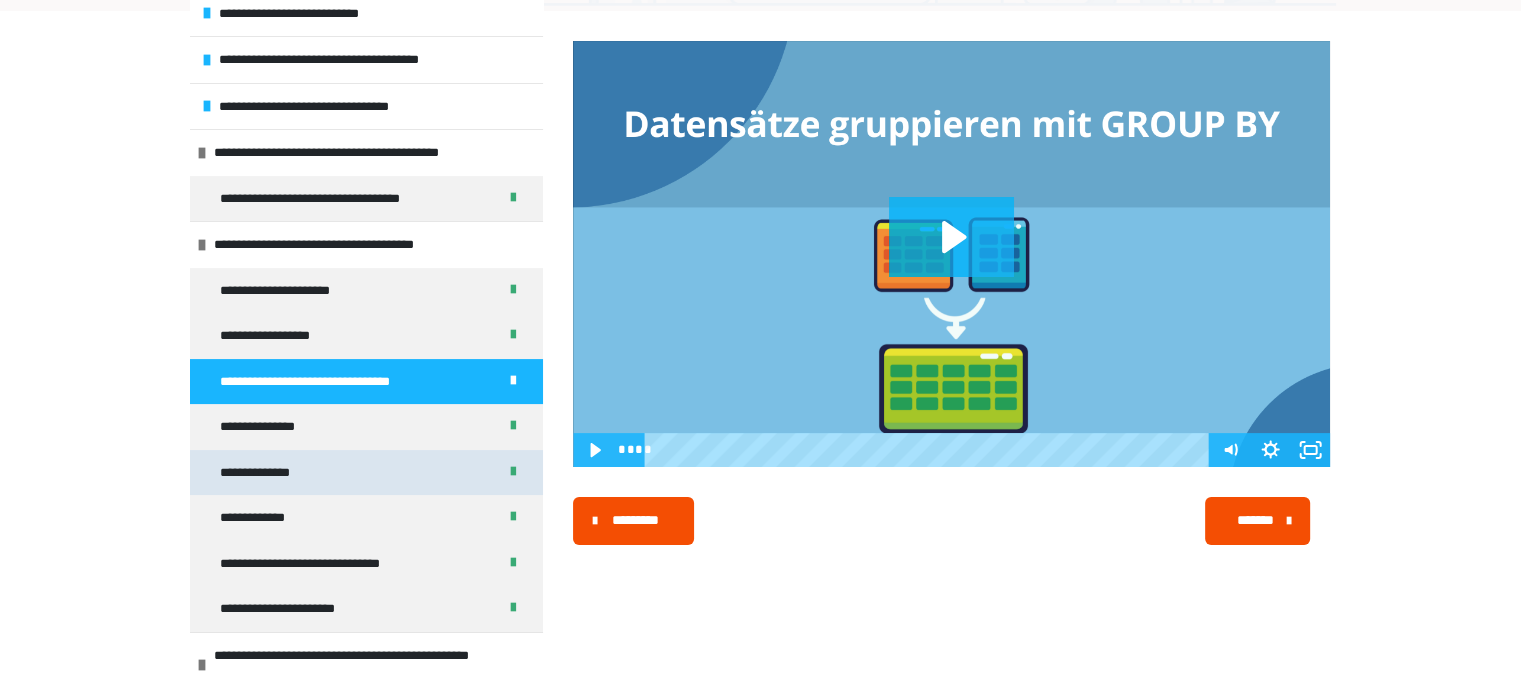 click on "**********" at bounding box center (262, 473) 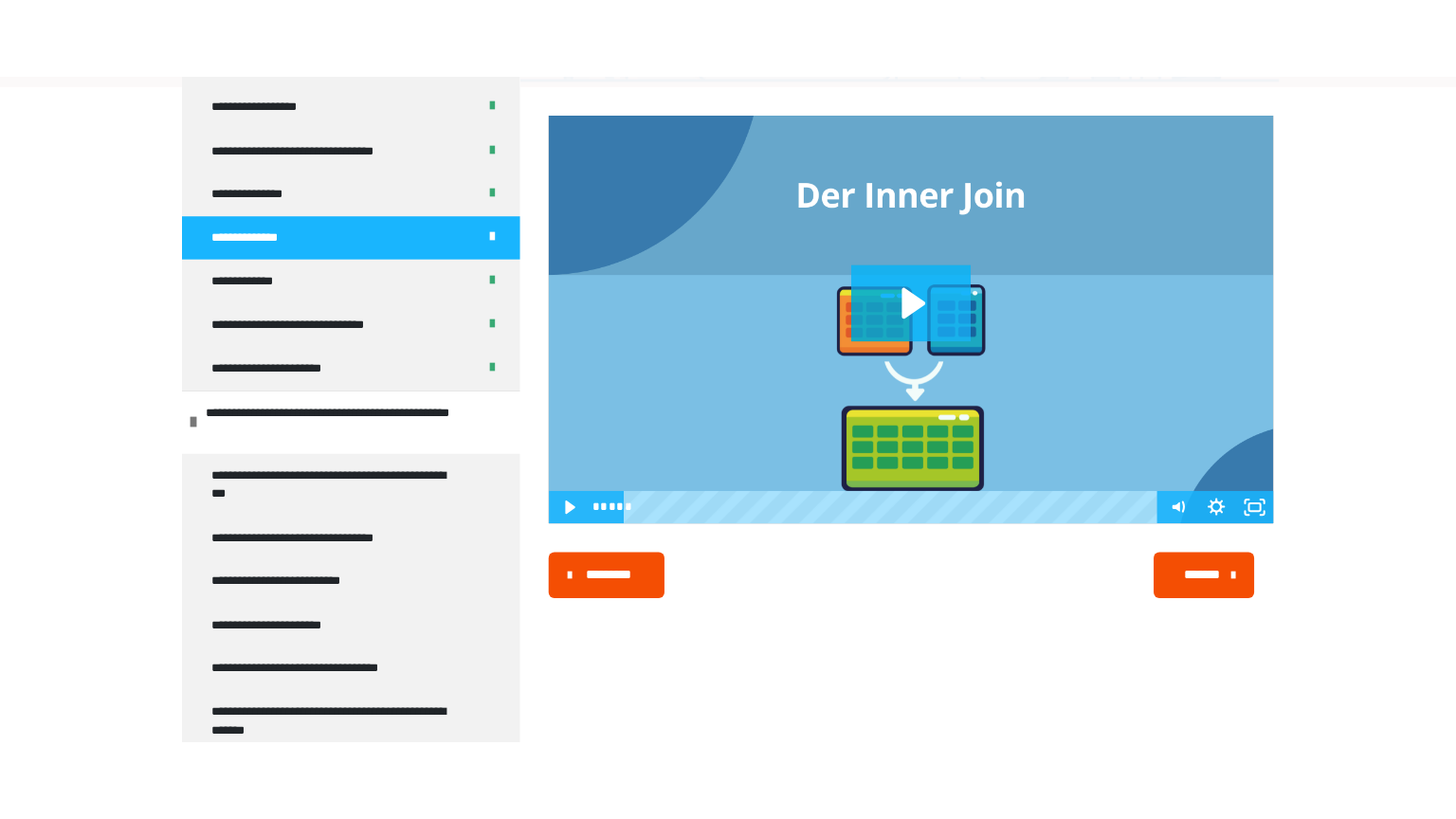 scroll, scrollTop: 550, scrollLeft: 0, axis: vertical 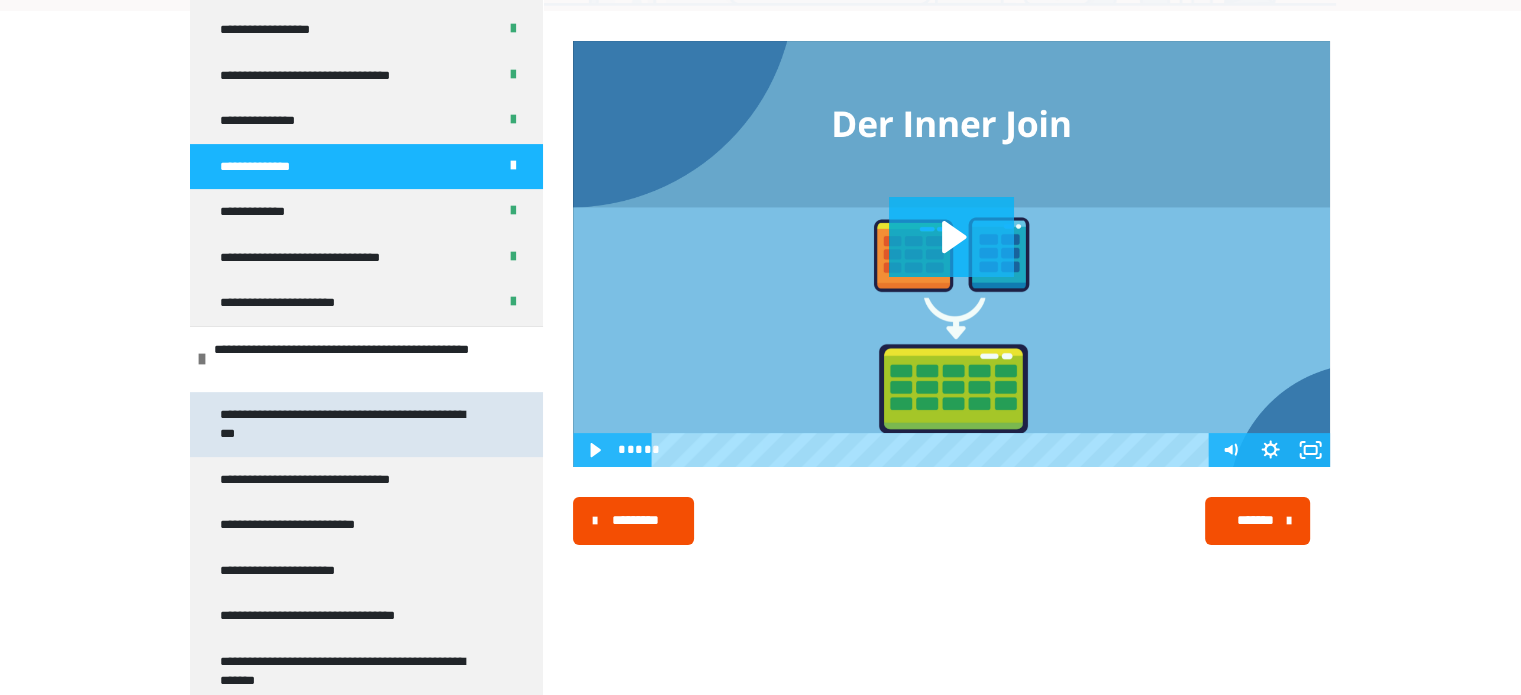 click on "**********" at bounding box center (351, 424) 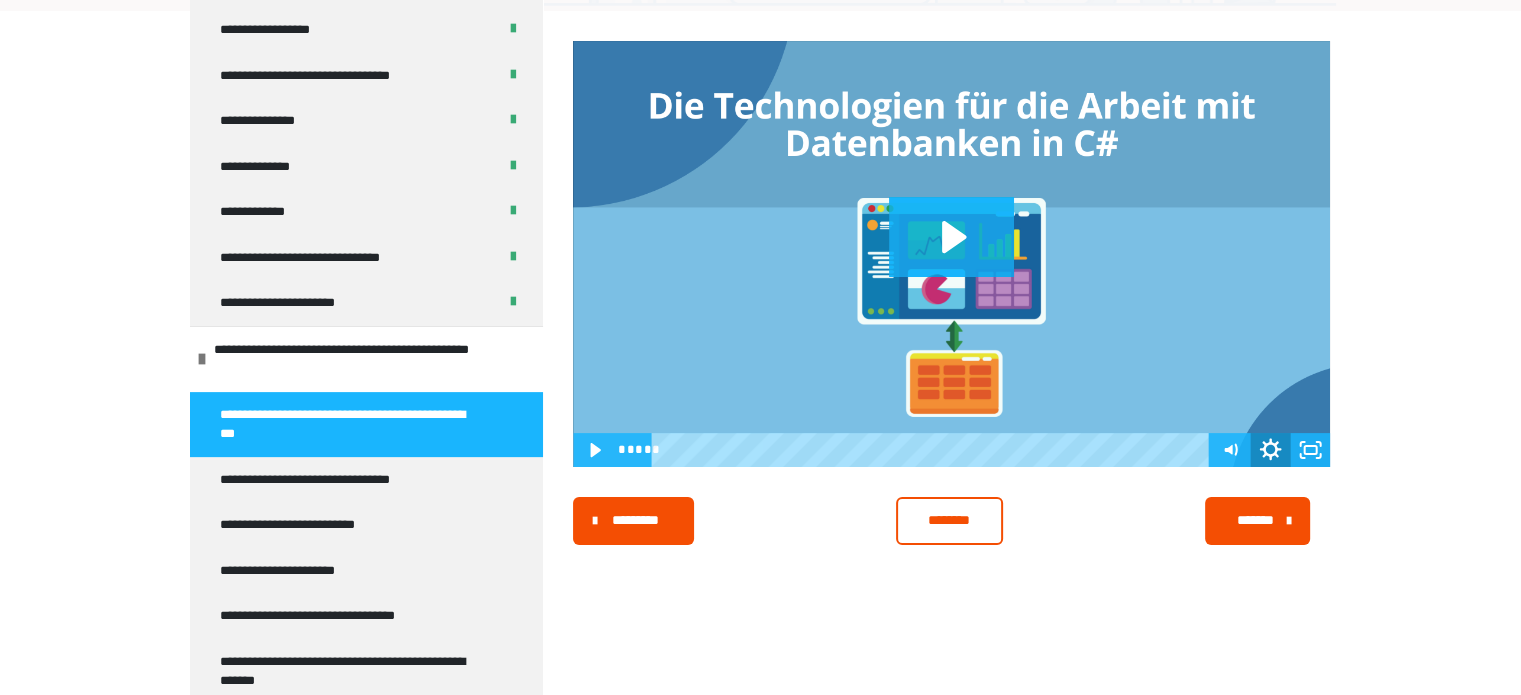 click 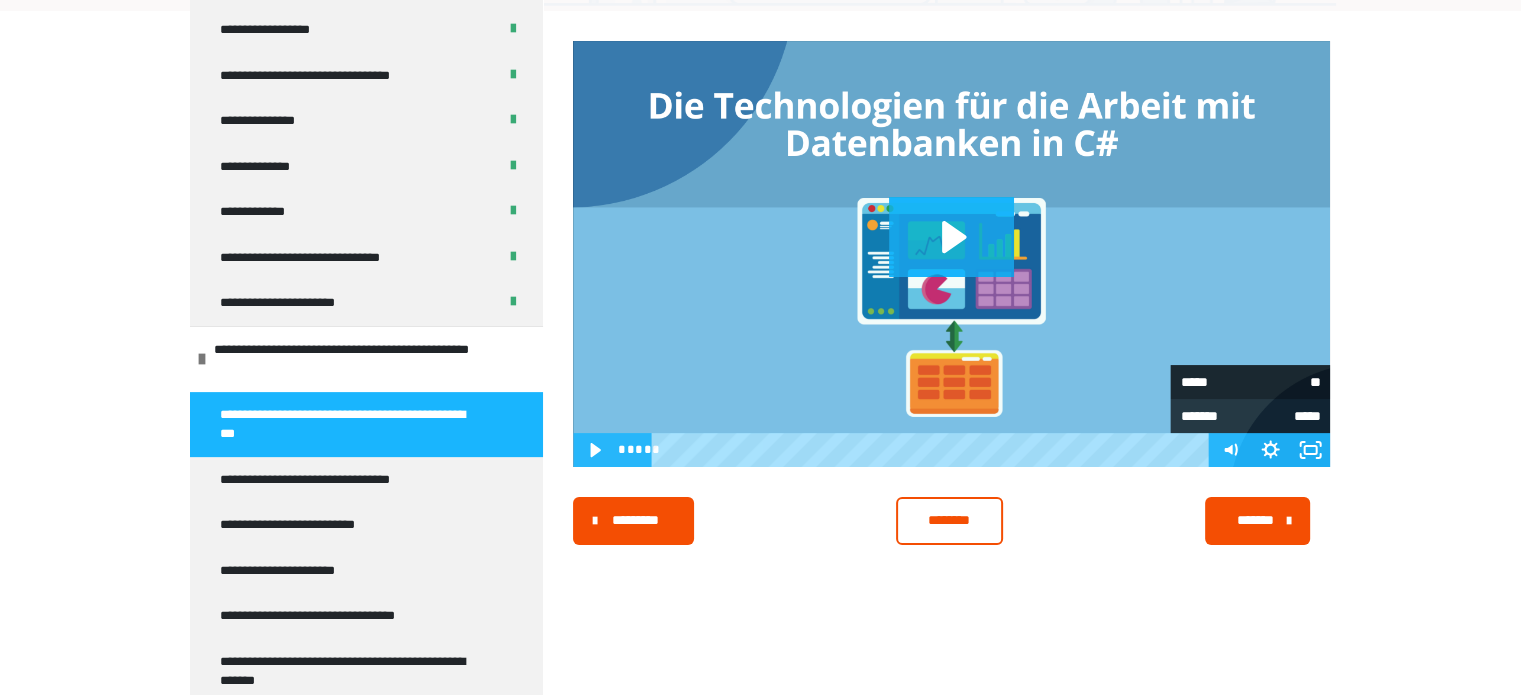click on "**" at bounding box center (1285, 382) 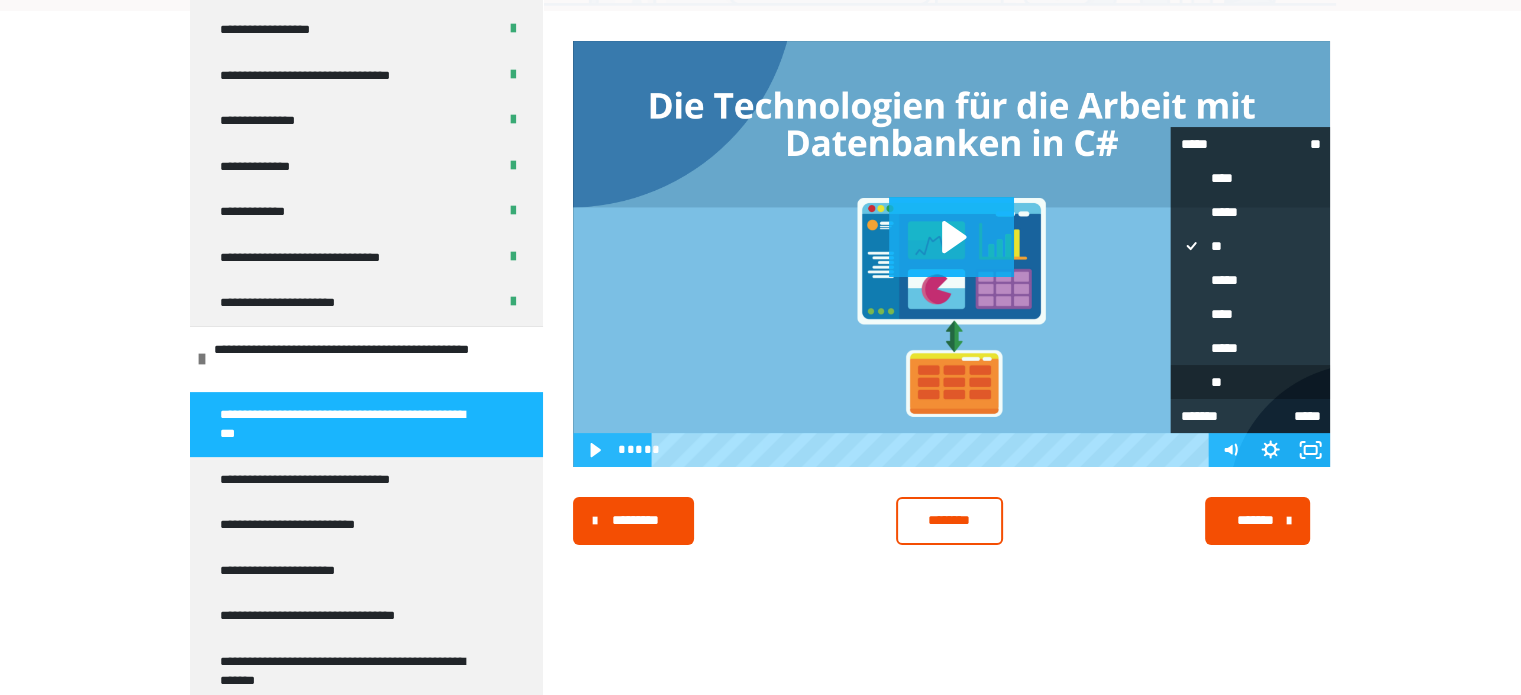 click on "**" at bounding box center (1250, 382) 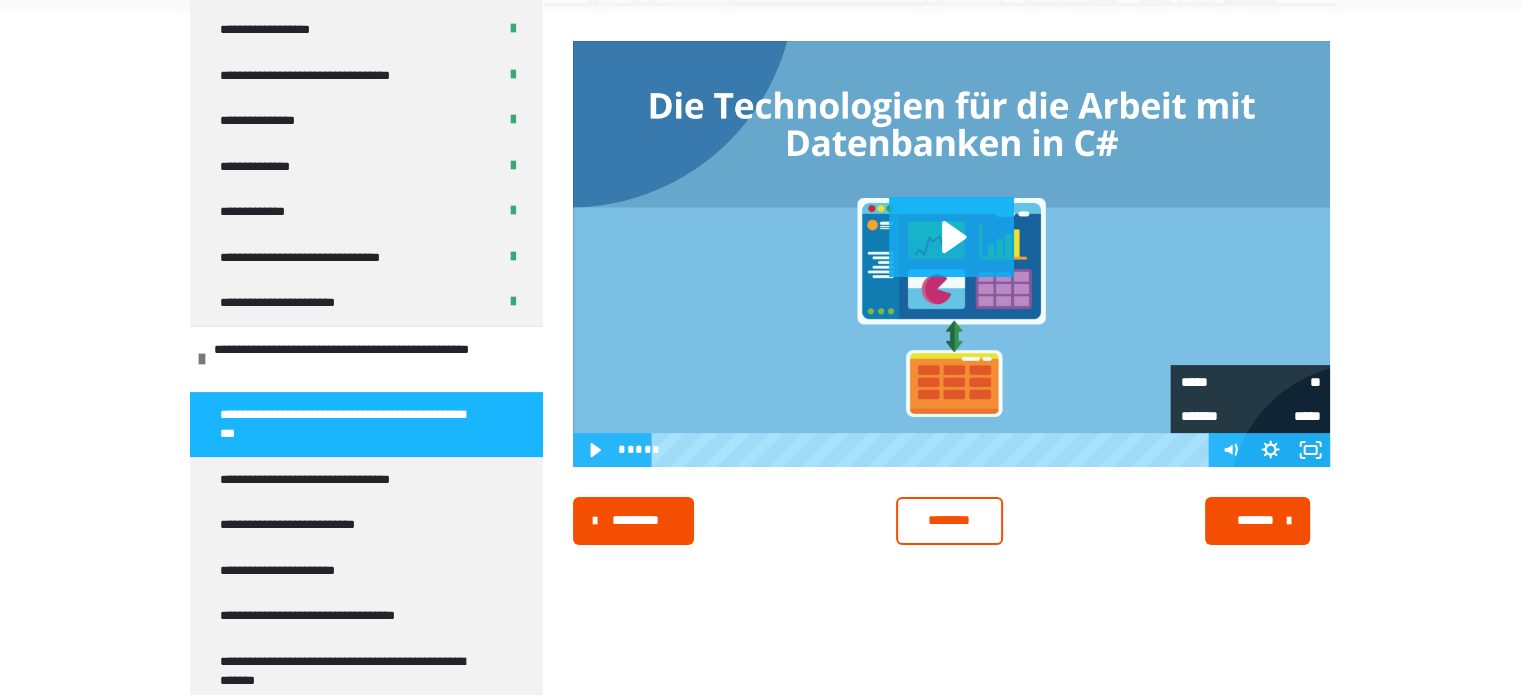 click at bounding box center (951, 254) 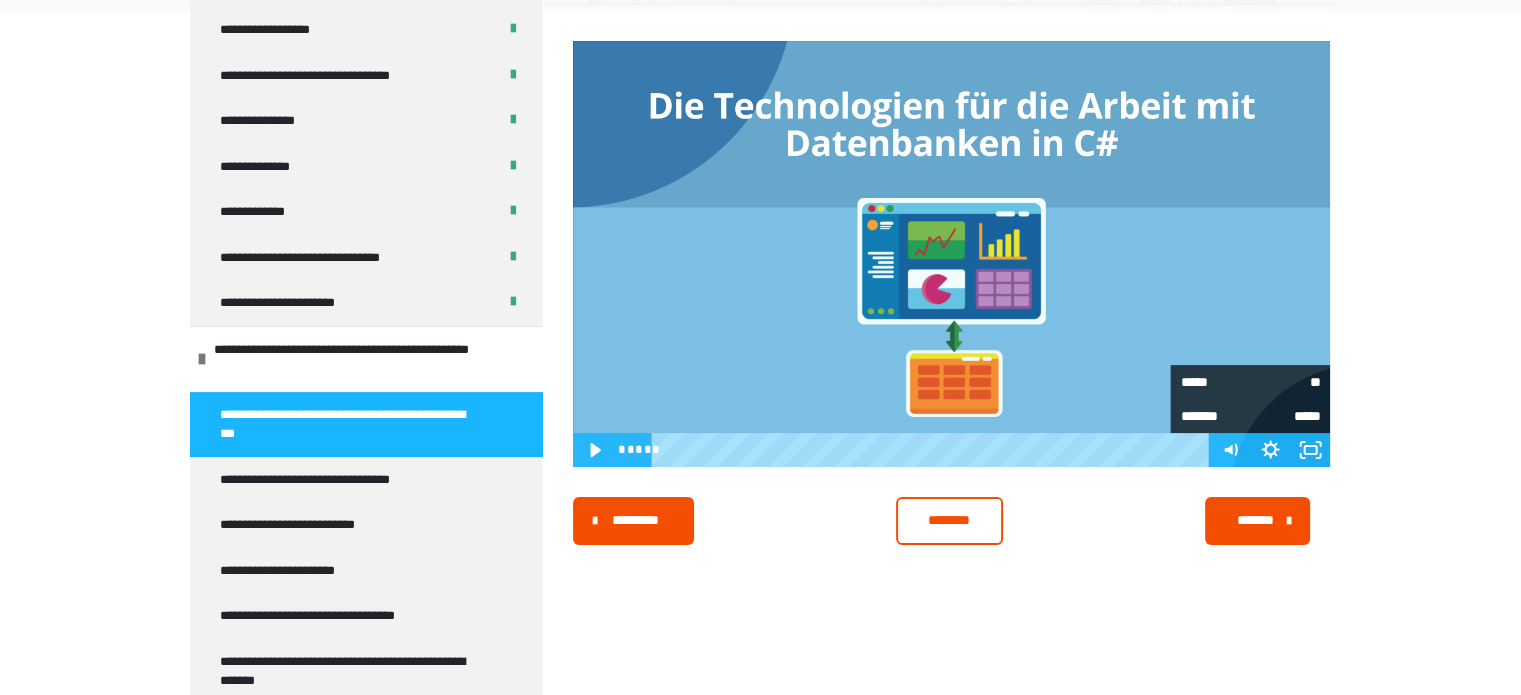 click at bounding box center [951, 254] 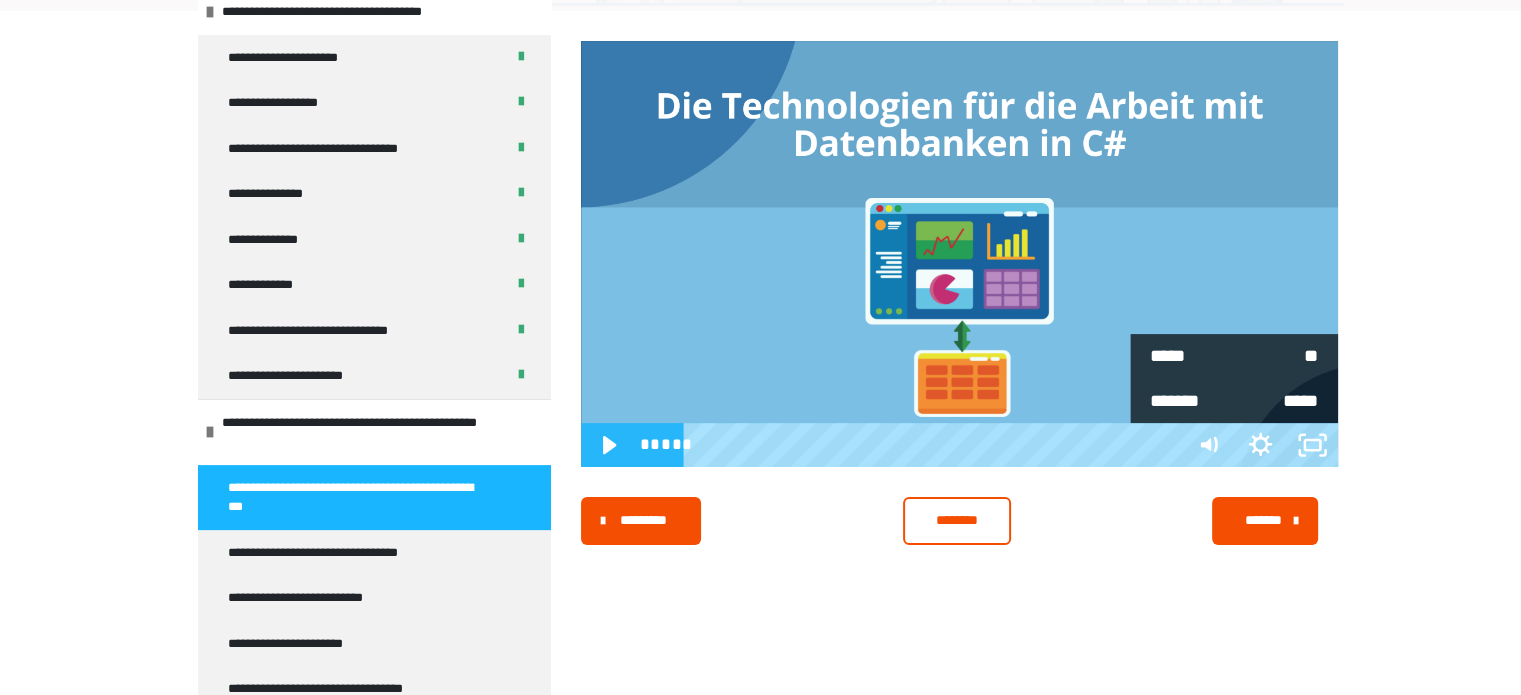 scroll, scrollTop: 504, scrollLeft: 0, axis: vertical 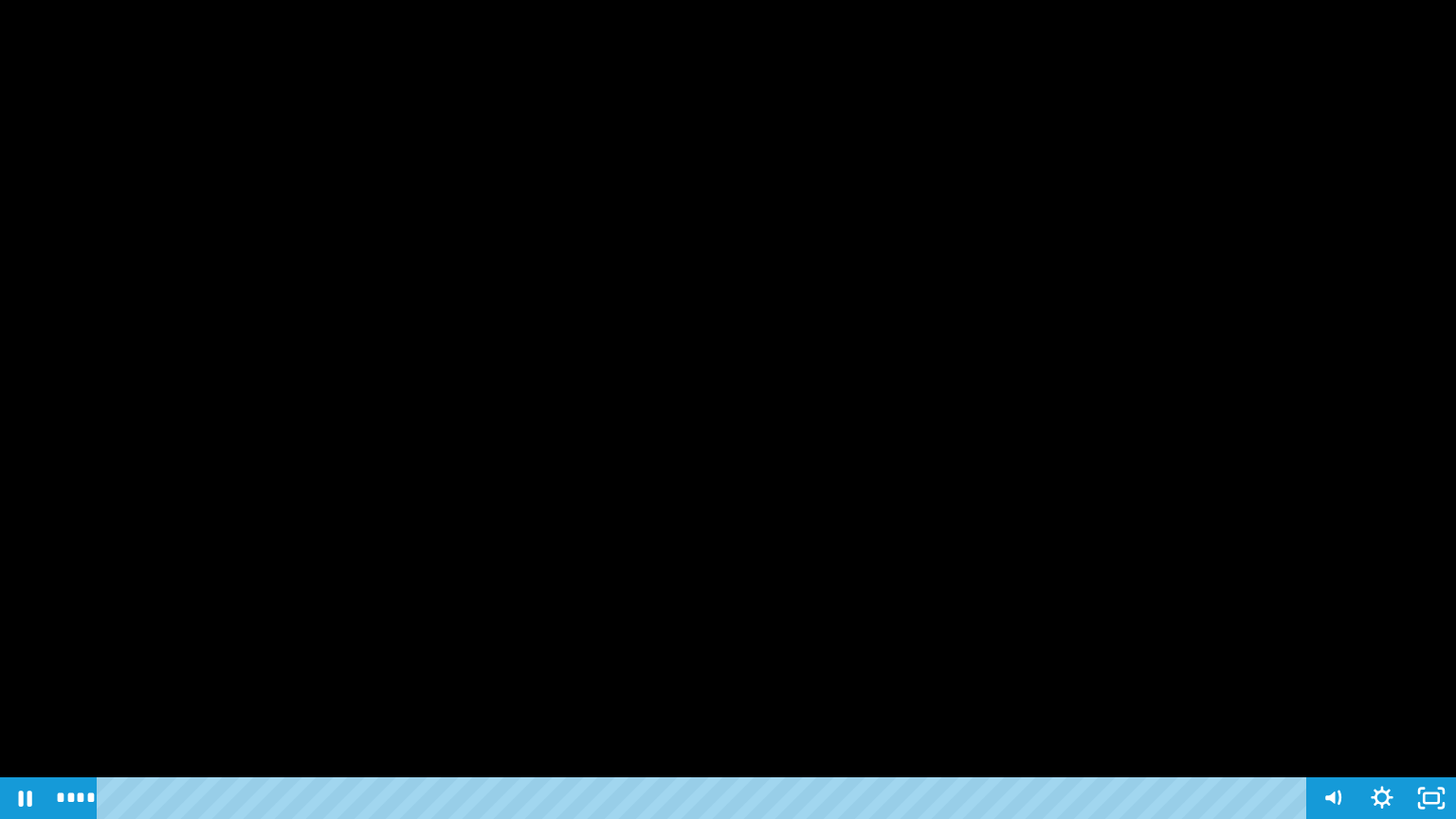 click at bounding box center [728, 410] 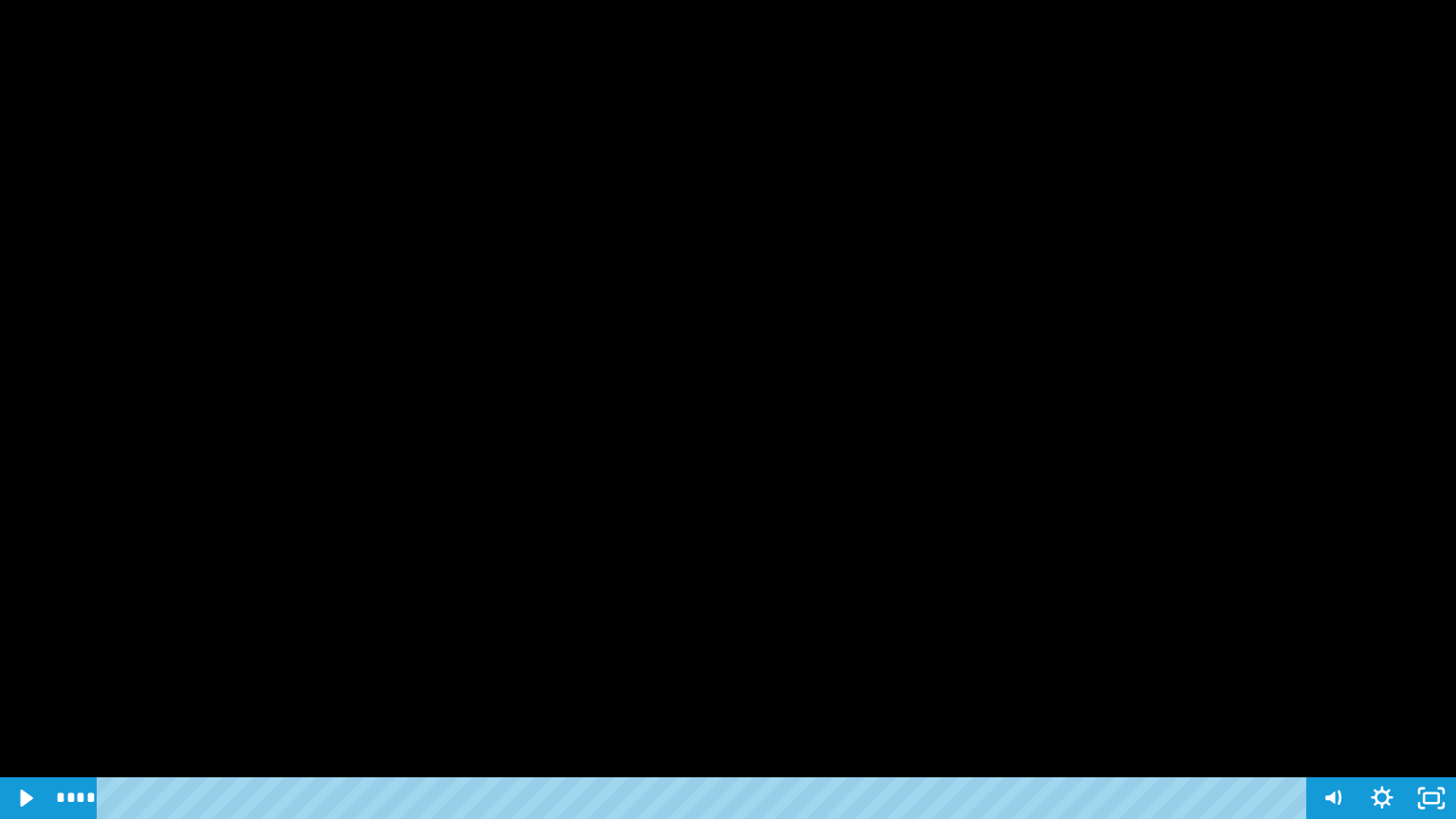 click at bounding box center (728, 410) 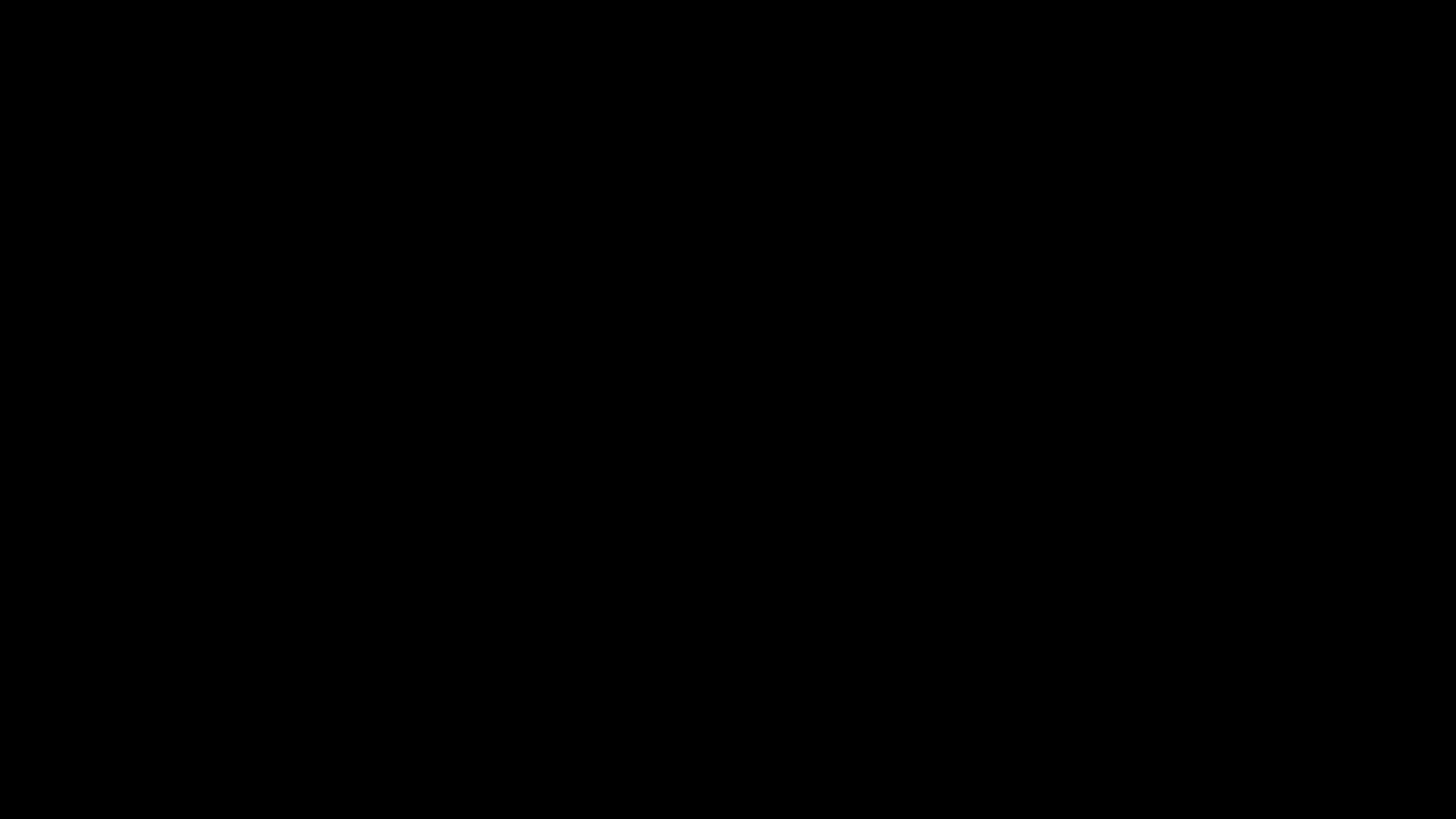 click at bounding box center (728, 410) 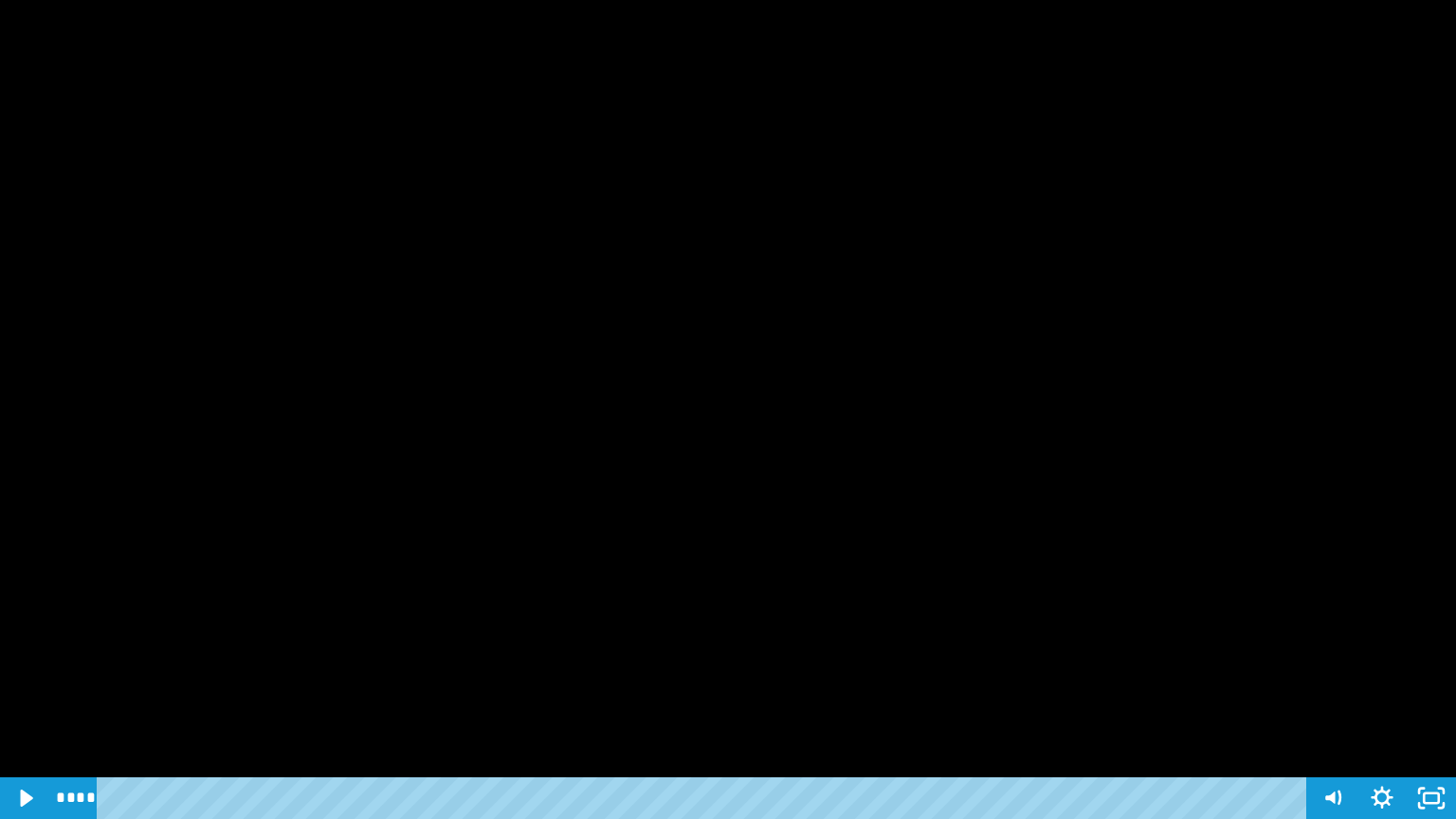 click at bounding box center [728, 410] 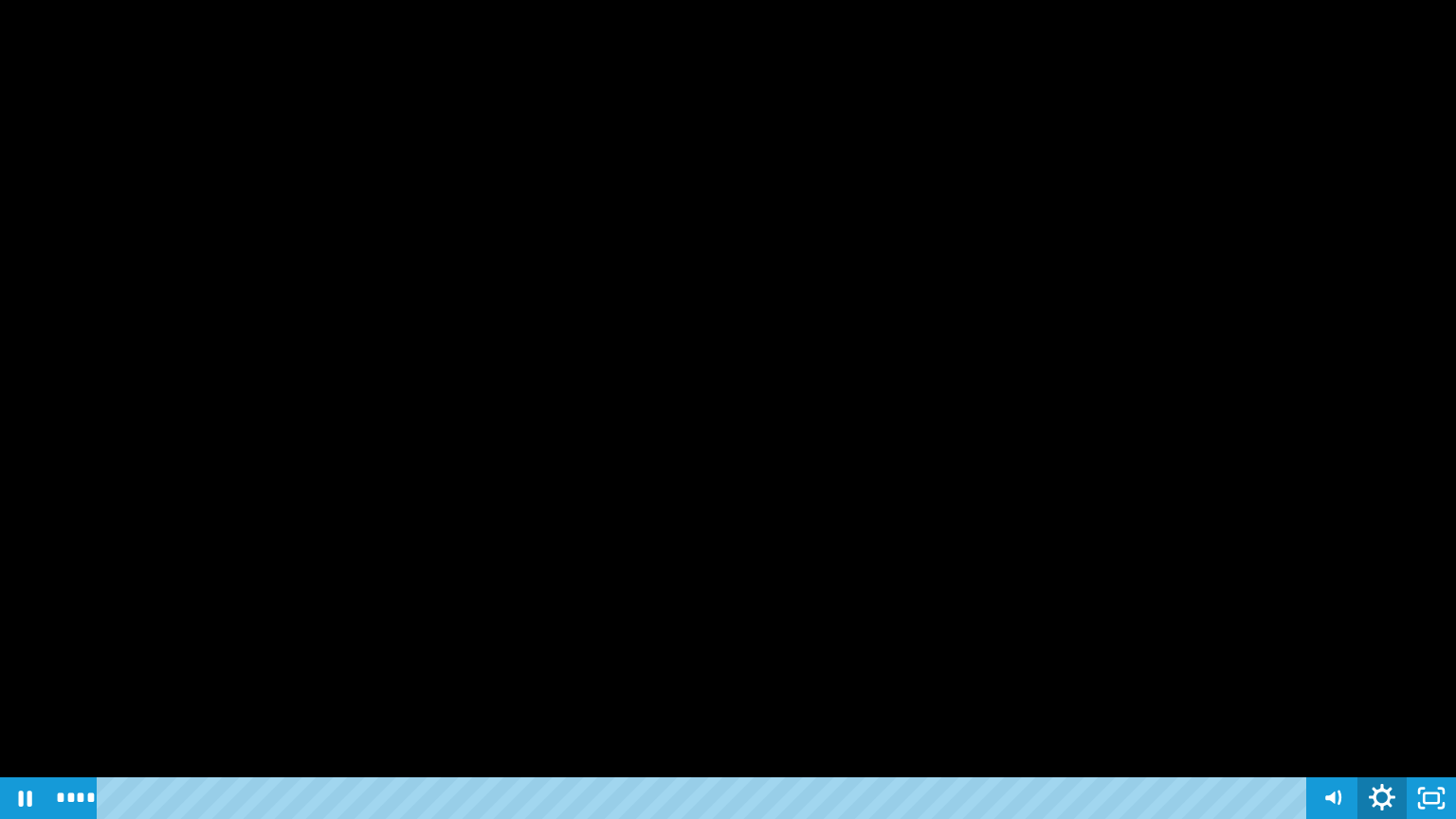 click 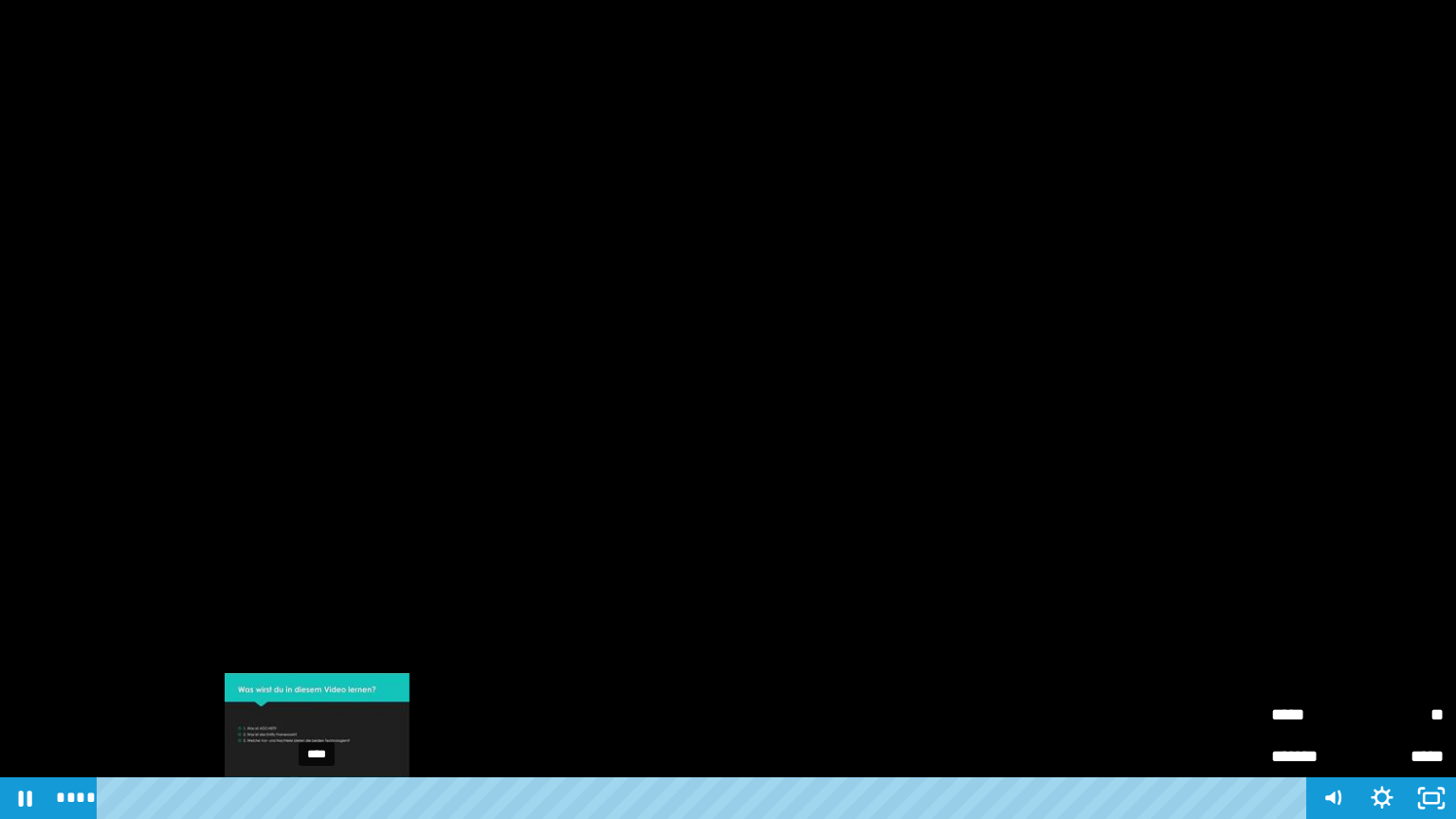 click on "****" at bounding box center [705, 798] 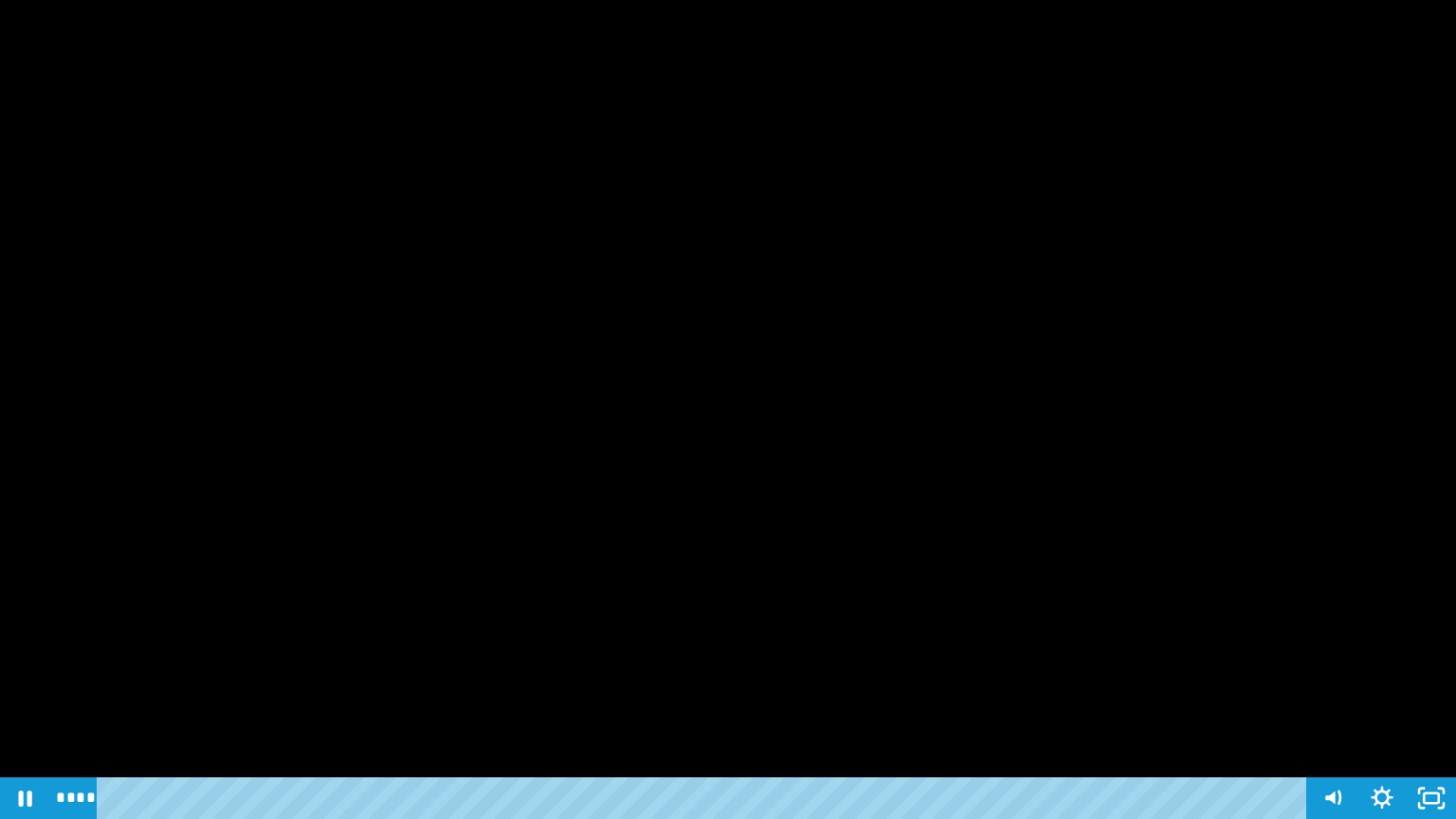 click at bounding box center (728, 410) 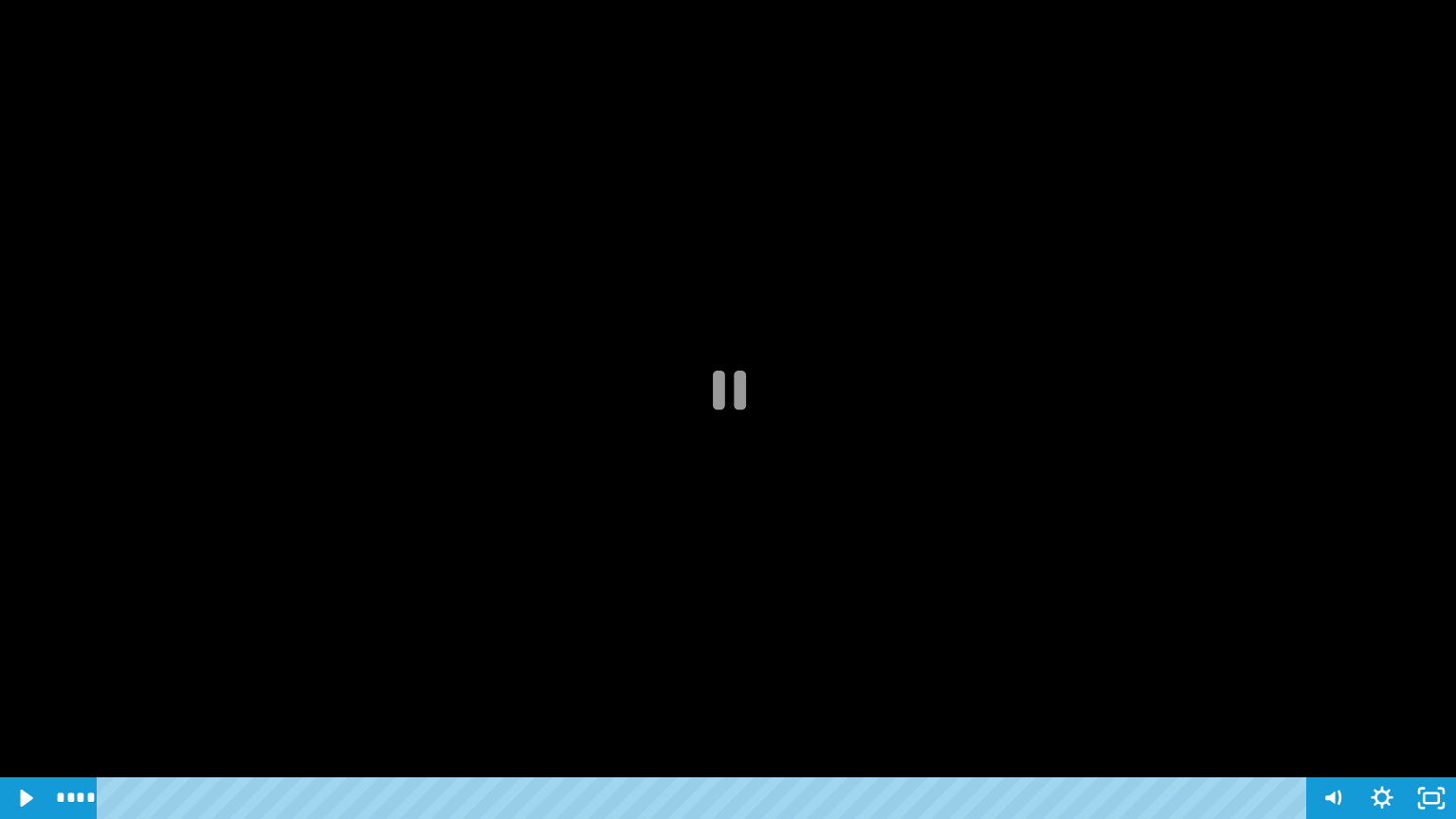 click at bounding box center [728, 410] 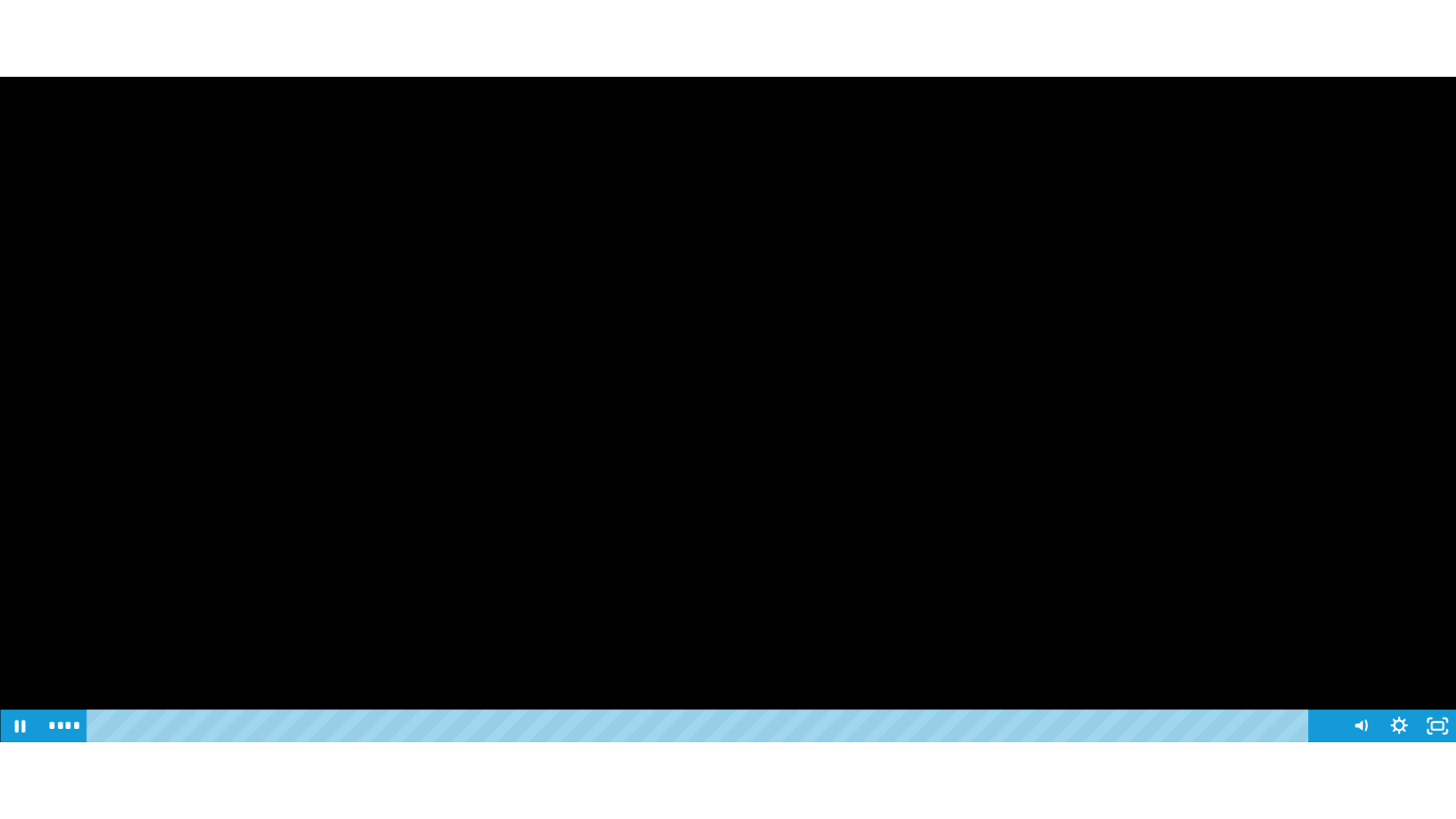 scroll, scrollTop: 550, scrollLeft: 0, axis: vertical 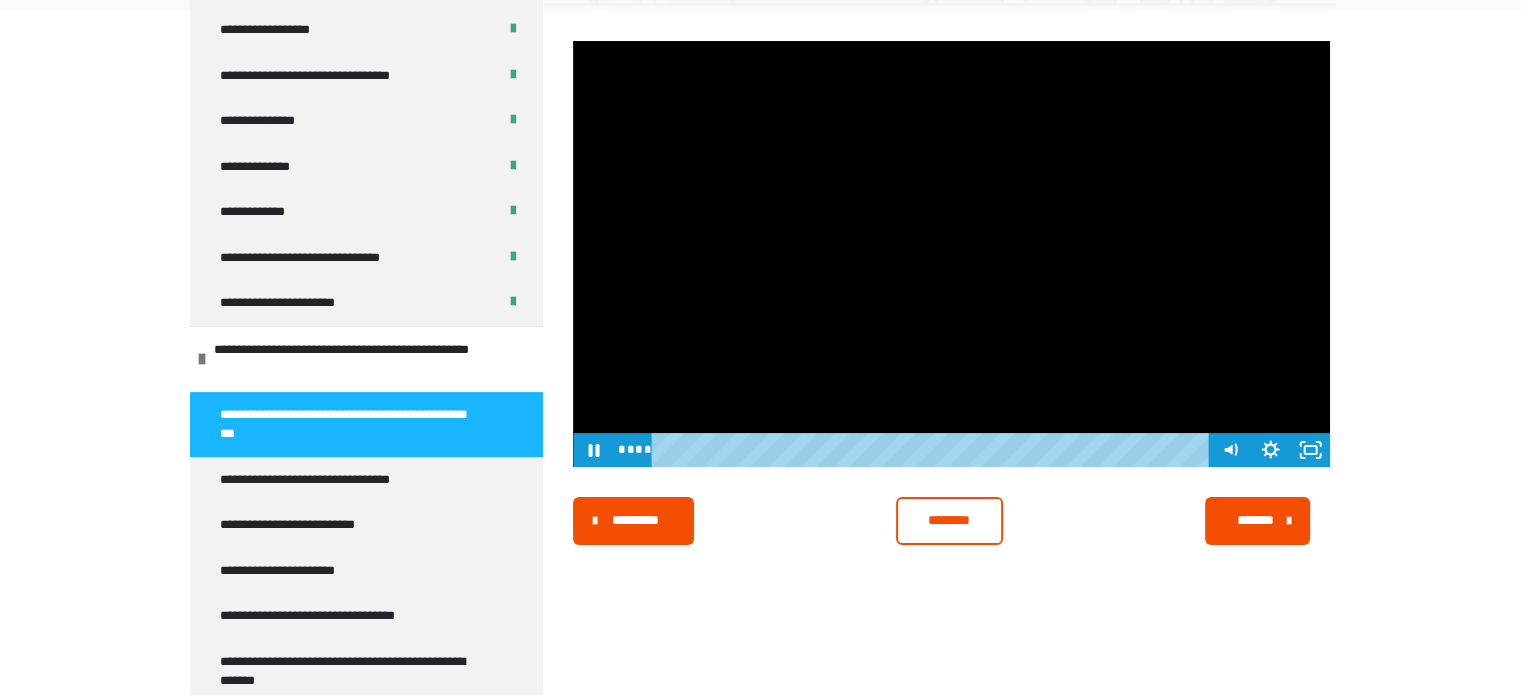 click at bounding box center (951, 254) 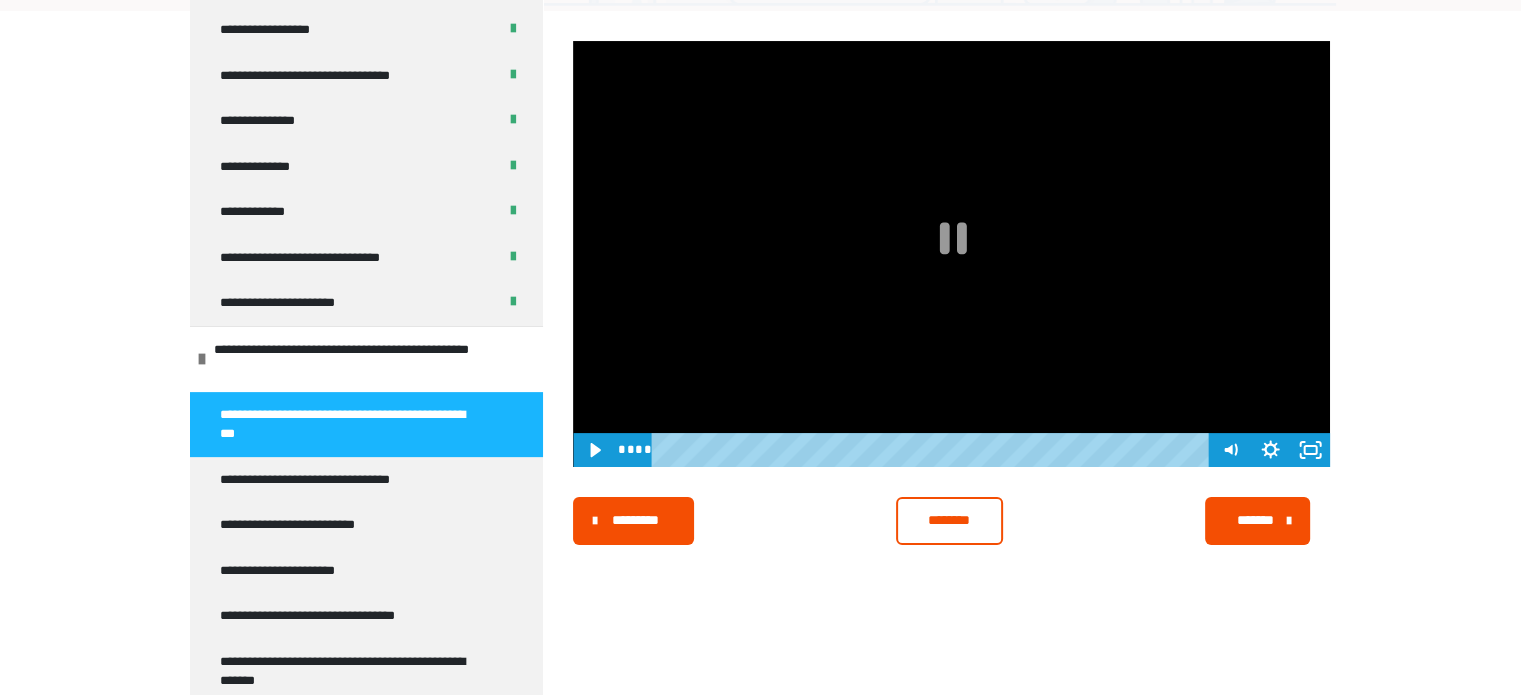 click at bounding box center [951, 254] 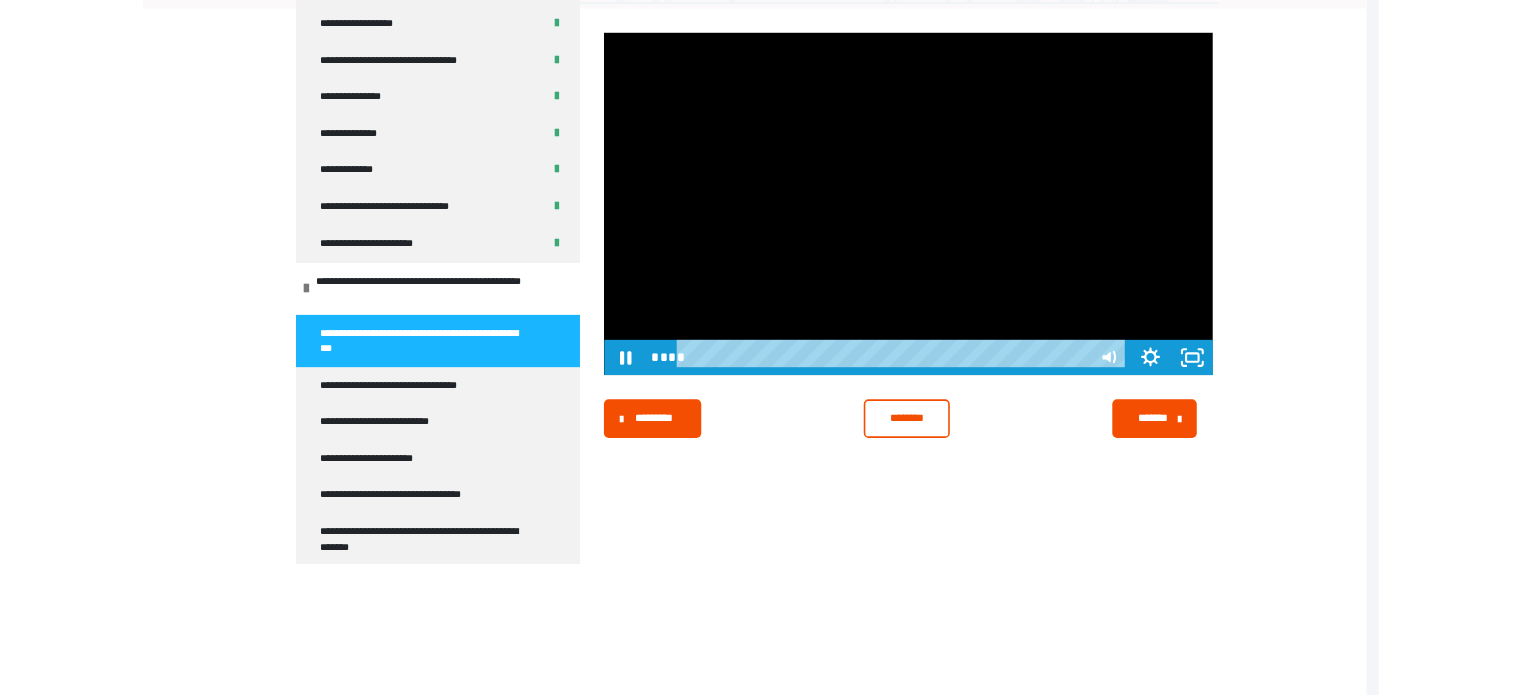 scroll, scrollTop: 504, scrollLeft: 0, axis: vertical 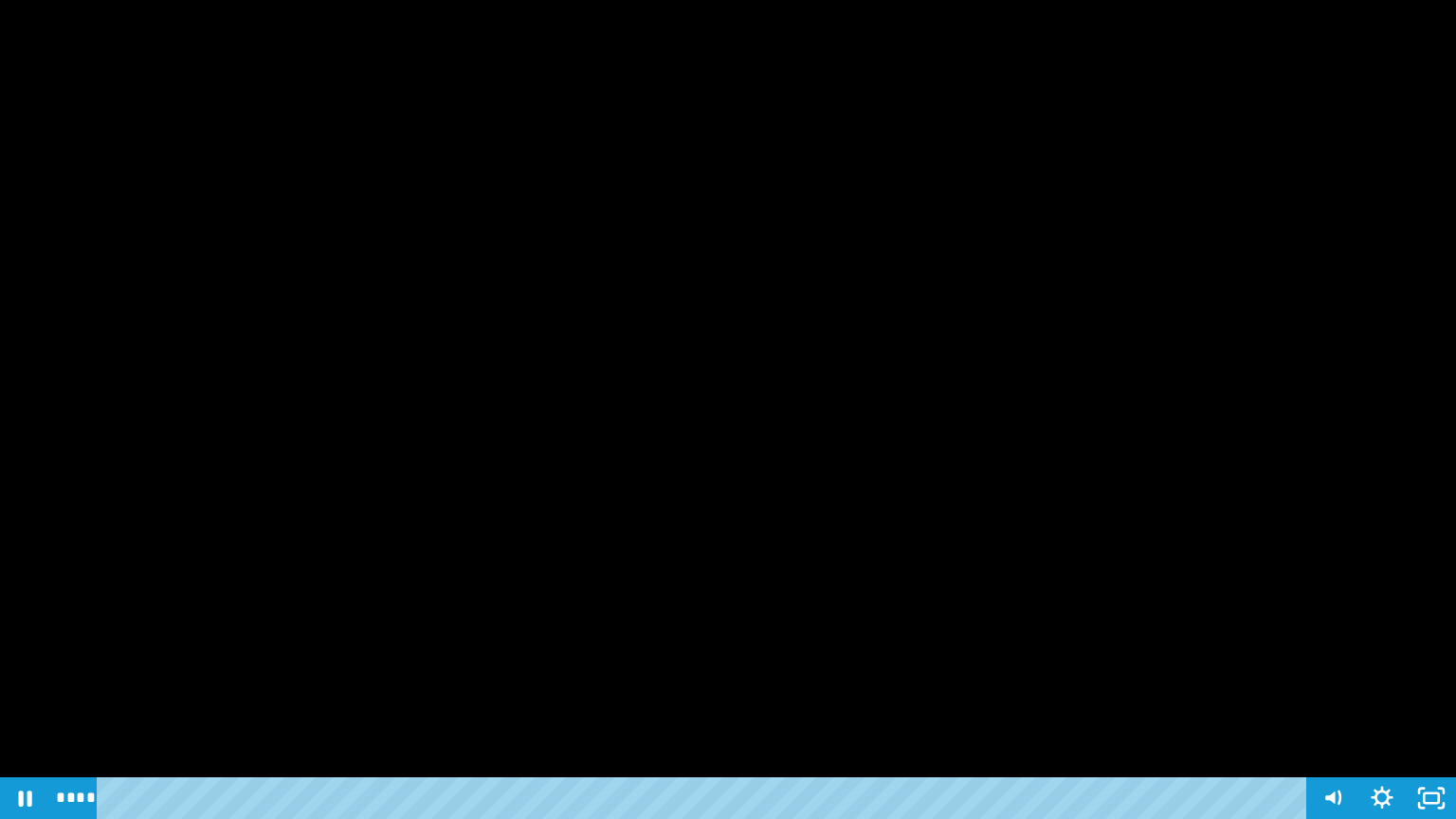 click at bounding box center [728, 410] 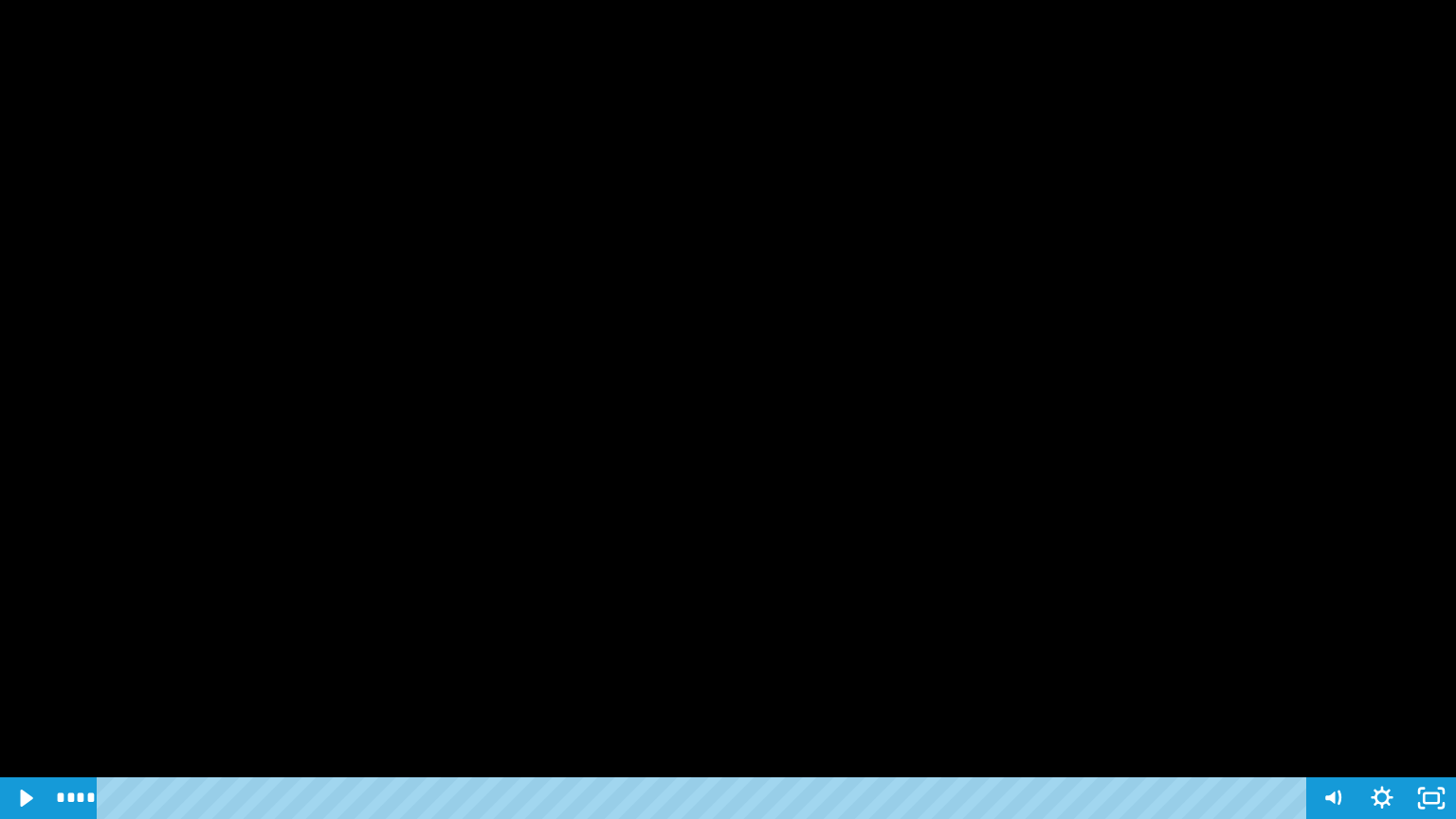 click at bounding box center [728, 410] 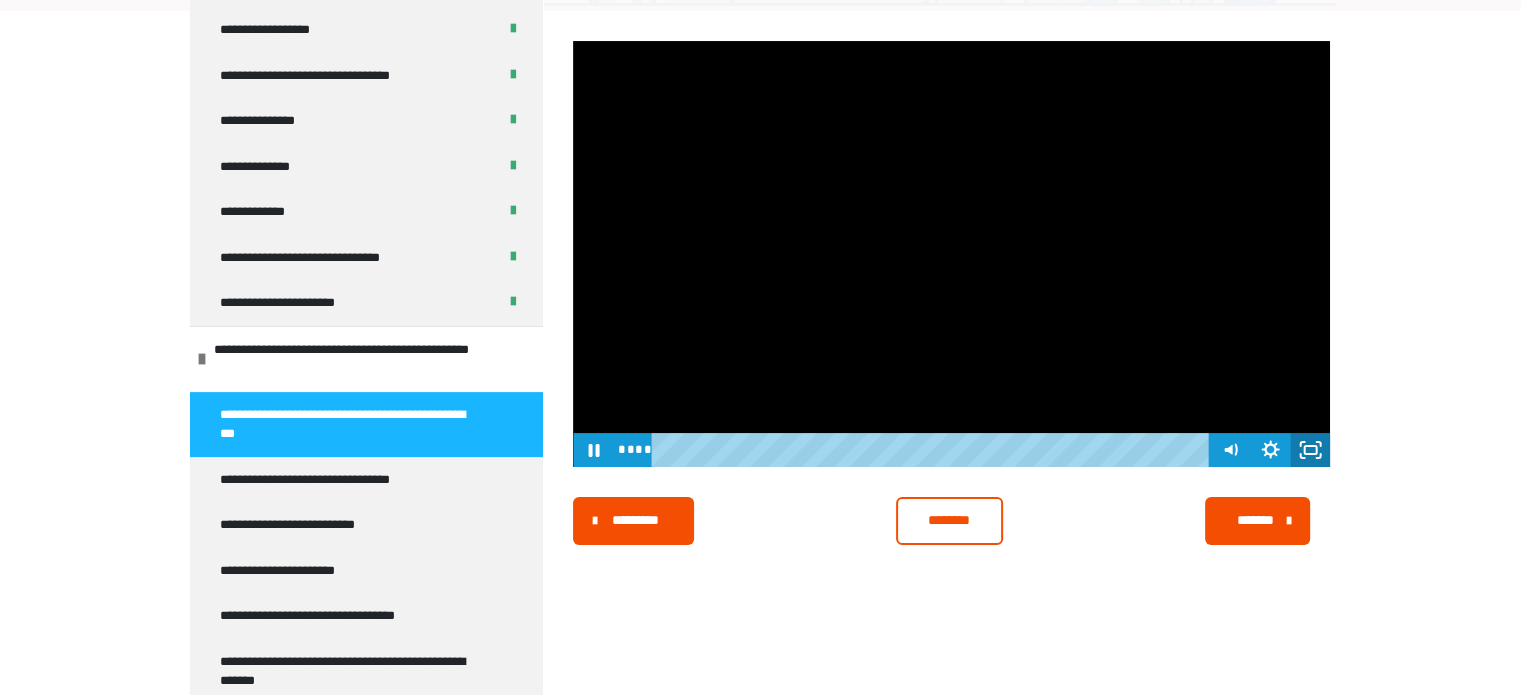 click 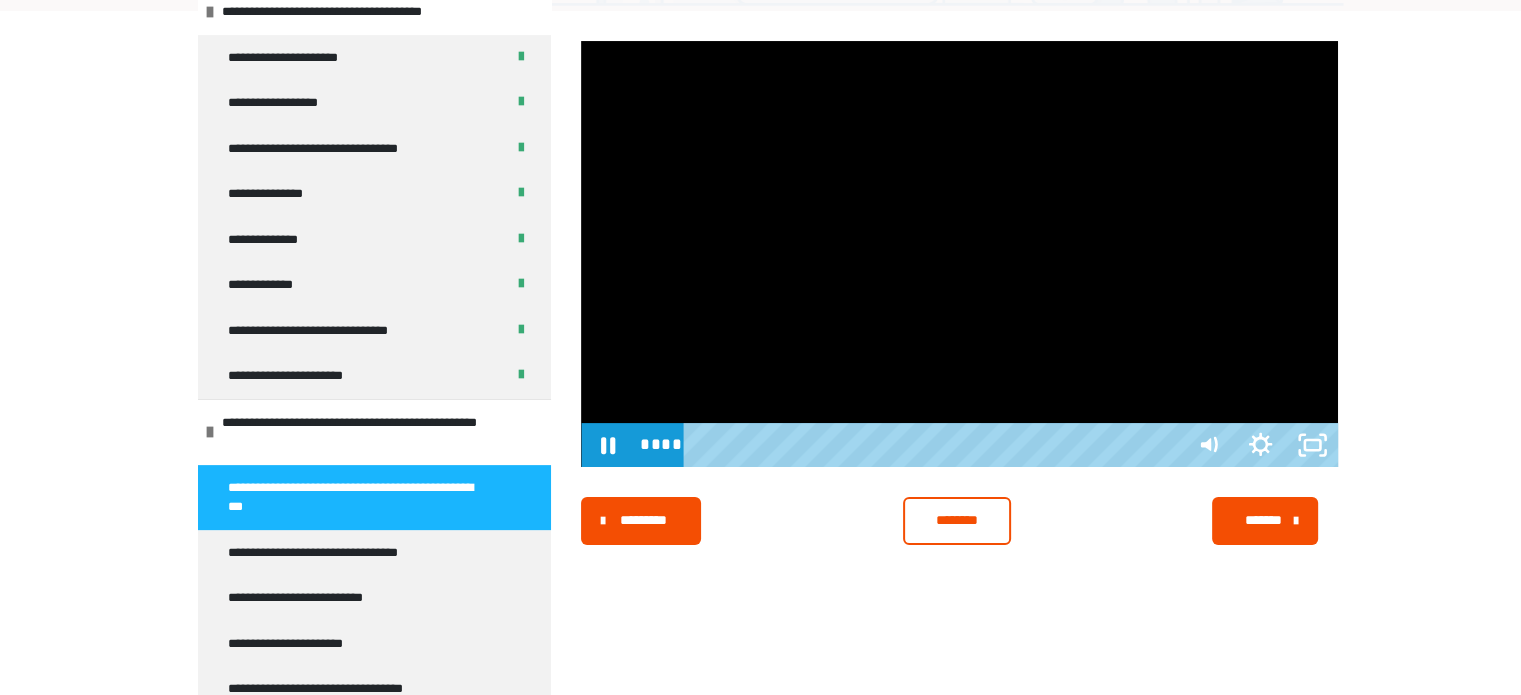 scroll, scrollTop: 504, scrollLeft: 0, axis: vertical 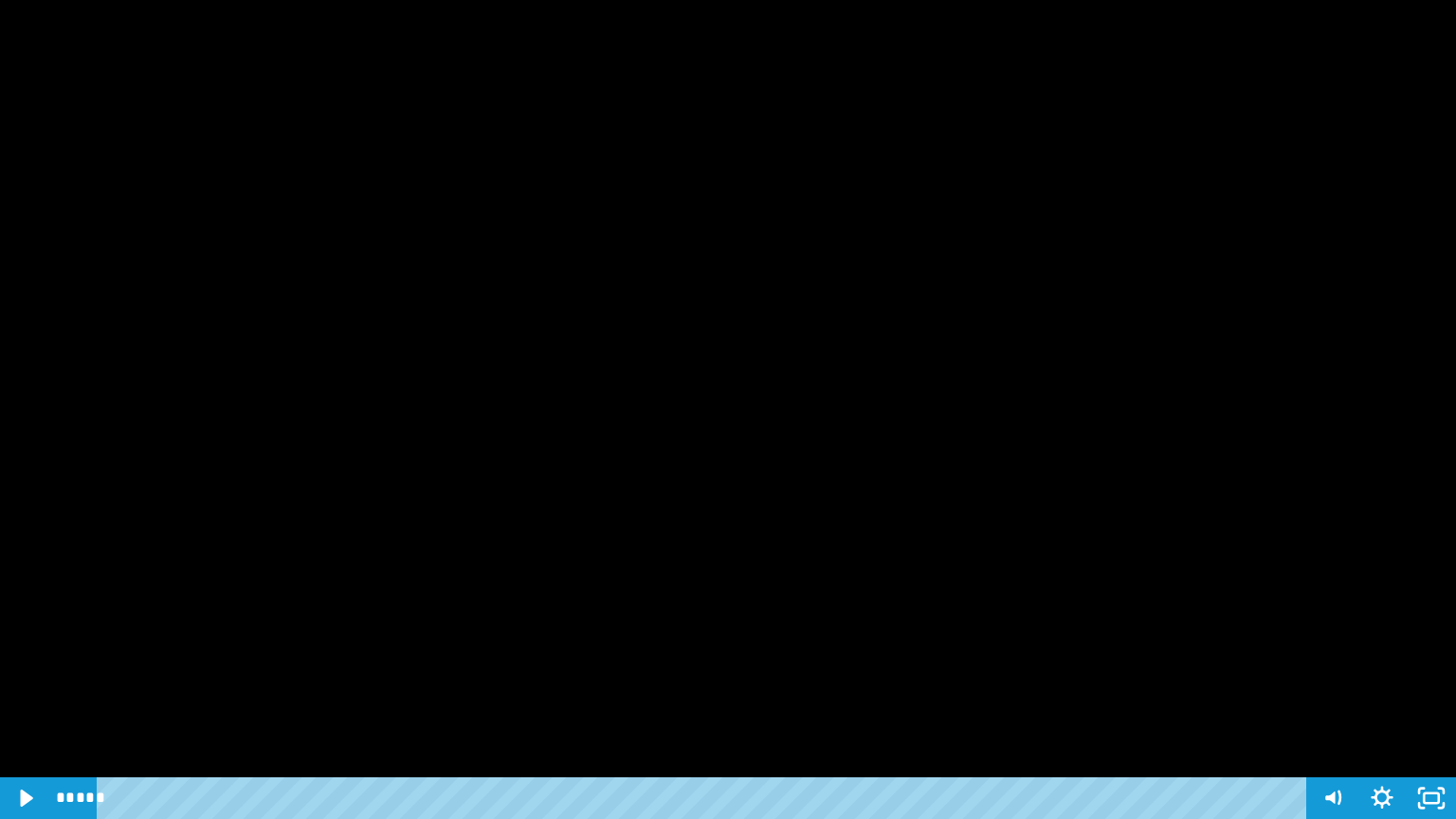 click at bounding box center [728, 410] 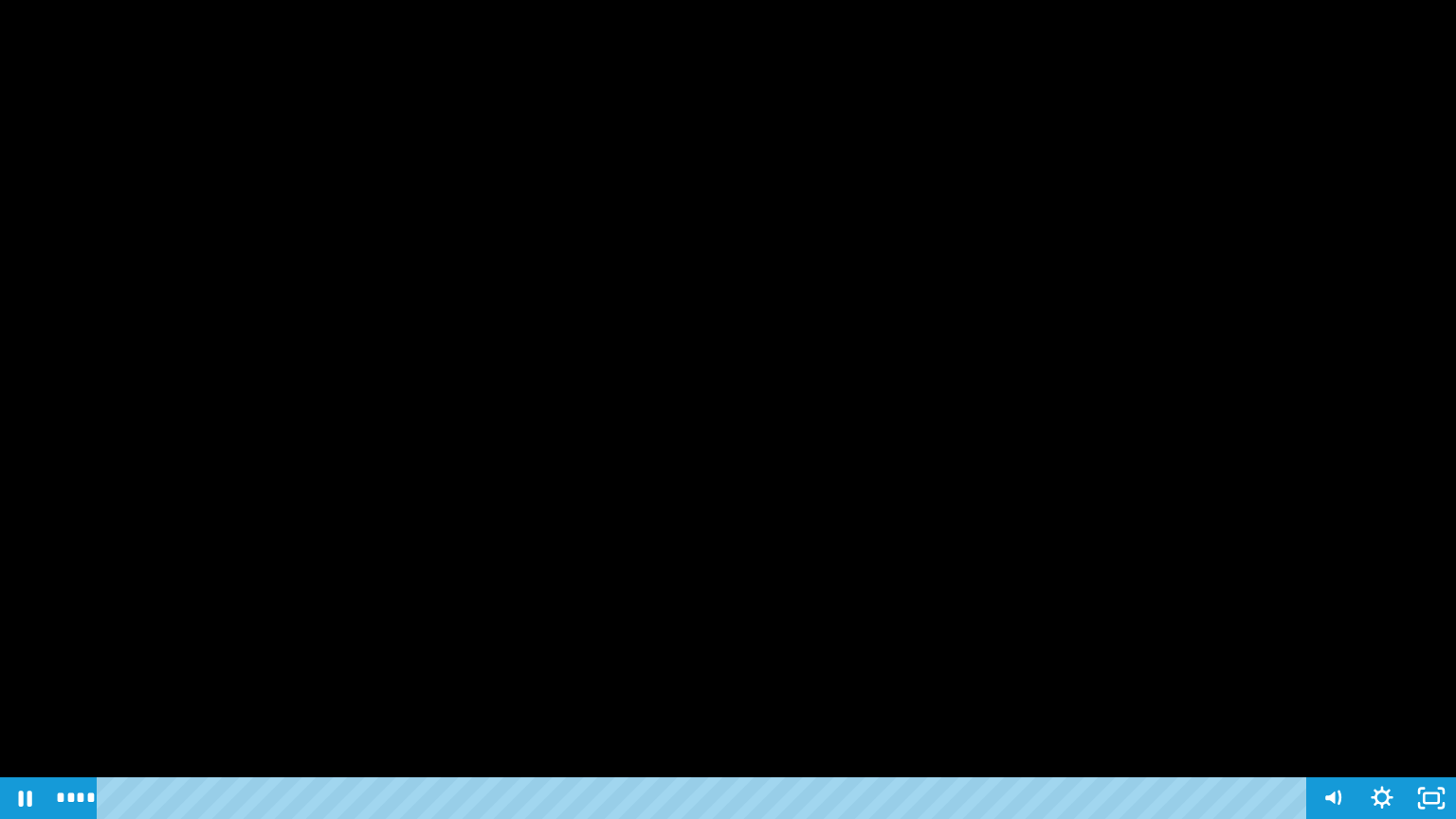 click at bounding box center (728, 410) 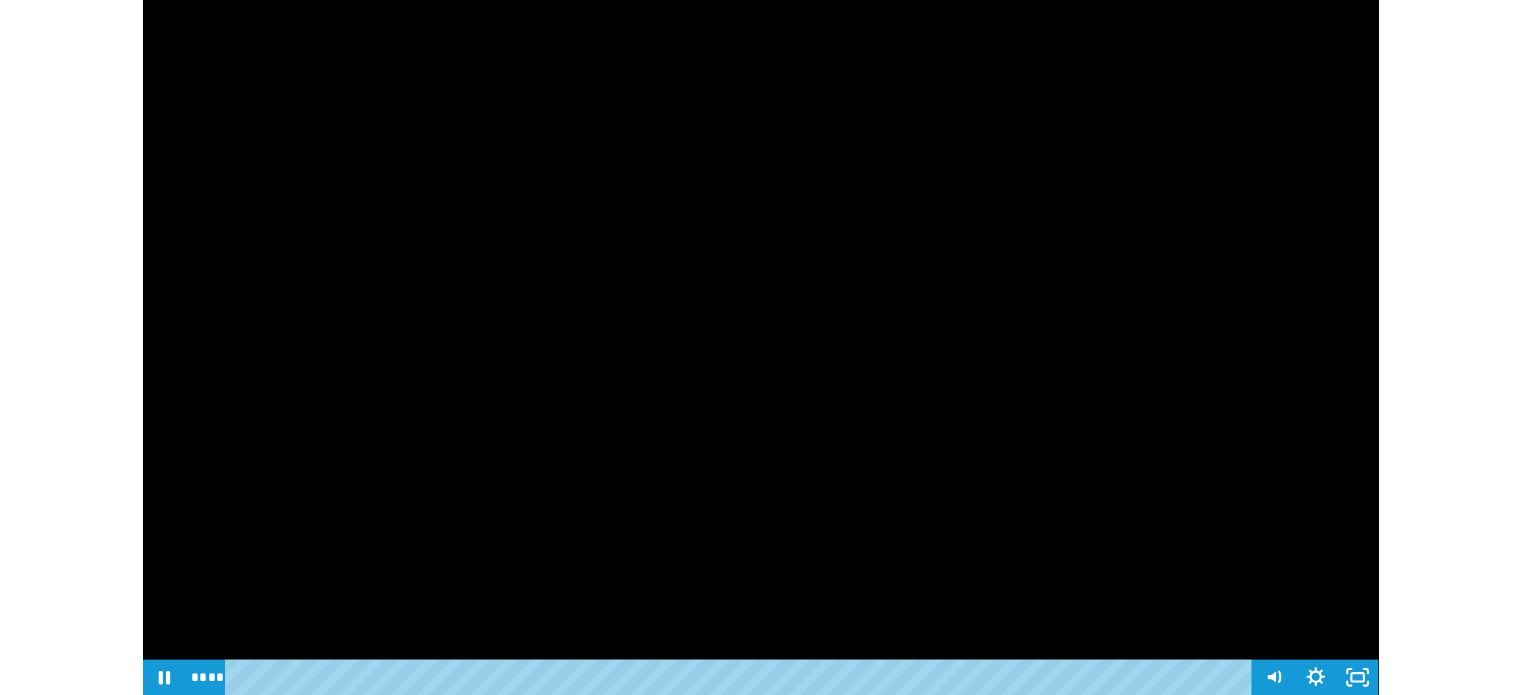 scroll, scrollTop: 580, scrollLeft: 0, axis: vertical 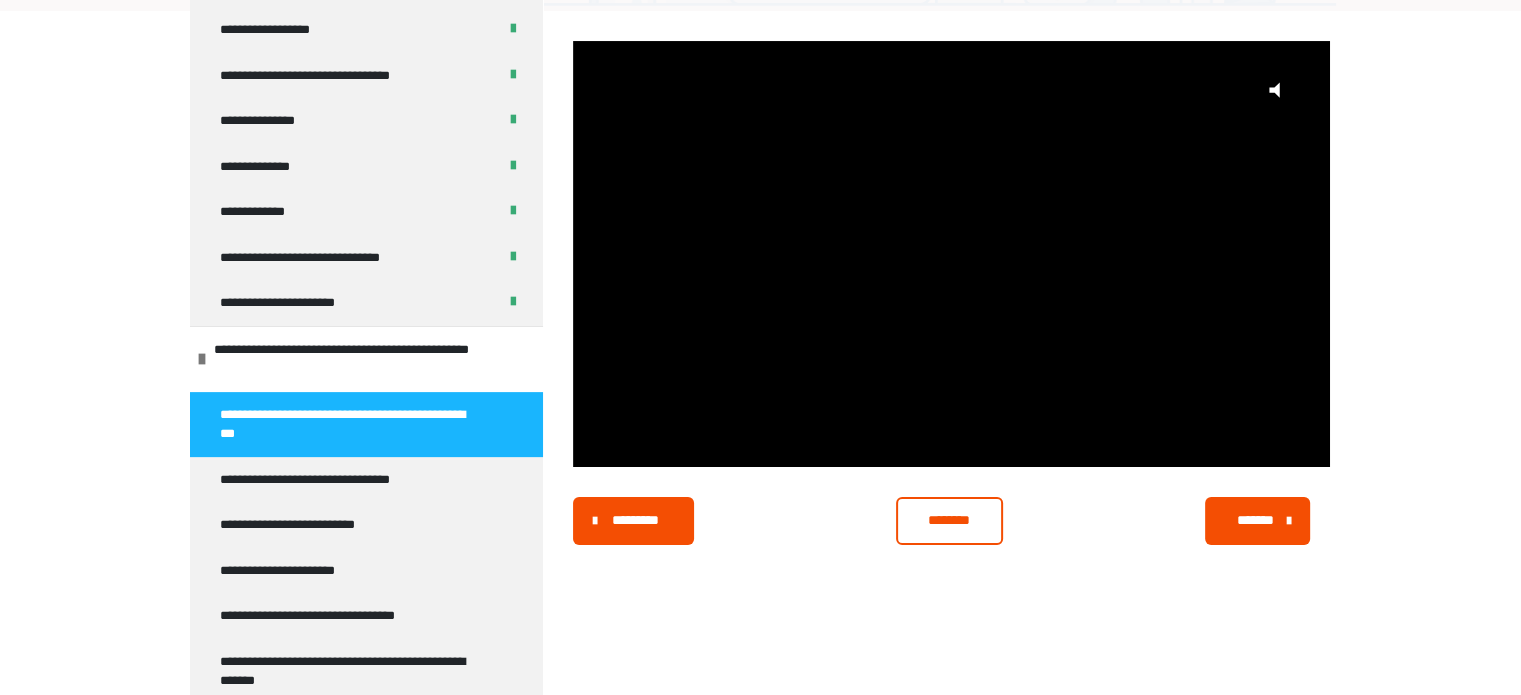 click on "********" at bounding box center [949, 521] 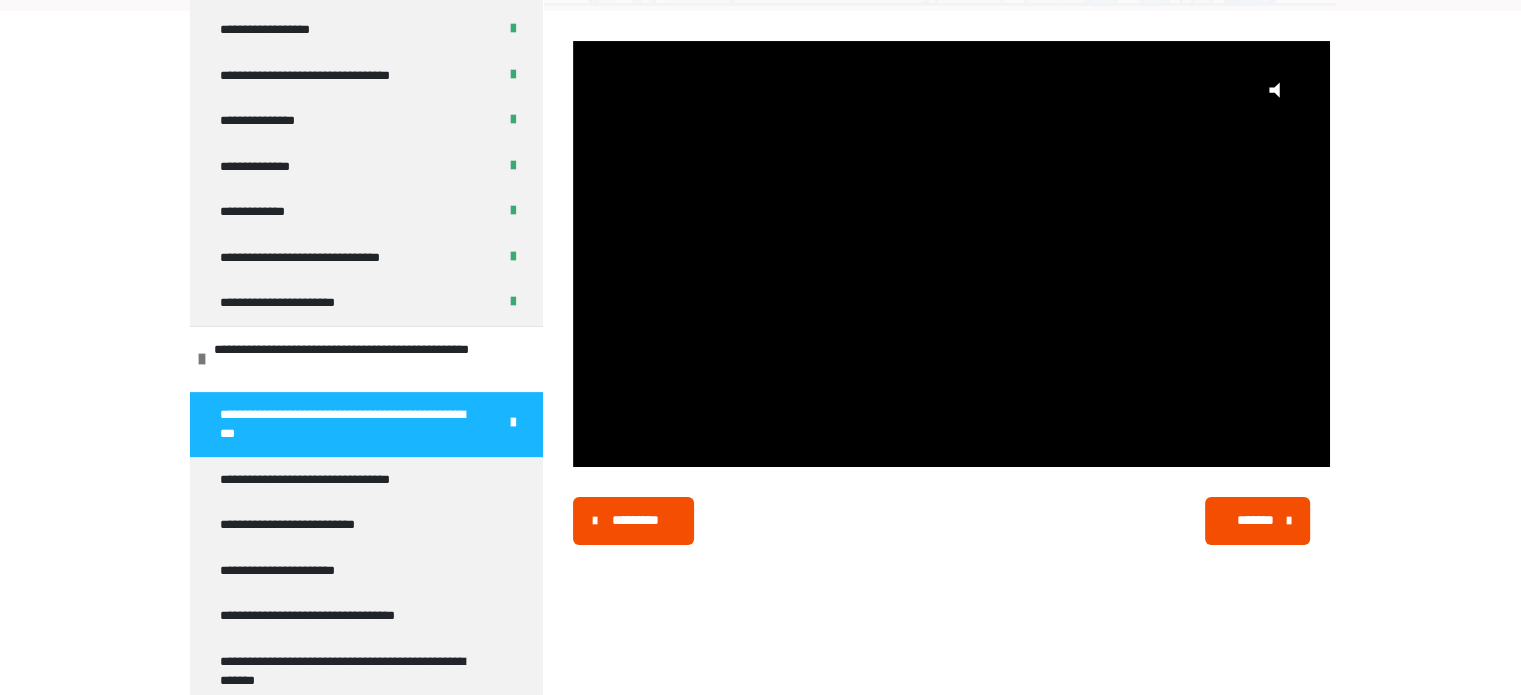click on "*******" at bounding box center [1258, 521] 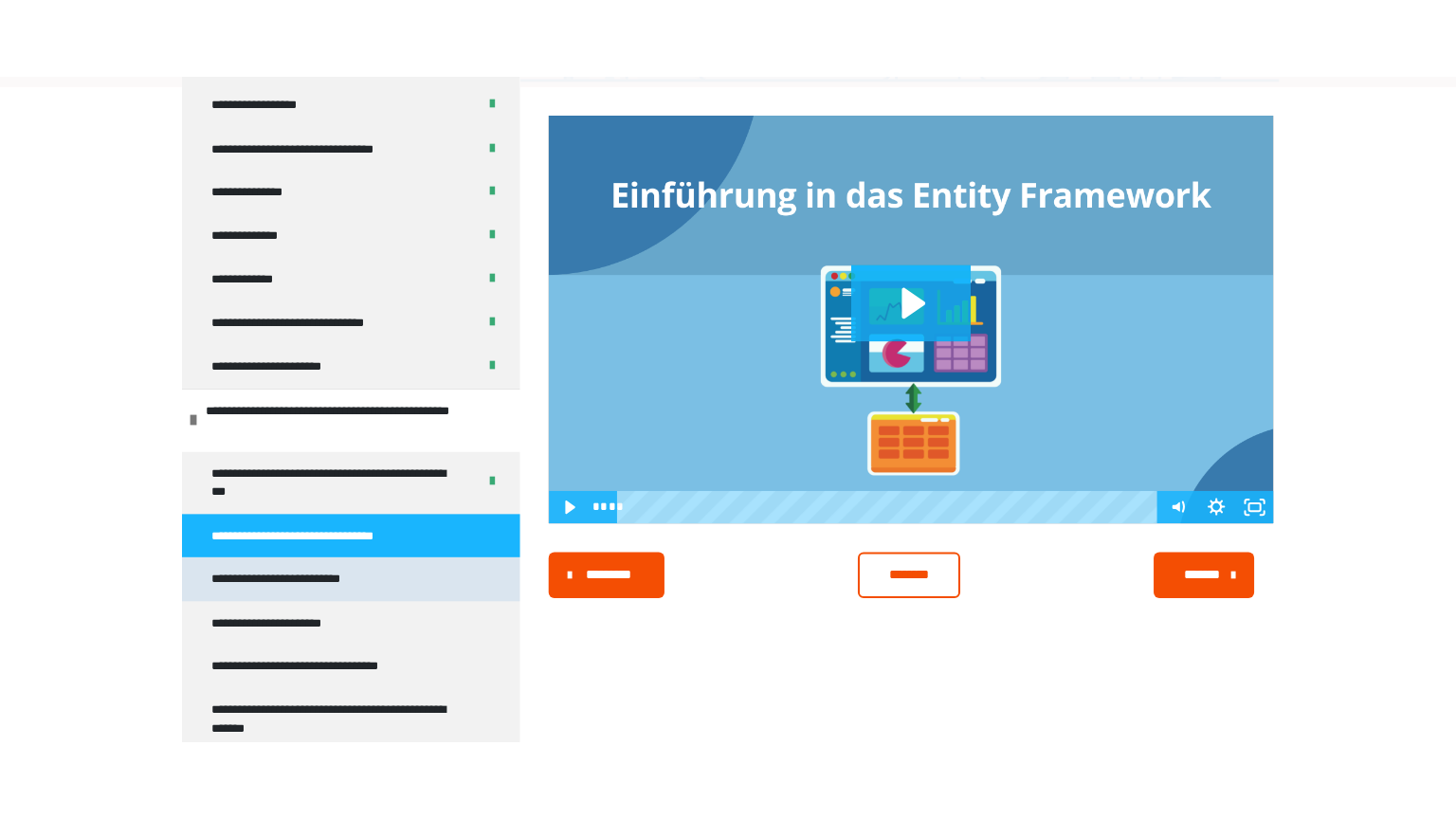scroll, scrollTop: 638, scrollLeft: 0, axis: vertical 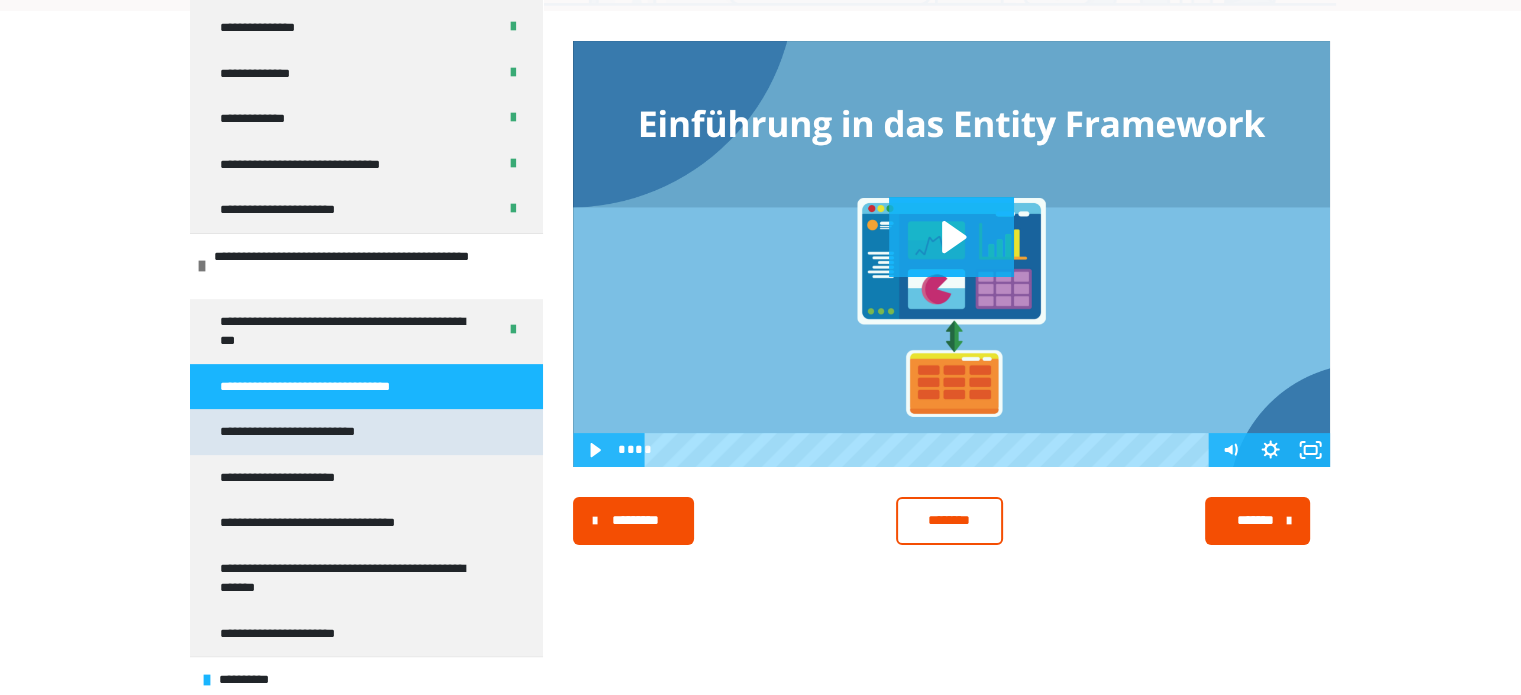 click on "**********" at bounding box center [341, 523] 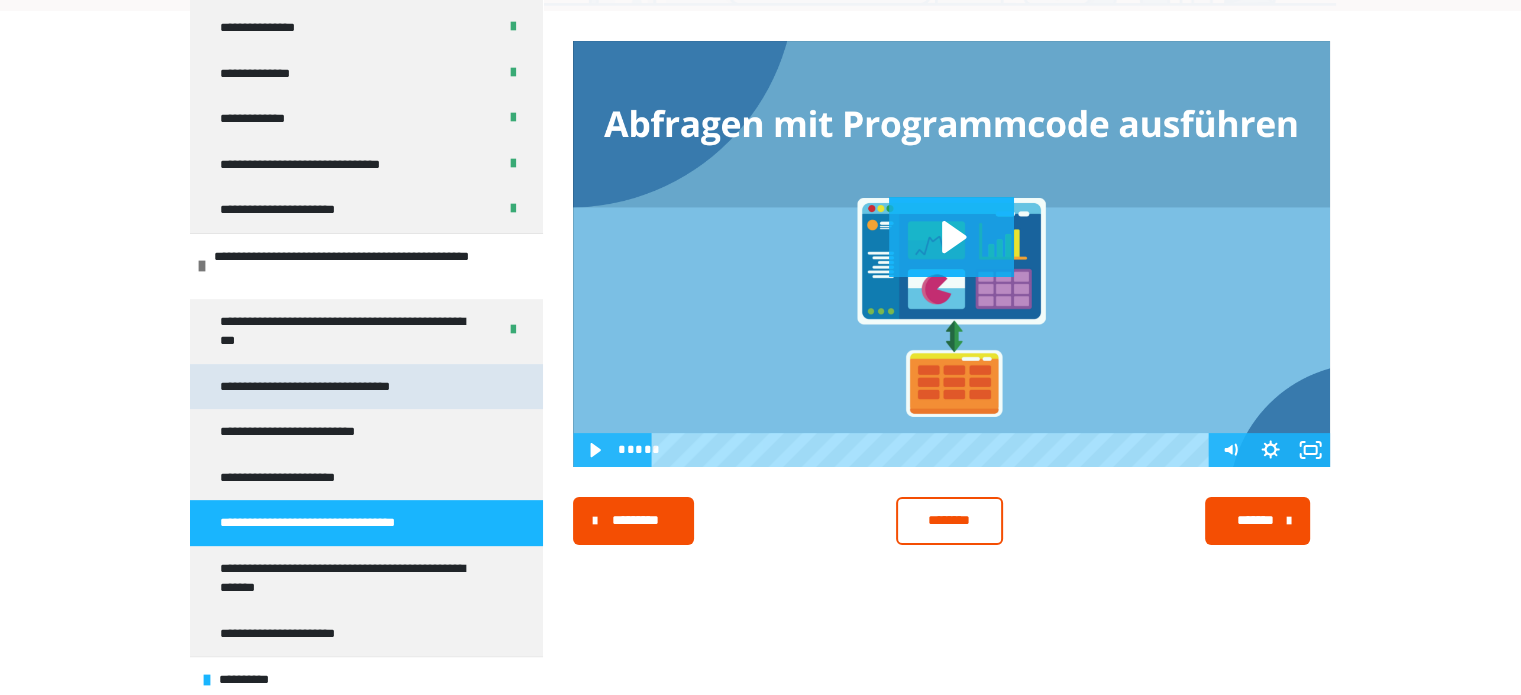 click on "**********" at bounding box center (366, 387) 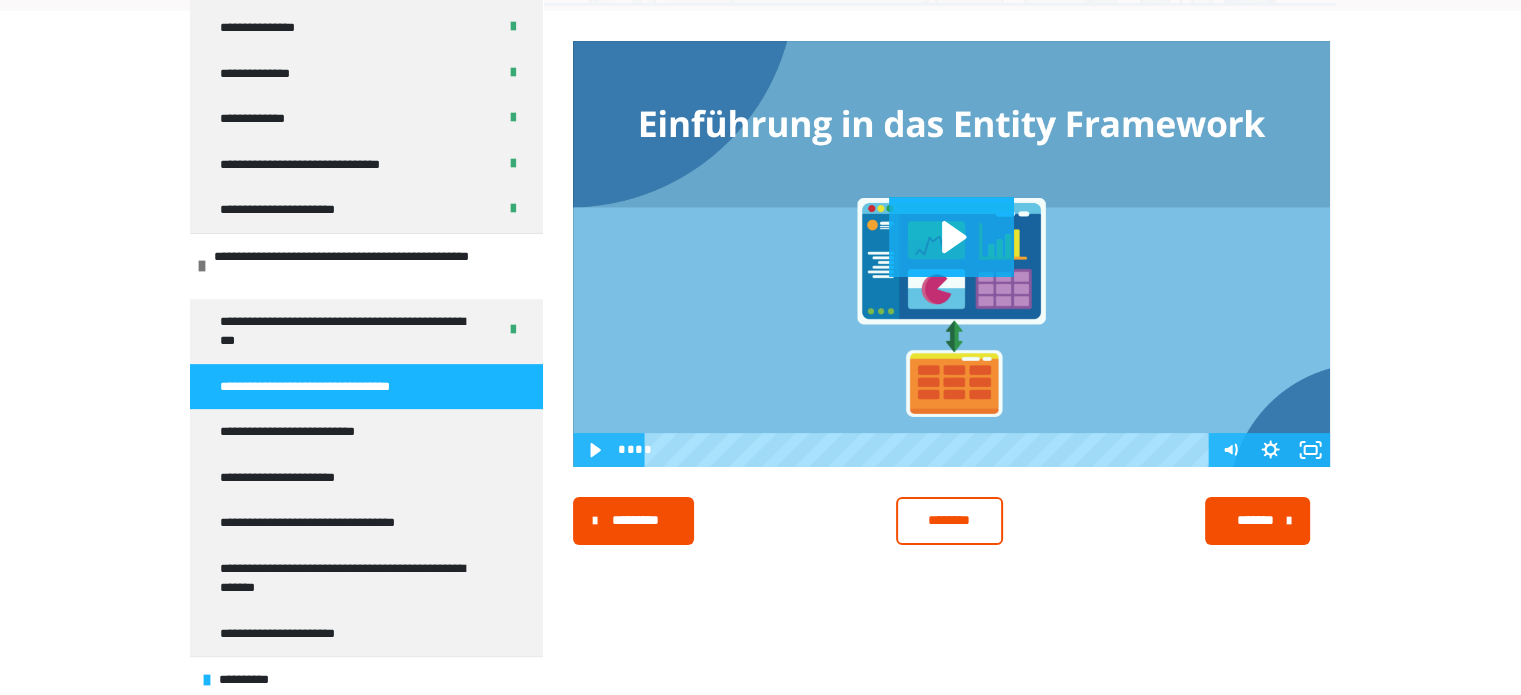 click at bounding box center (951, 254) 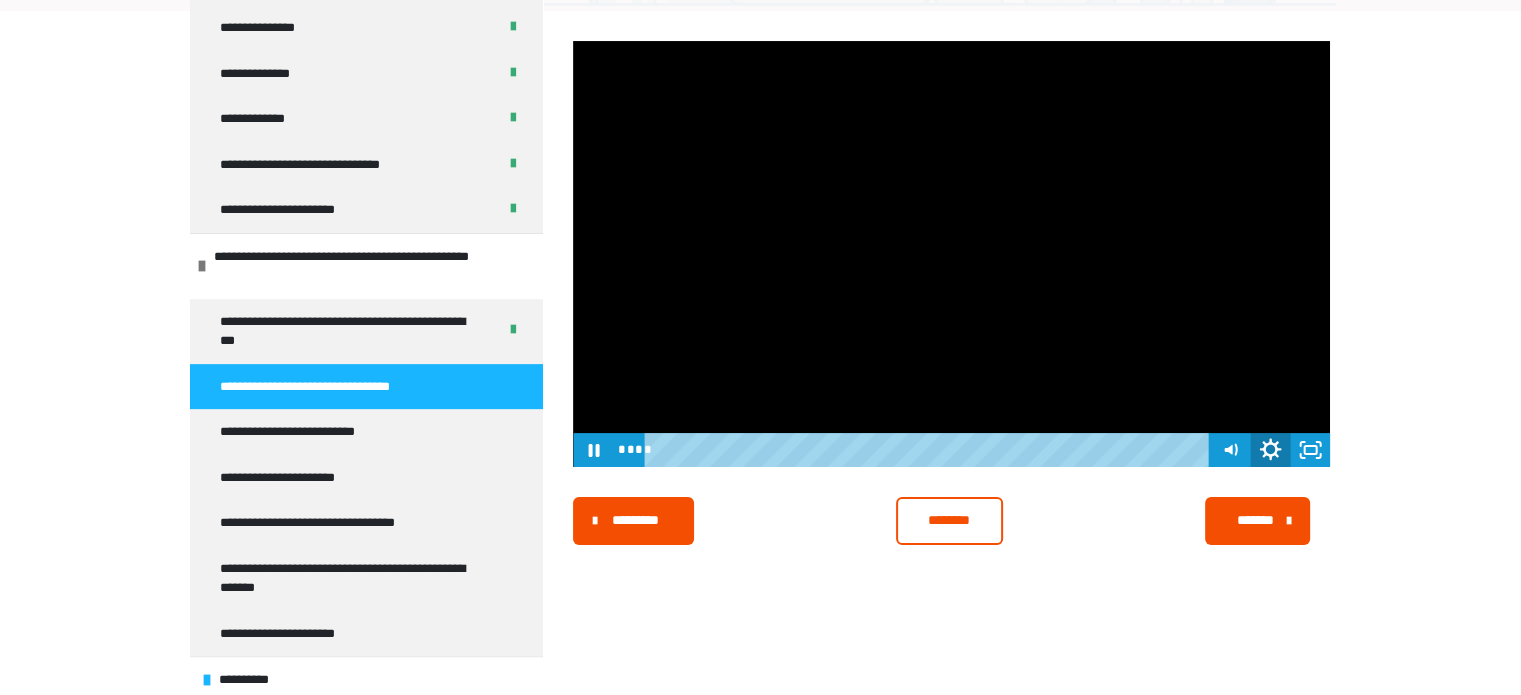 click 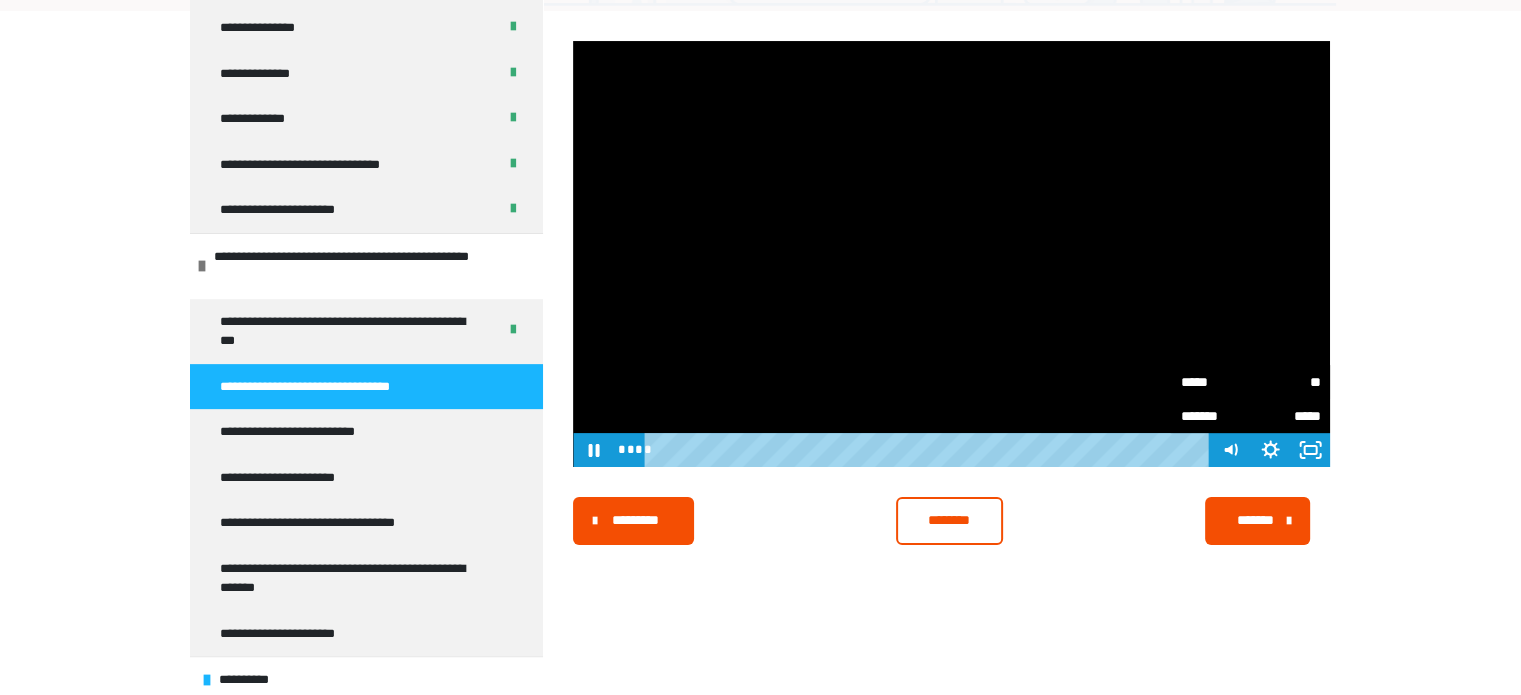 click on "**" at bounding box center [1285, 382] 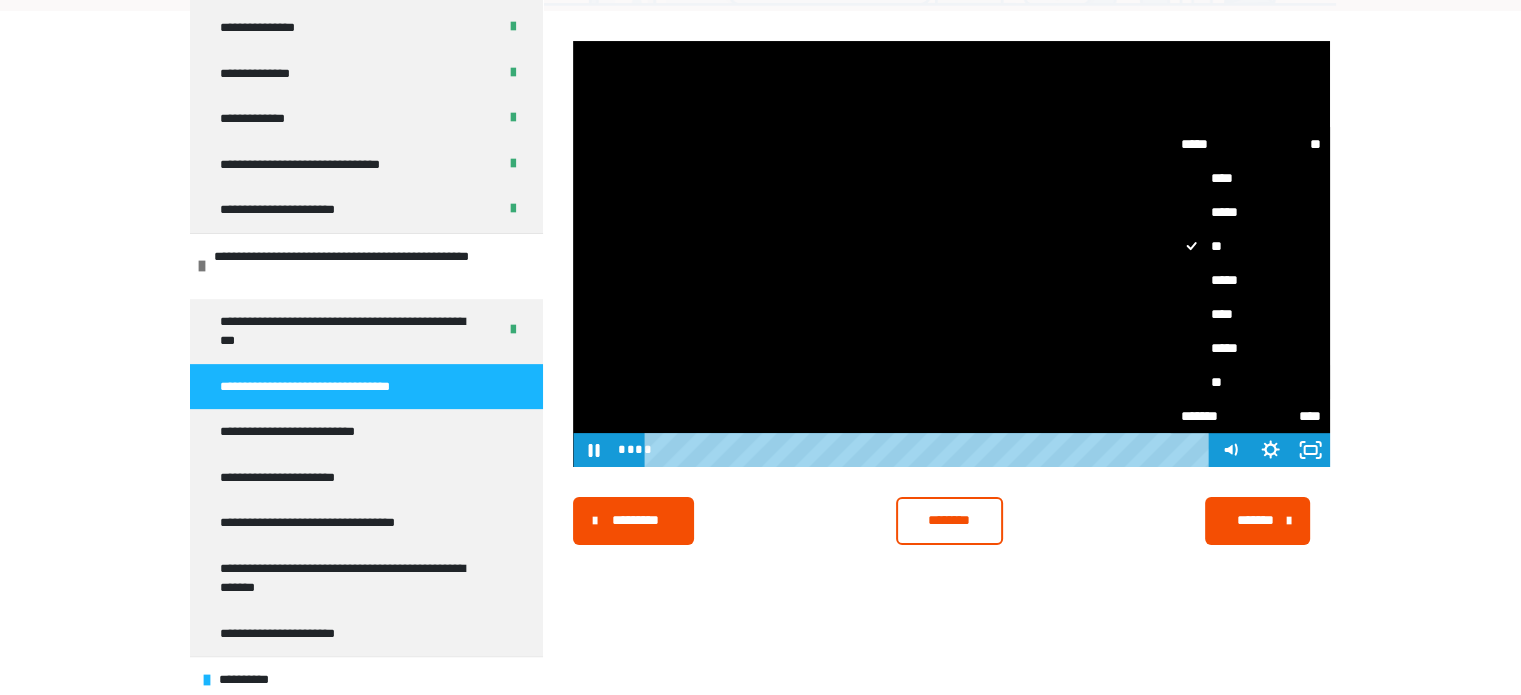 click on "**" at bounding box center (1250, 382) 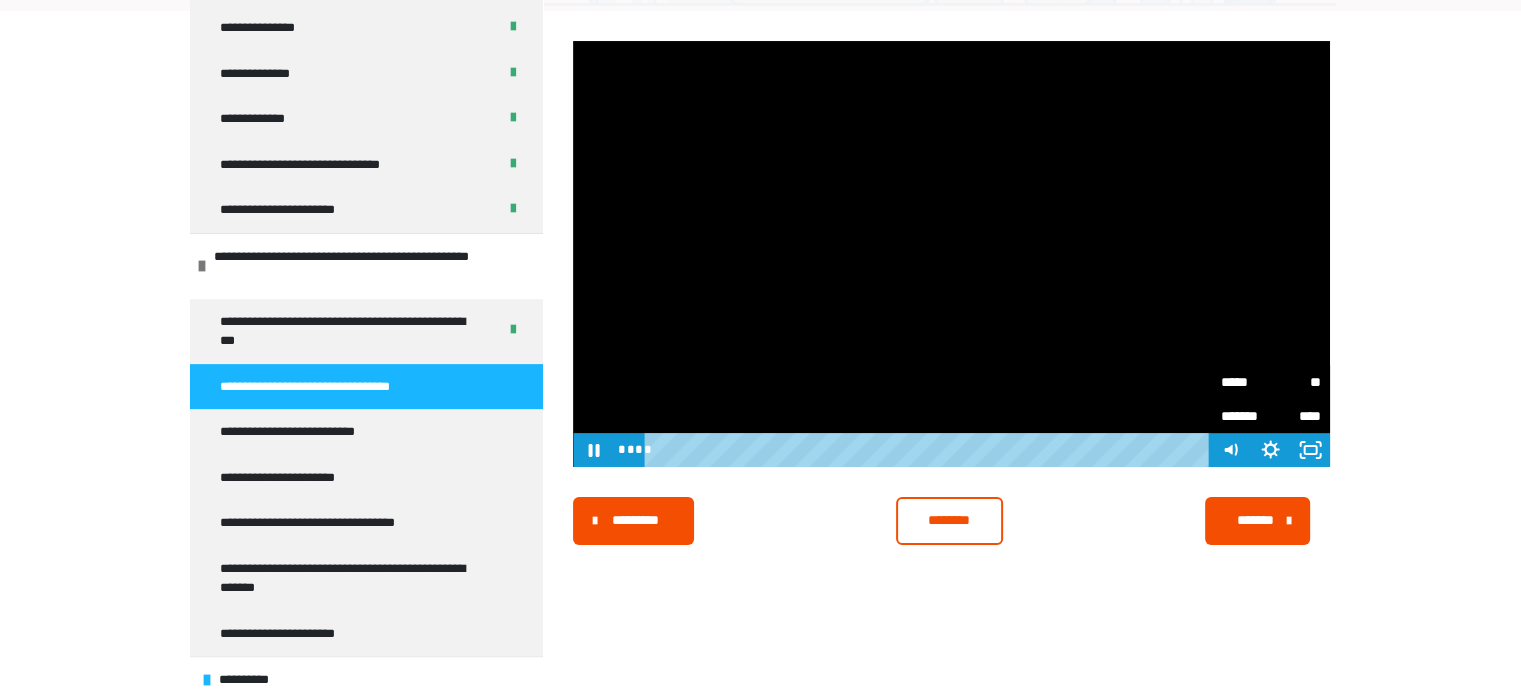 click at bounding box center (951, 254) 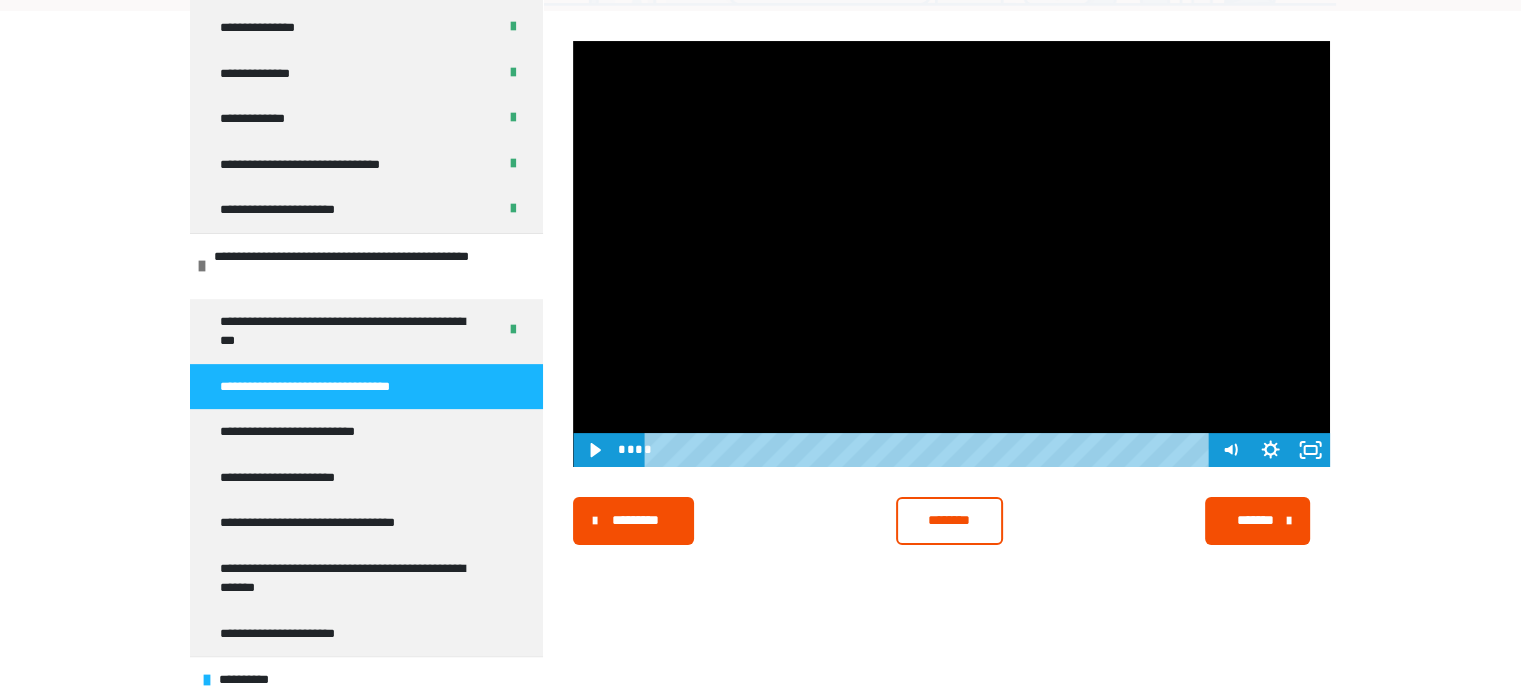 click at bounding box center (951, 254) 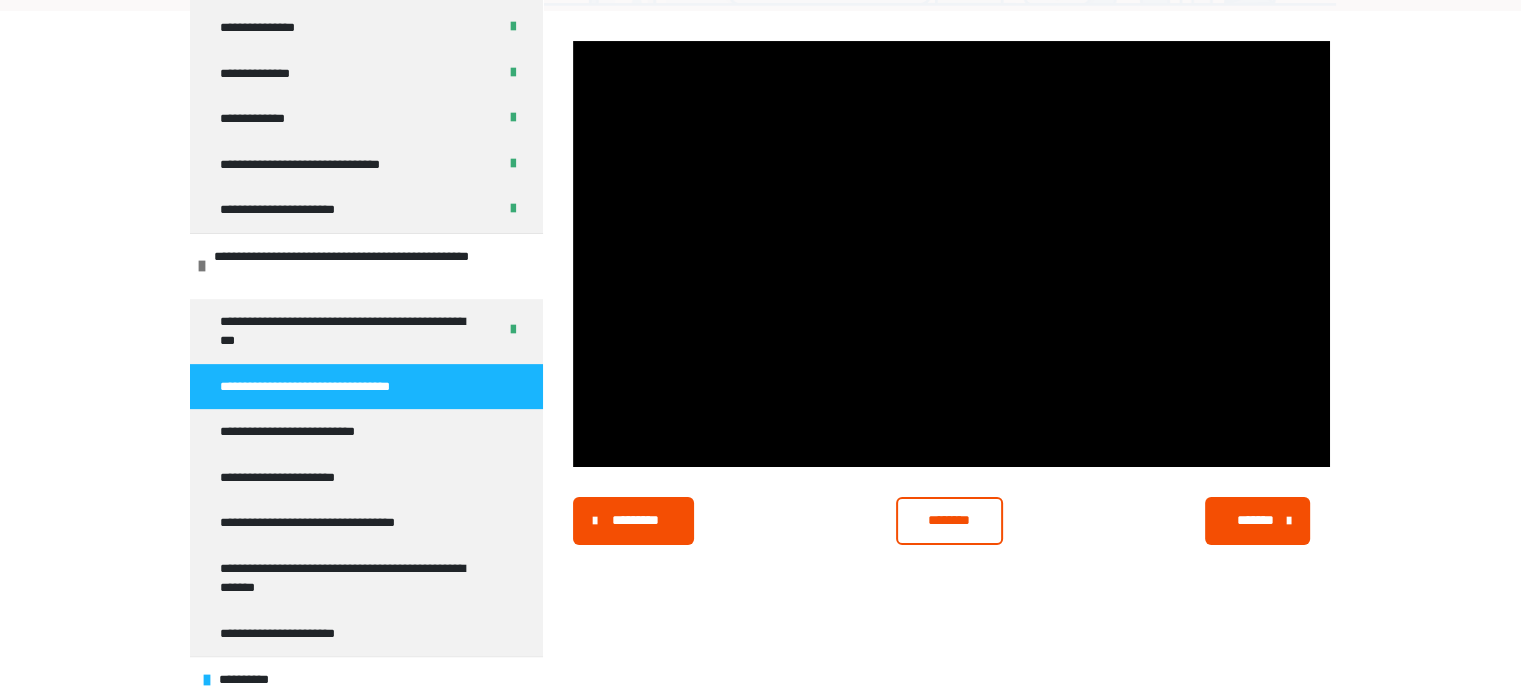 click on "********" at bounding box center (949, 520) 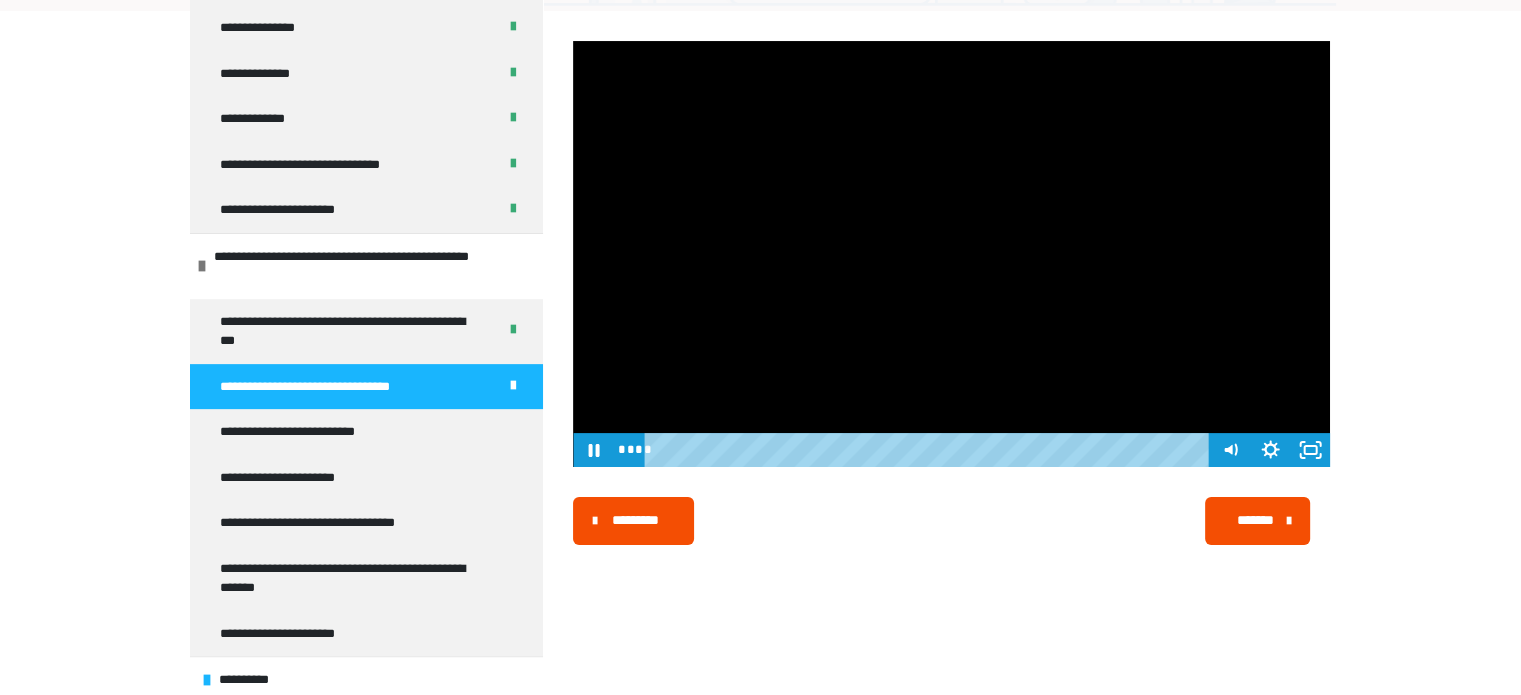 click at bounding box center [951, 254] 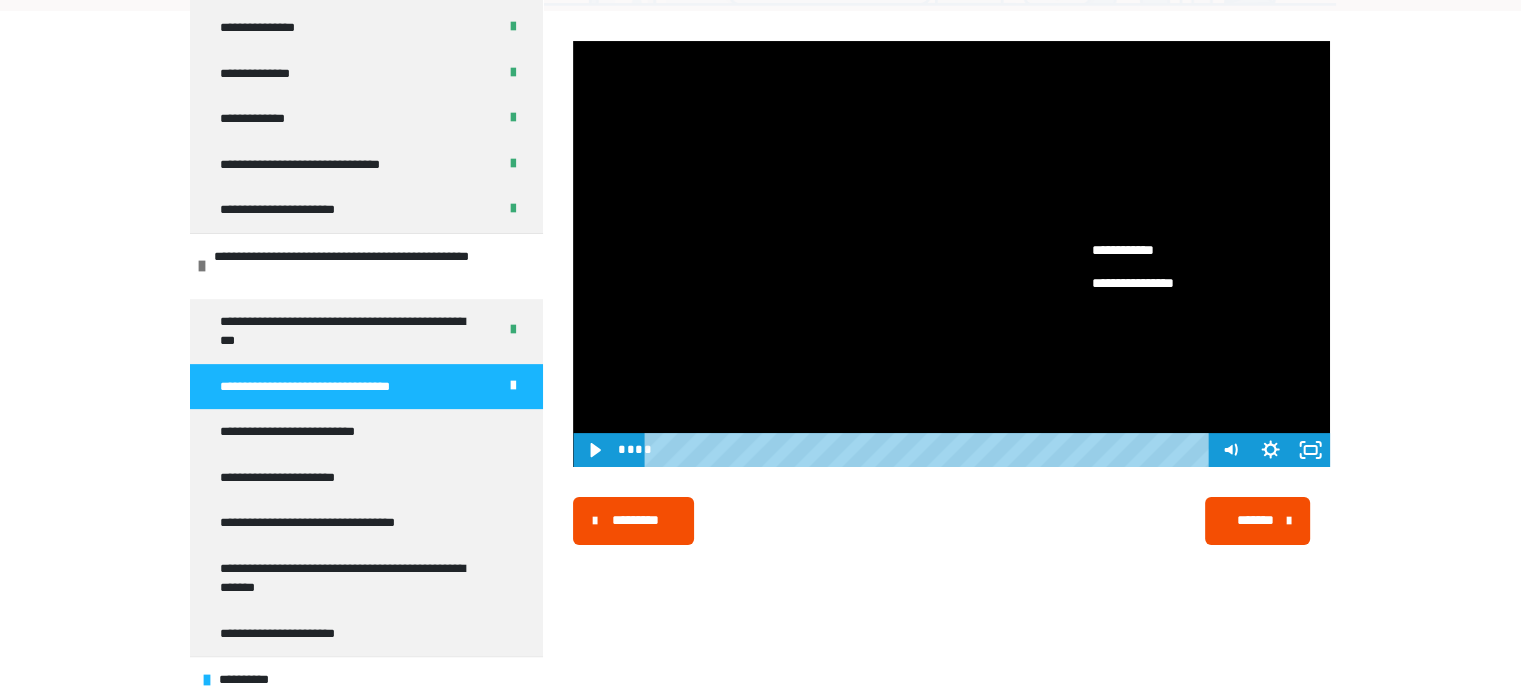 click on "**********" at bounding box center [1149, 250] 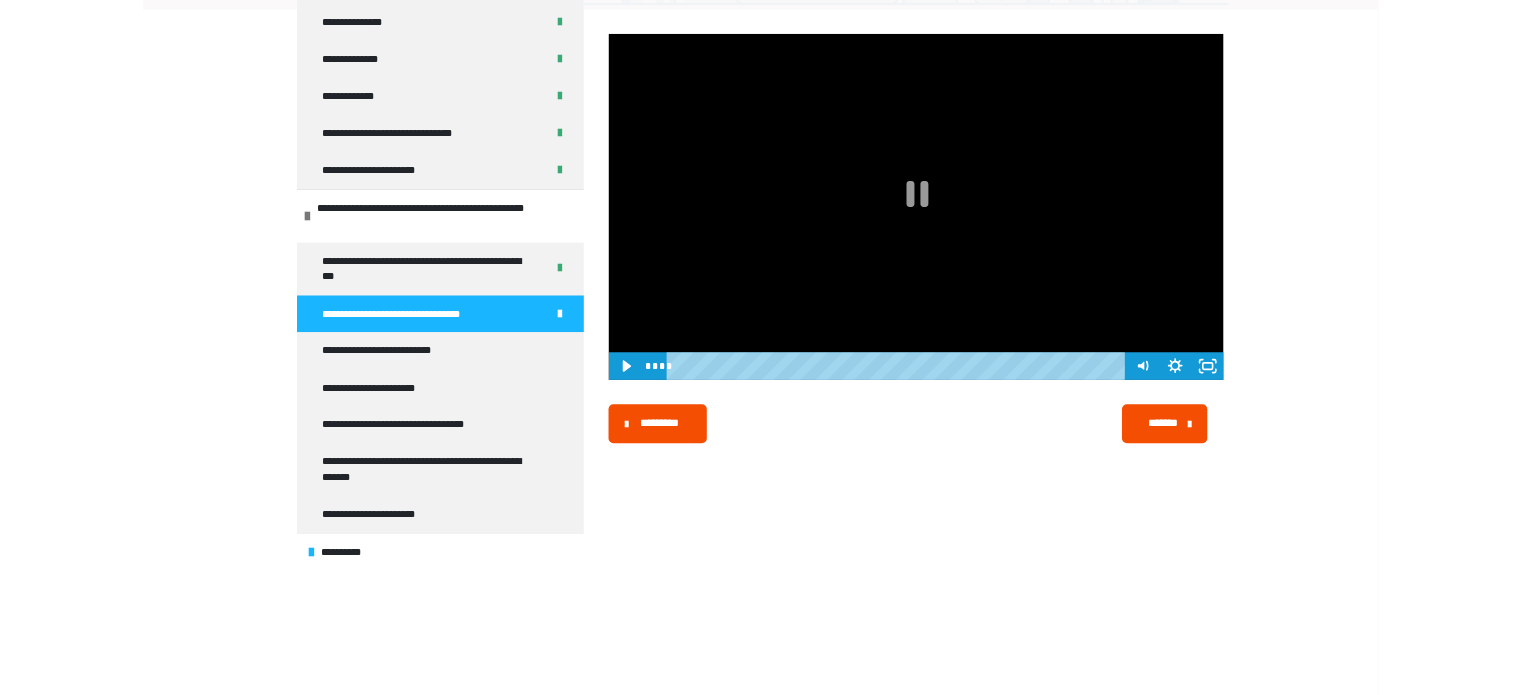 scroll, scrollTop: 504, scrollLeft: 0, axis: vertical 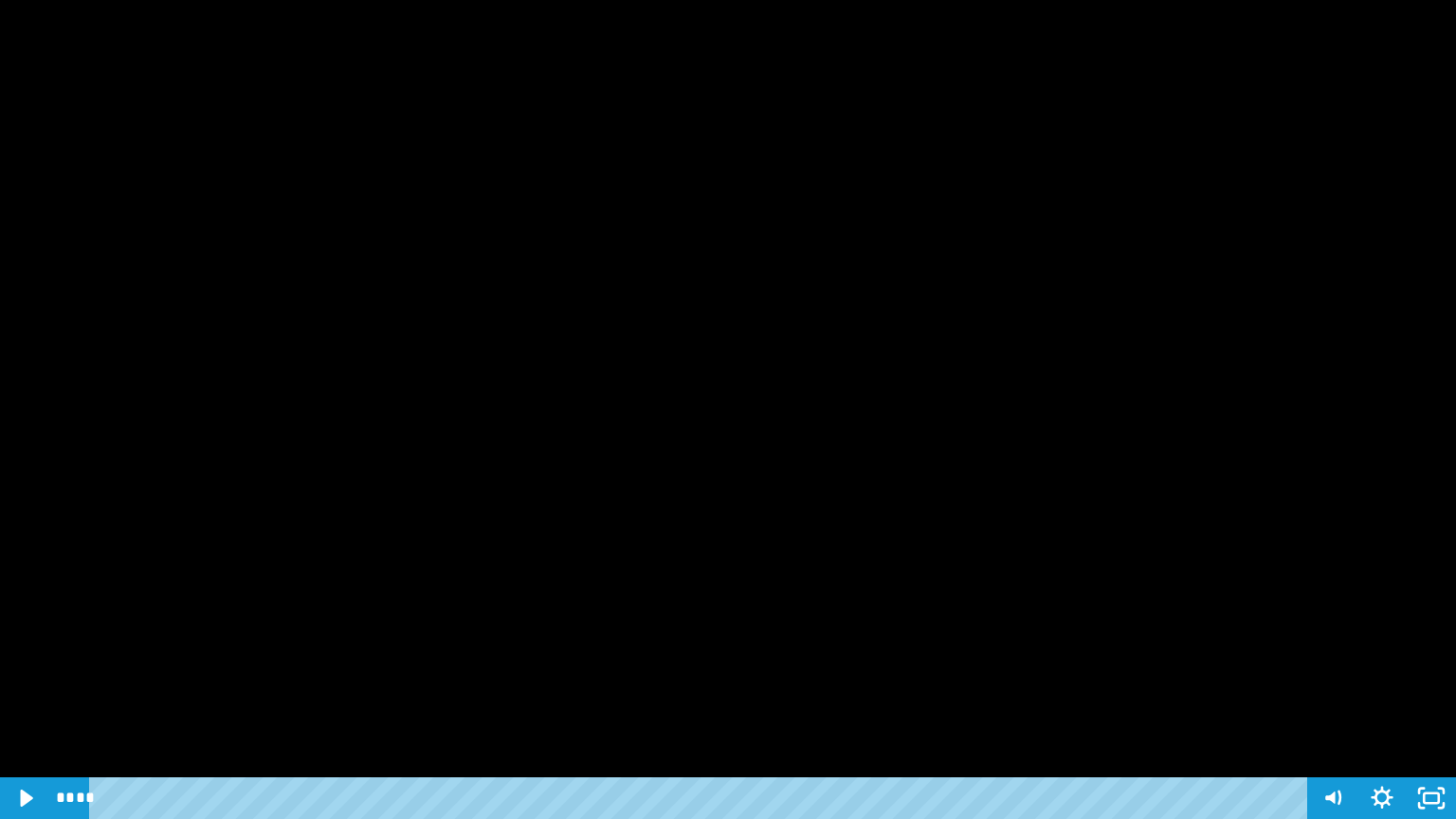 click at bounding box center [728, 410] 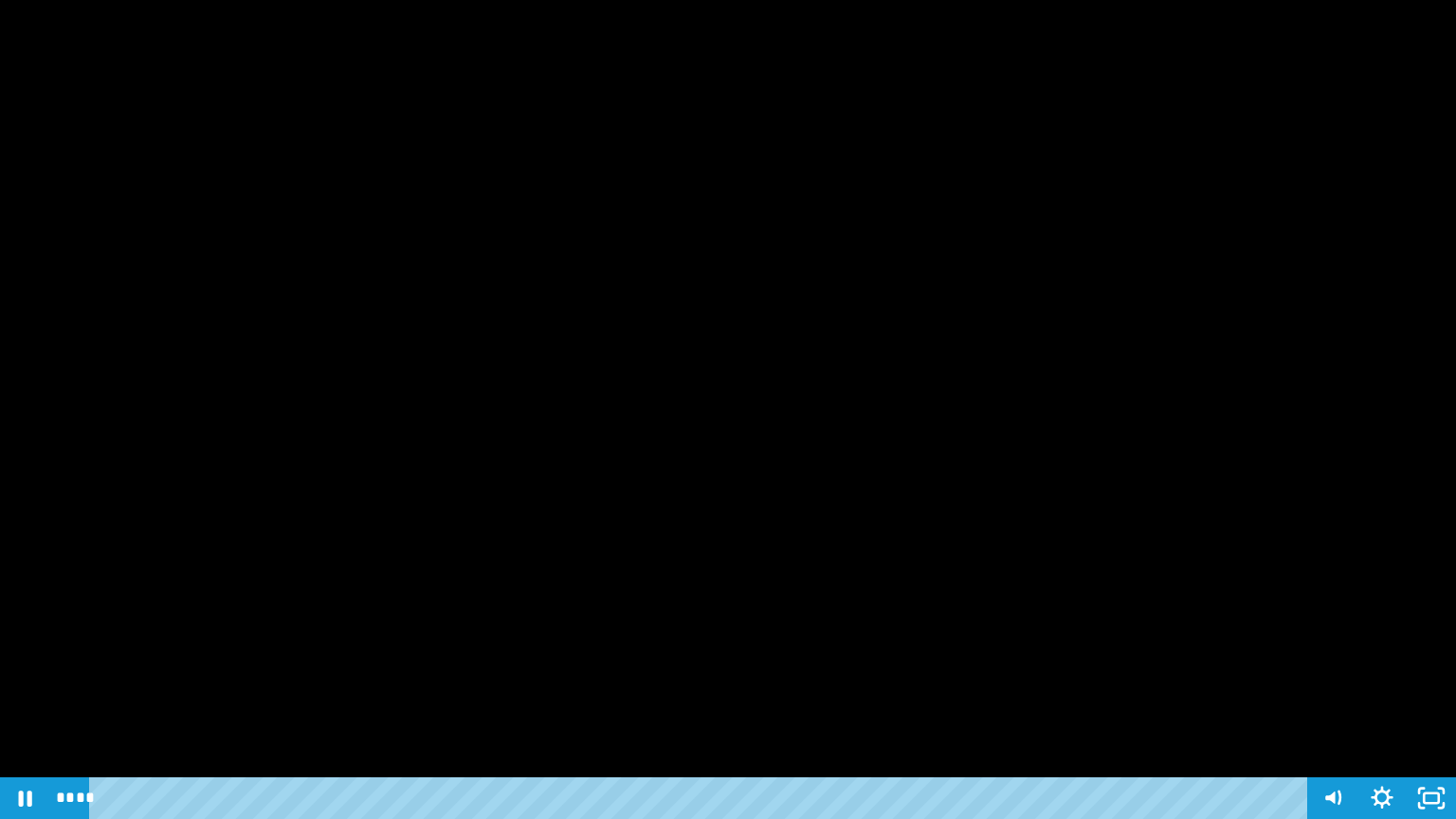 click at bounding box center (728, 410) 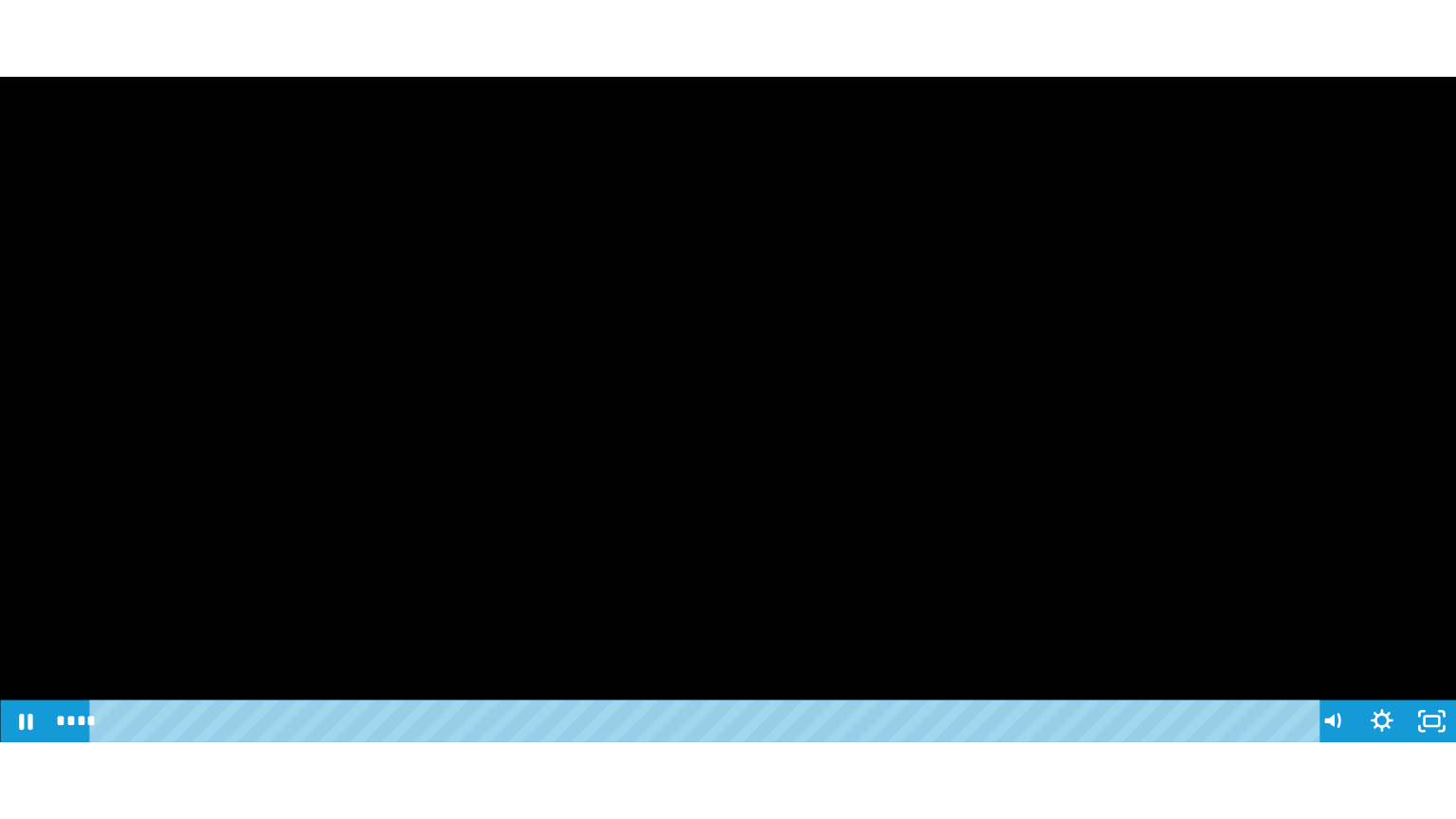 scroll, scrollTop: 638, scrollLeft: 0, axis: vertical 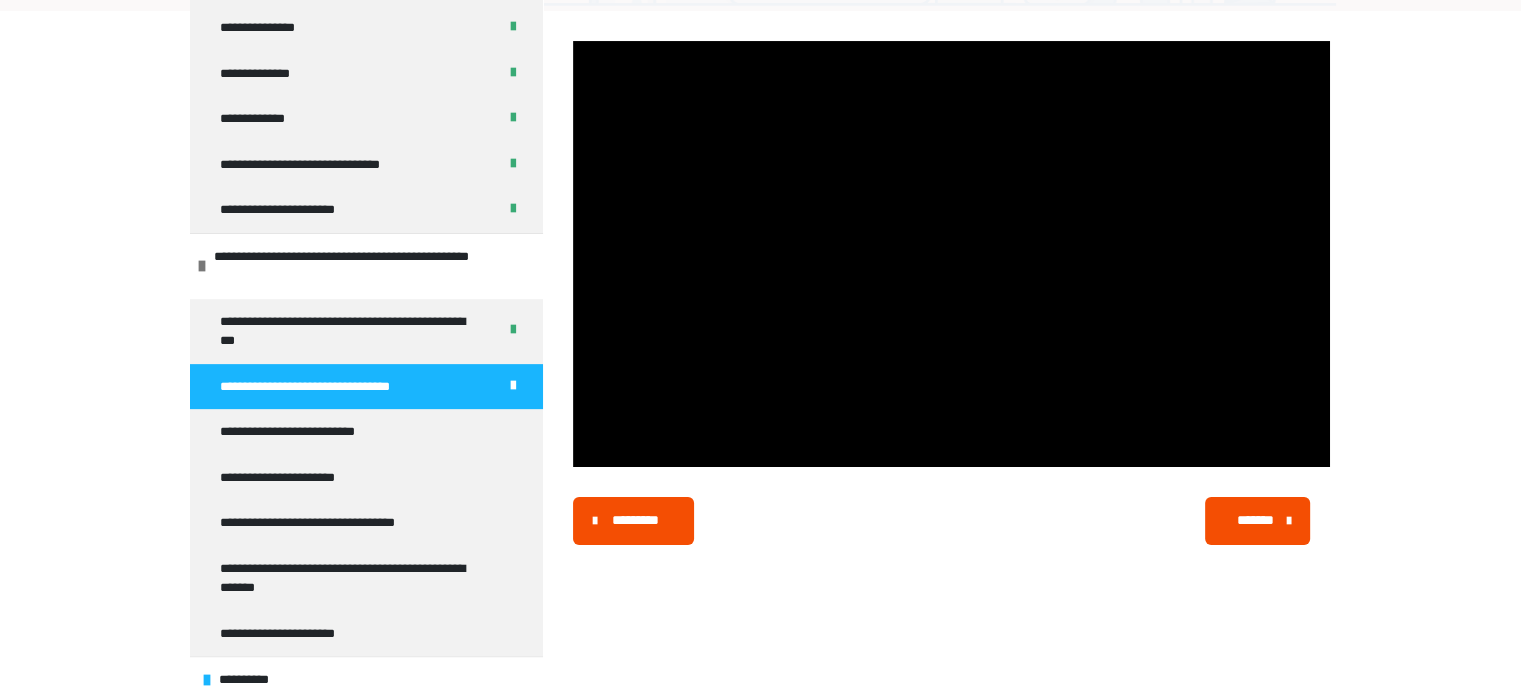 click on "*******" at bounding box center [1256, 520] 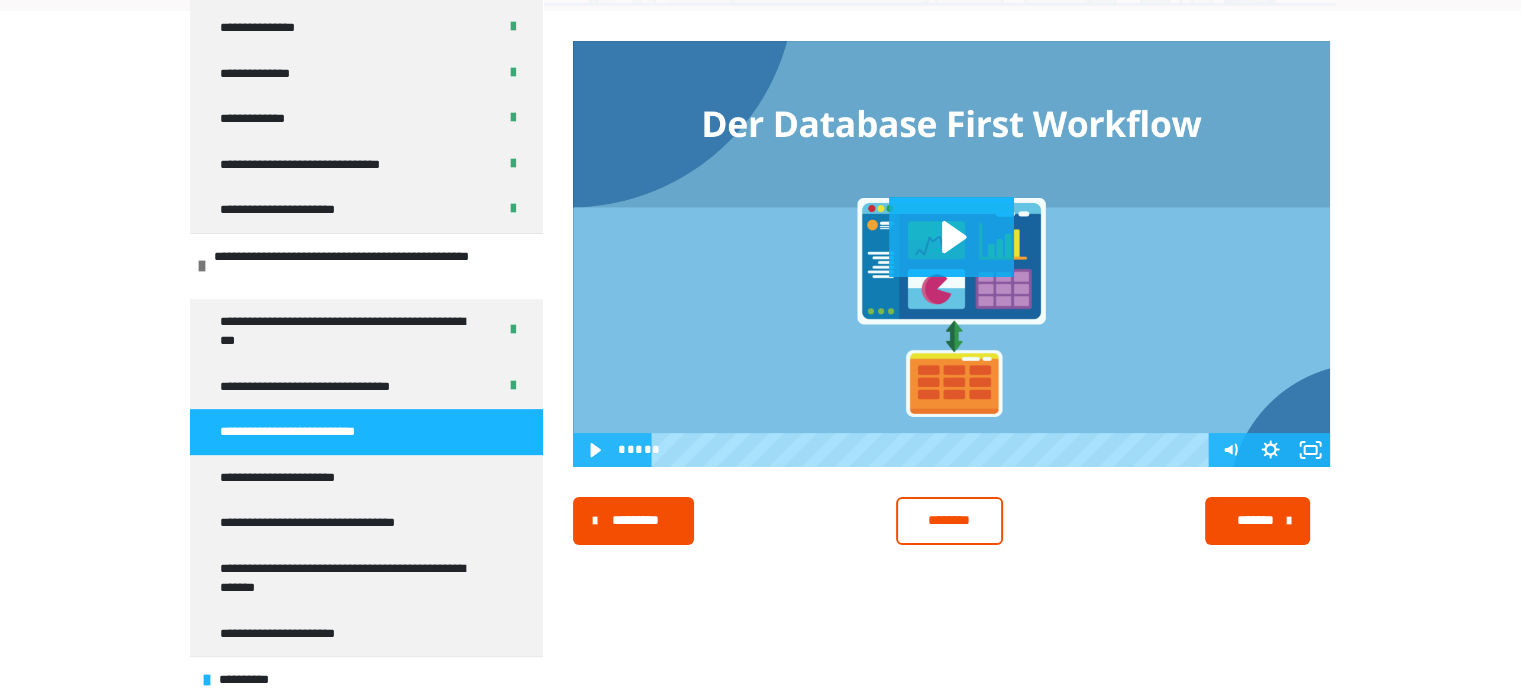 click at bounding box center [951, 254] 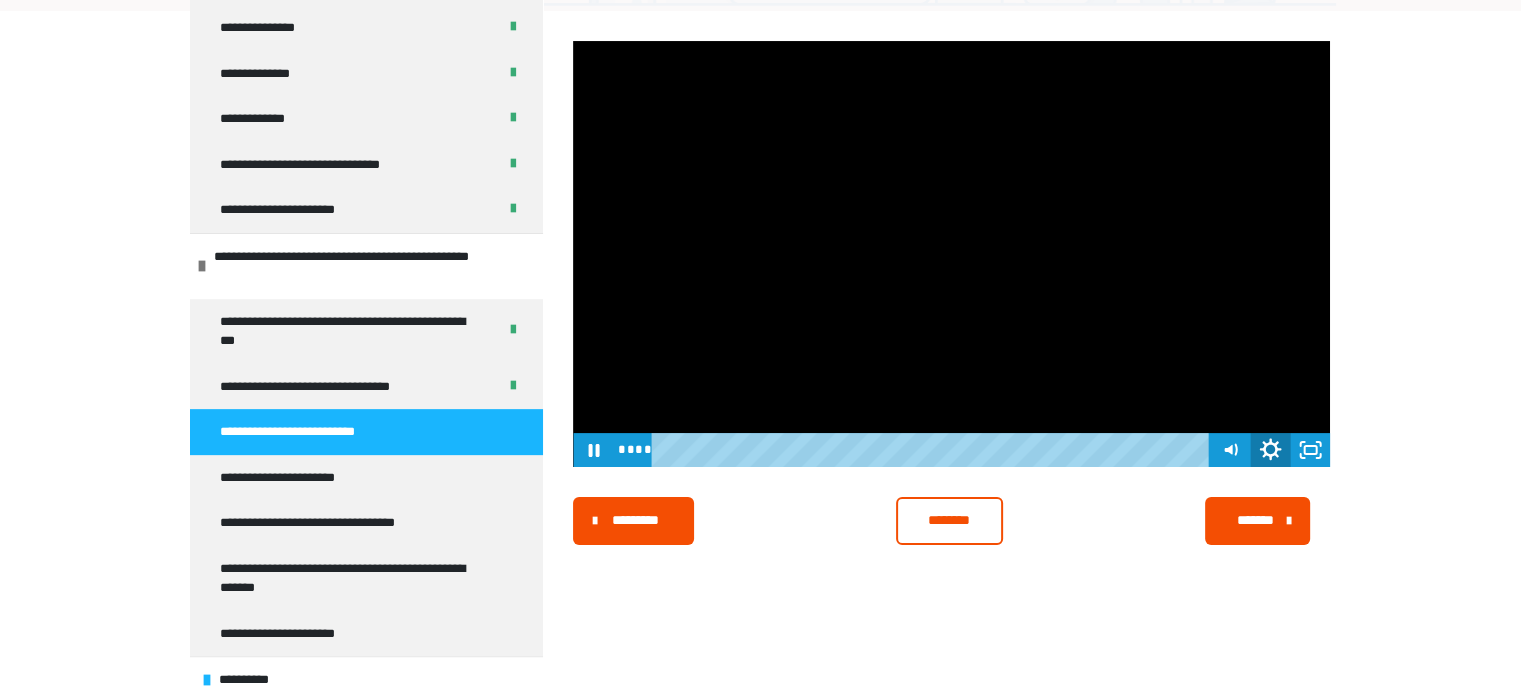 click 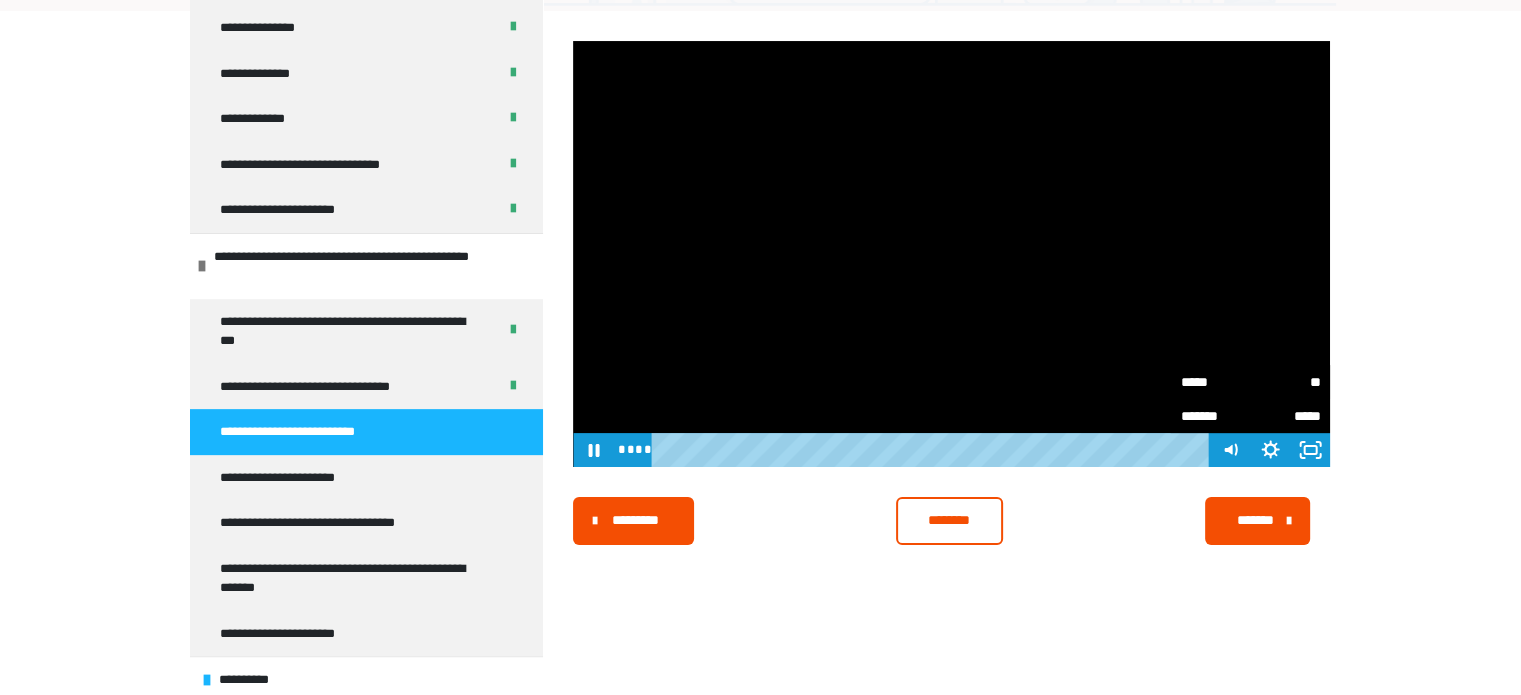 click on "**" at bounding box center (1285, 382) 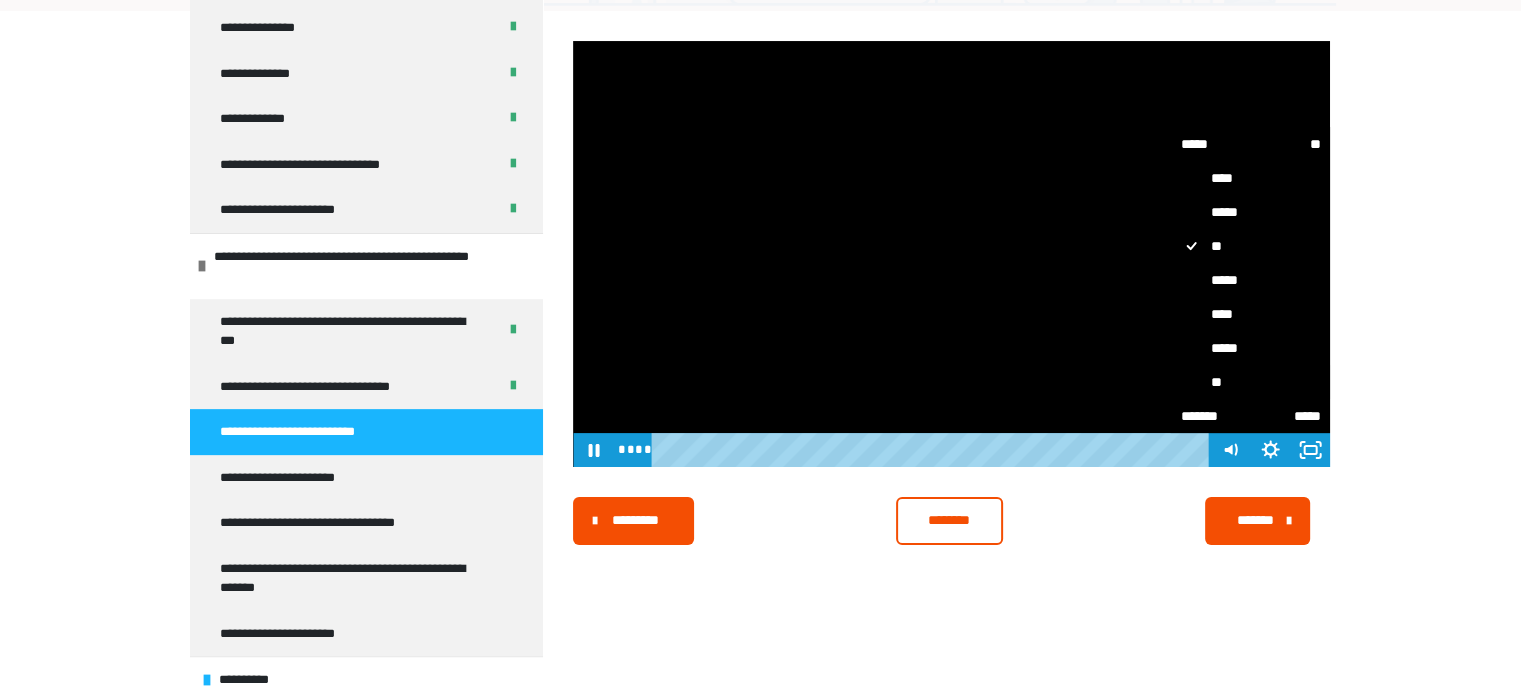 click on "**" at bounding box center (1250, 382) 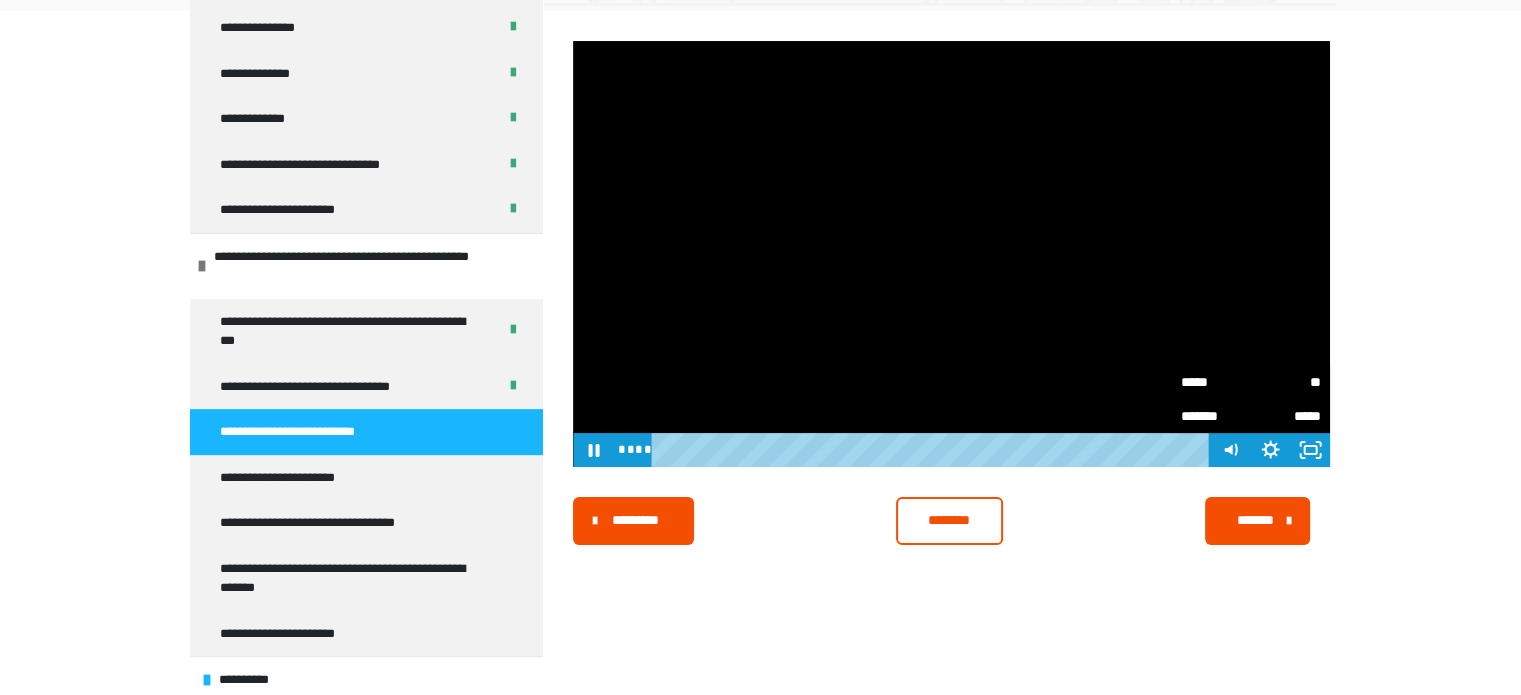 click at bounding box center (951, 254) 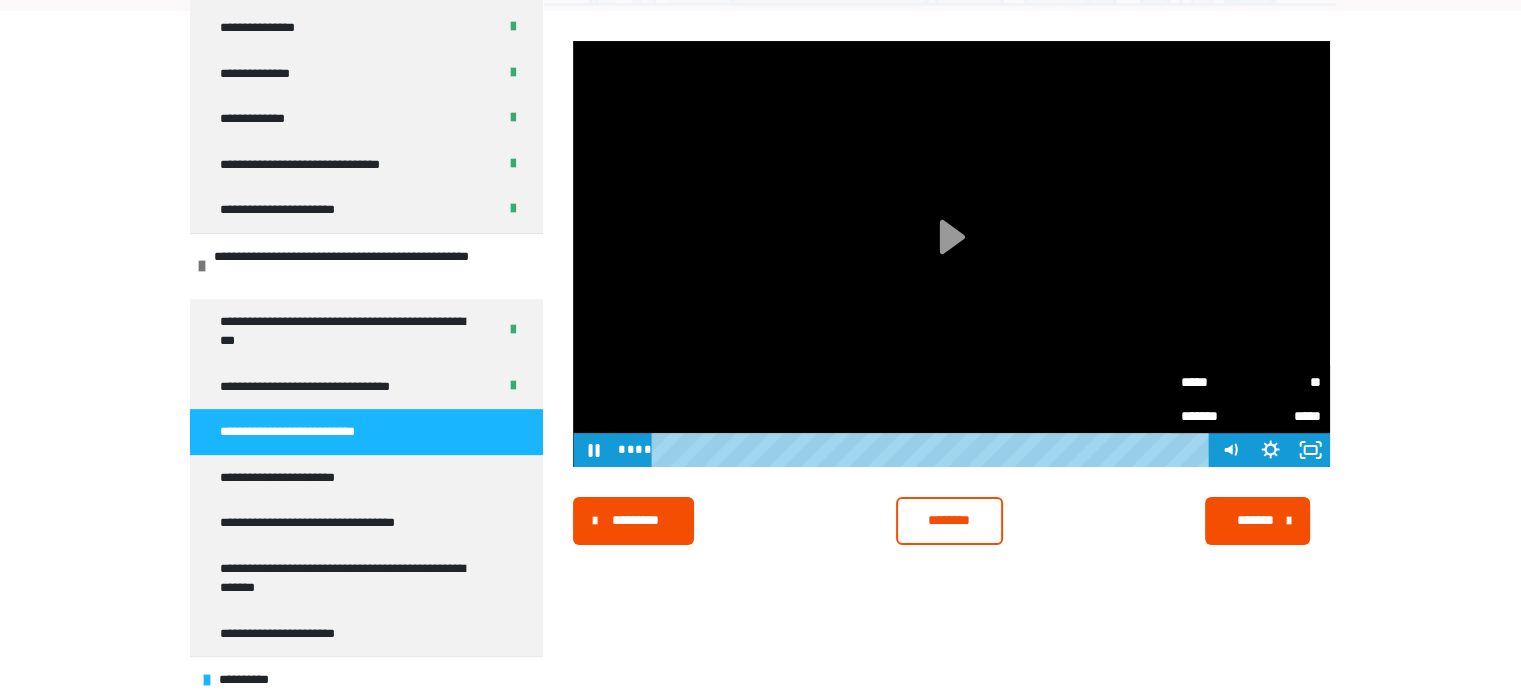 scroll, scrollTop: 504, scrollLeft: 0, axis: vertical 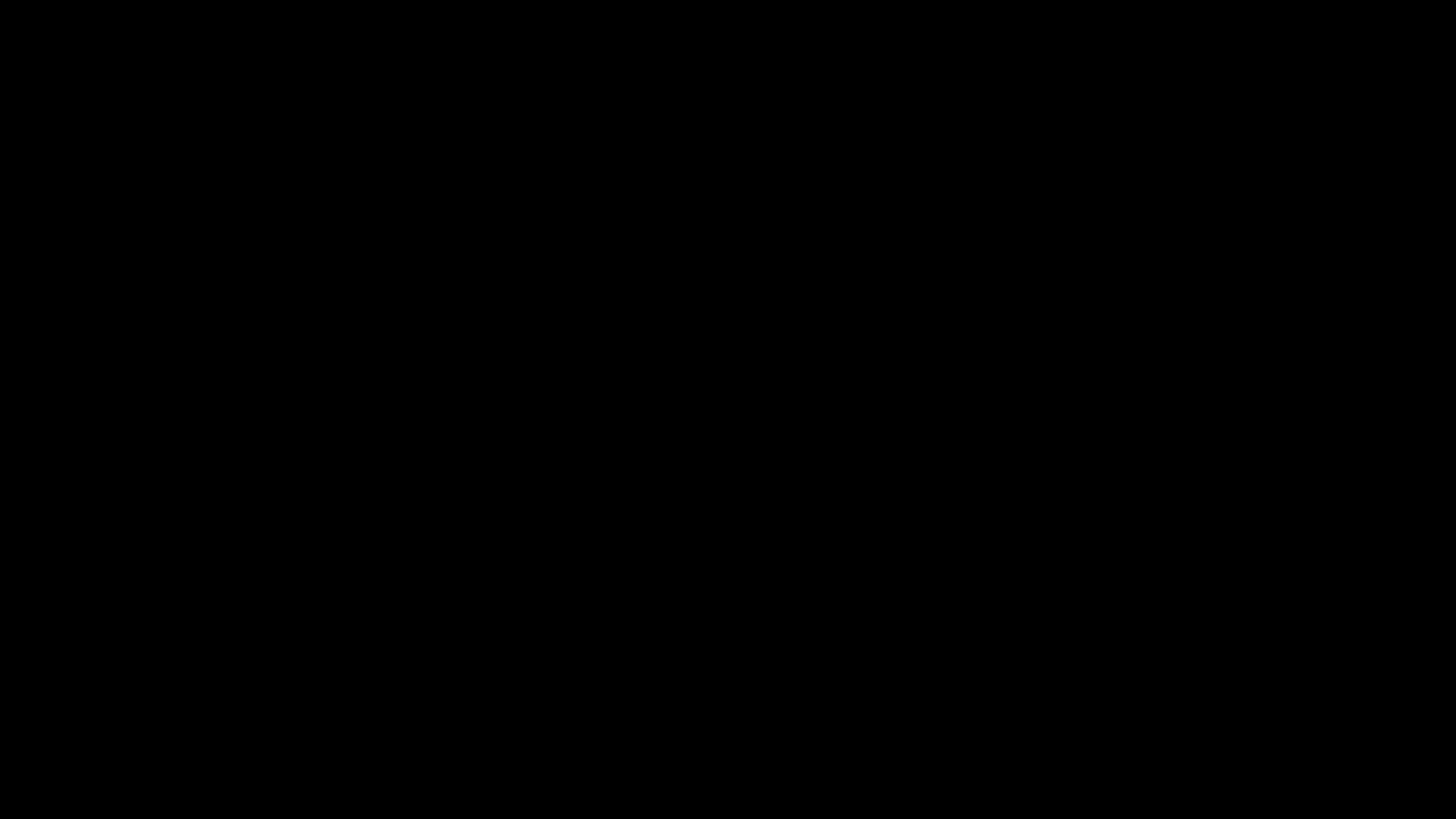 click at bounding box center [728, 410] 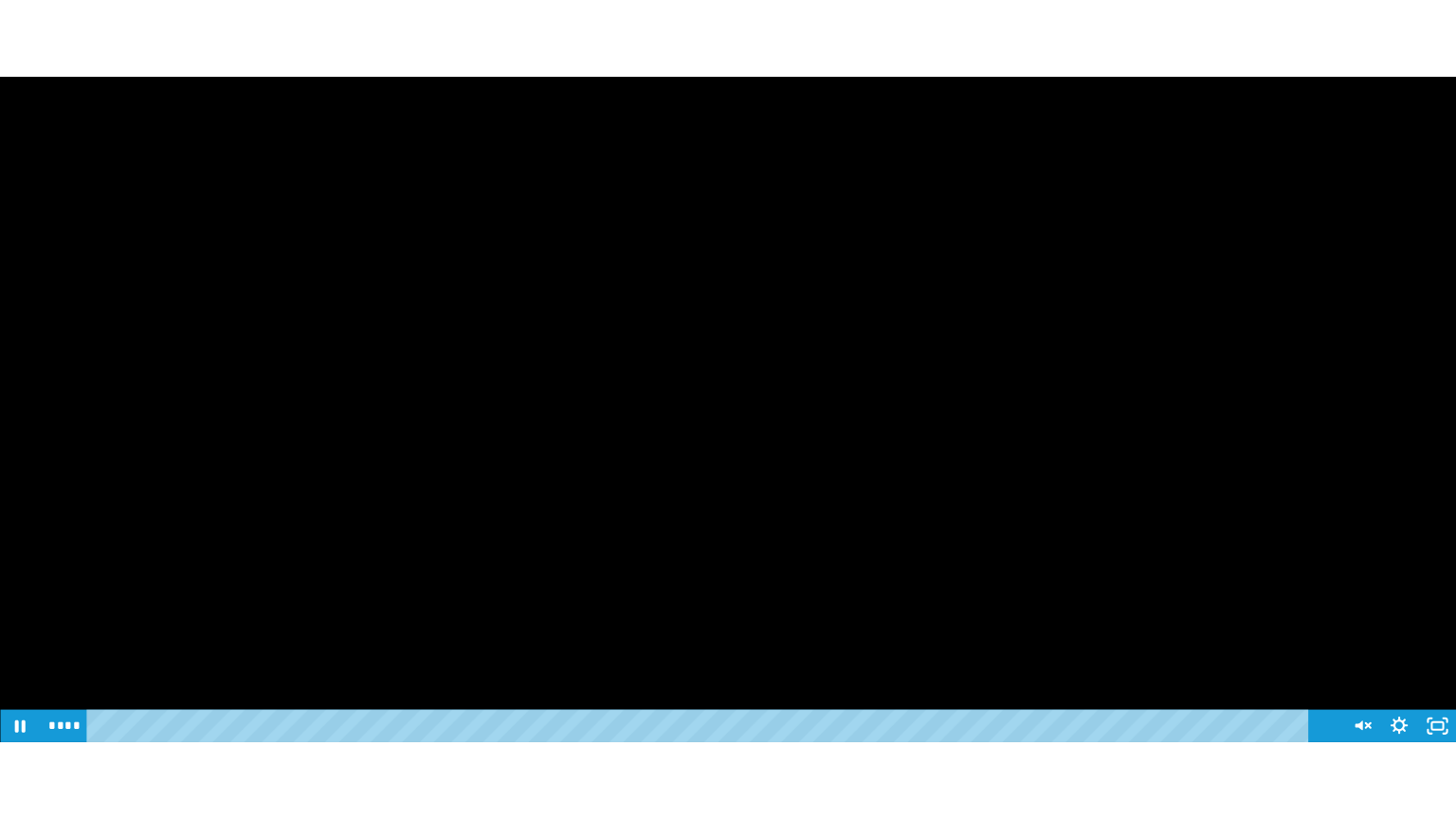 scroll, scrollTop: 638, scrollLeft: 0, axis: vertical 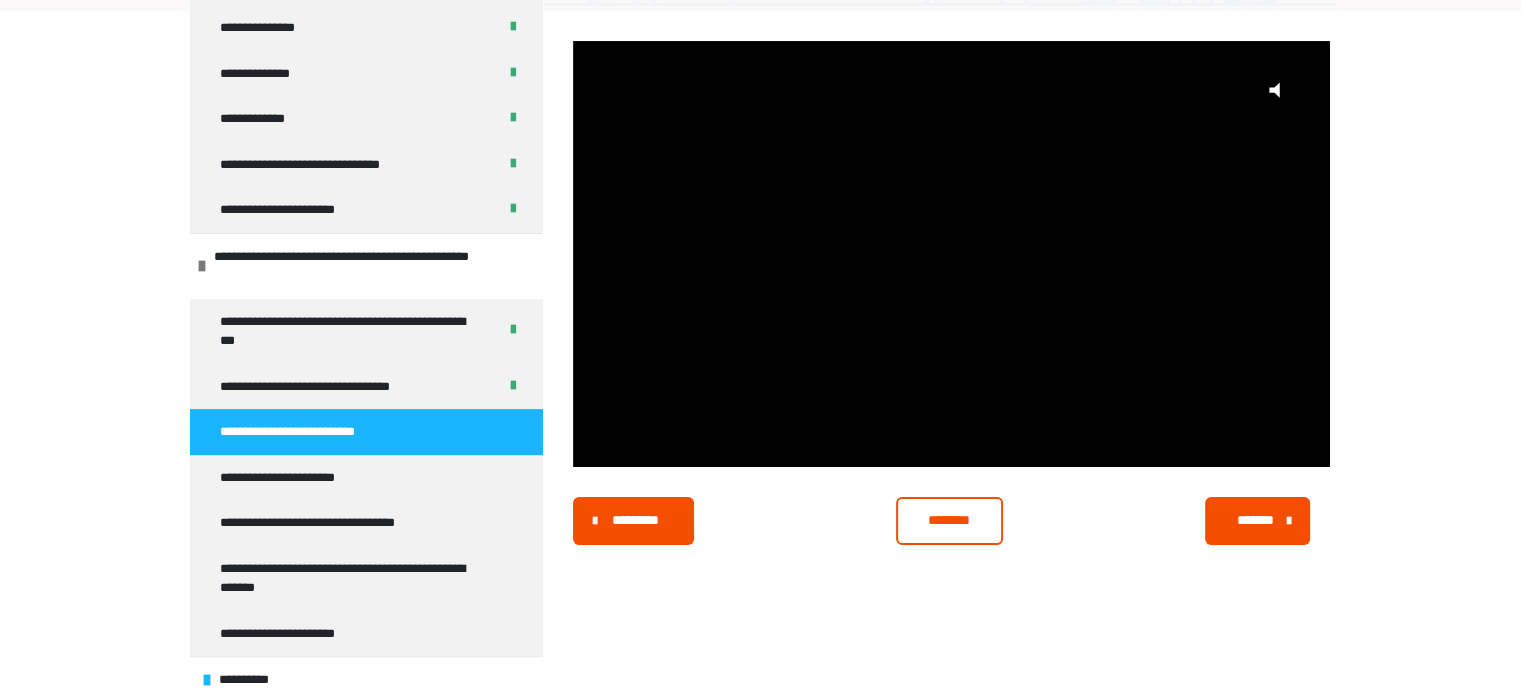 click on "********" at bounding box center [949, 521] 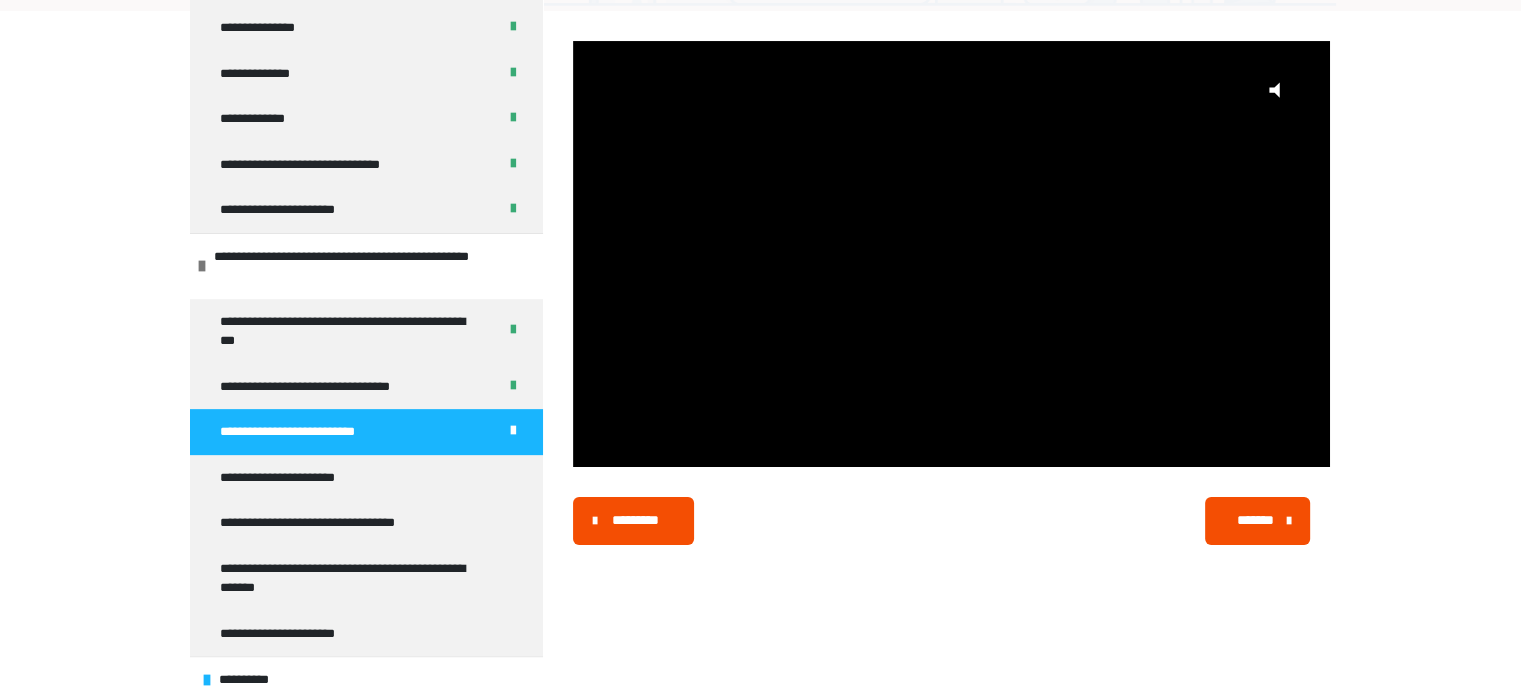 click on "*******" at bounding box center [1256, 520] 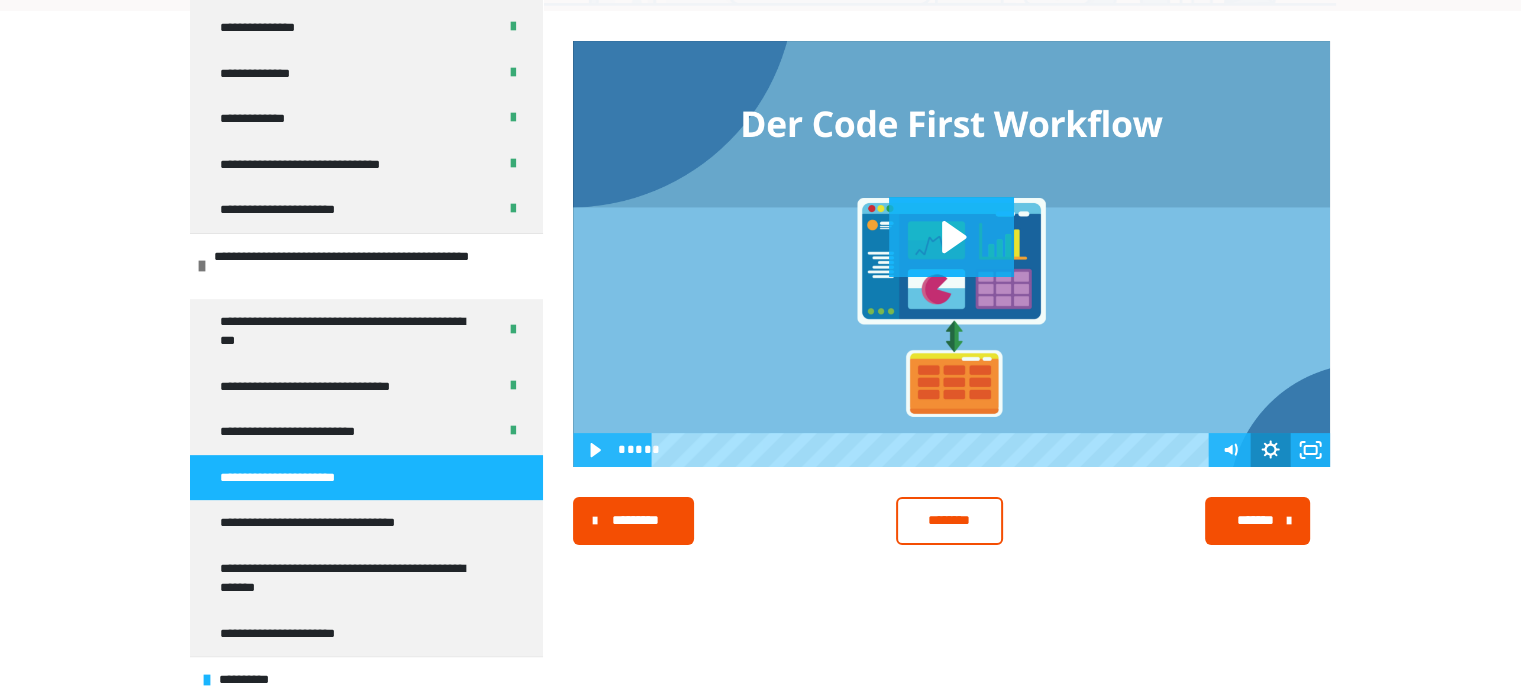 click 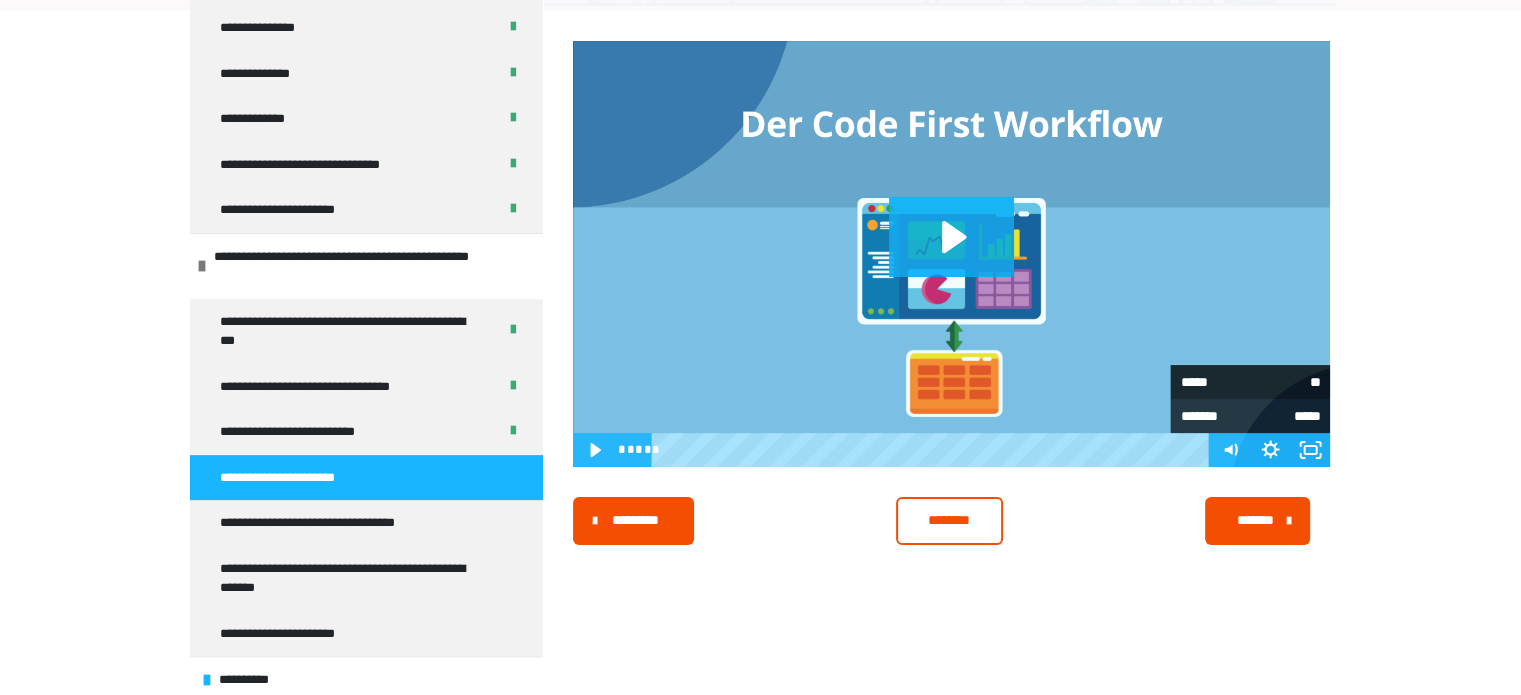 click on "**" at bounding box center (1285, 378) 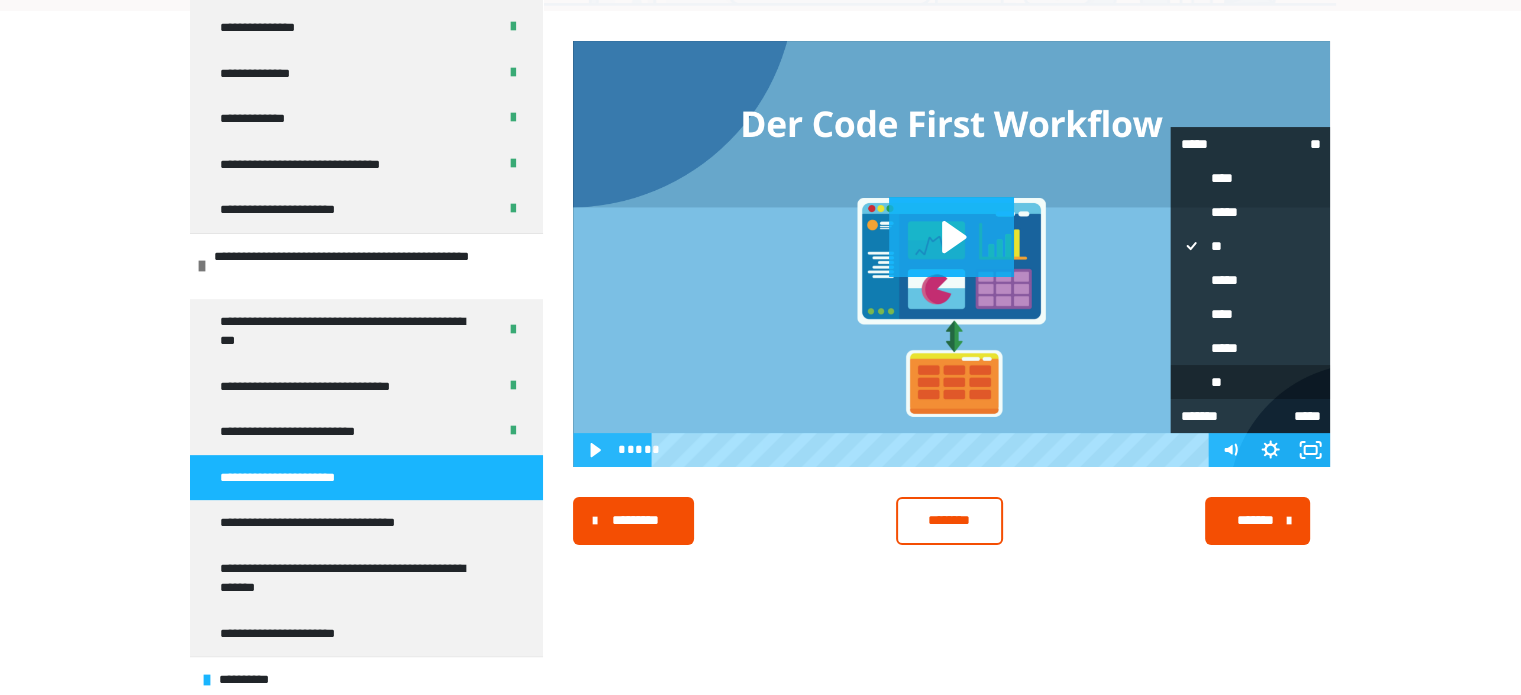 click on "**" at bounding box center [1250, 382] 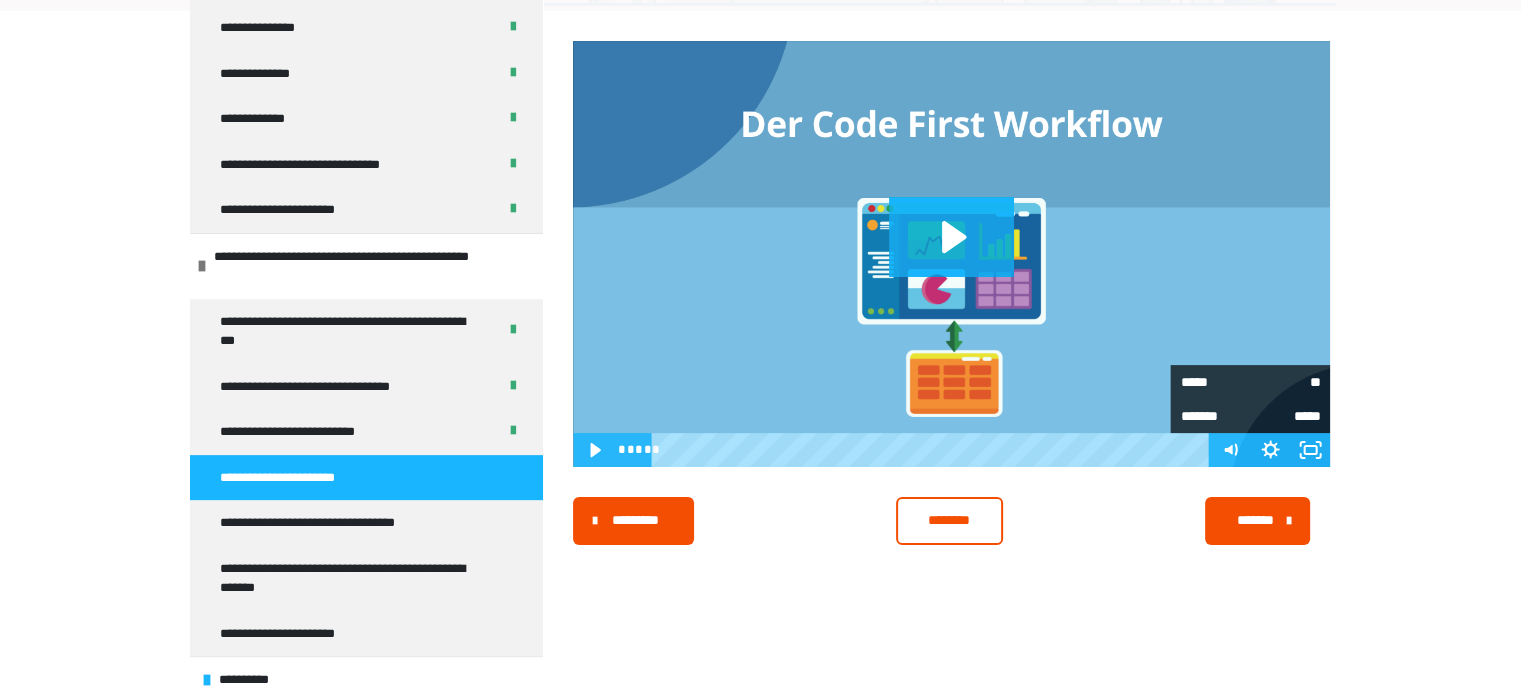 click at bounding box center (951, 254) 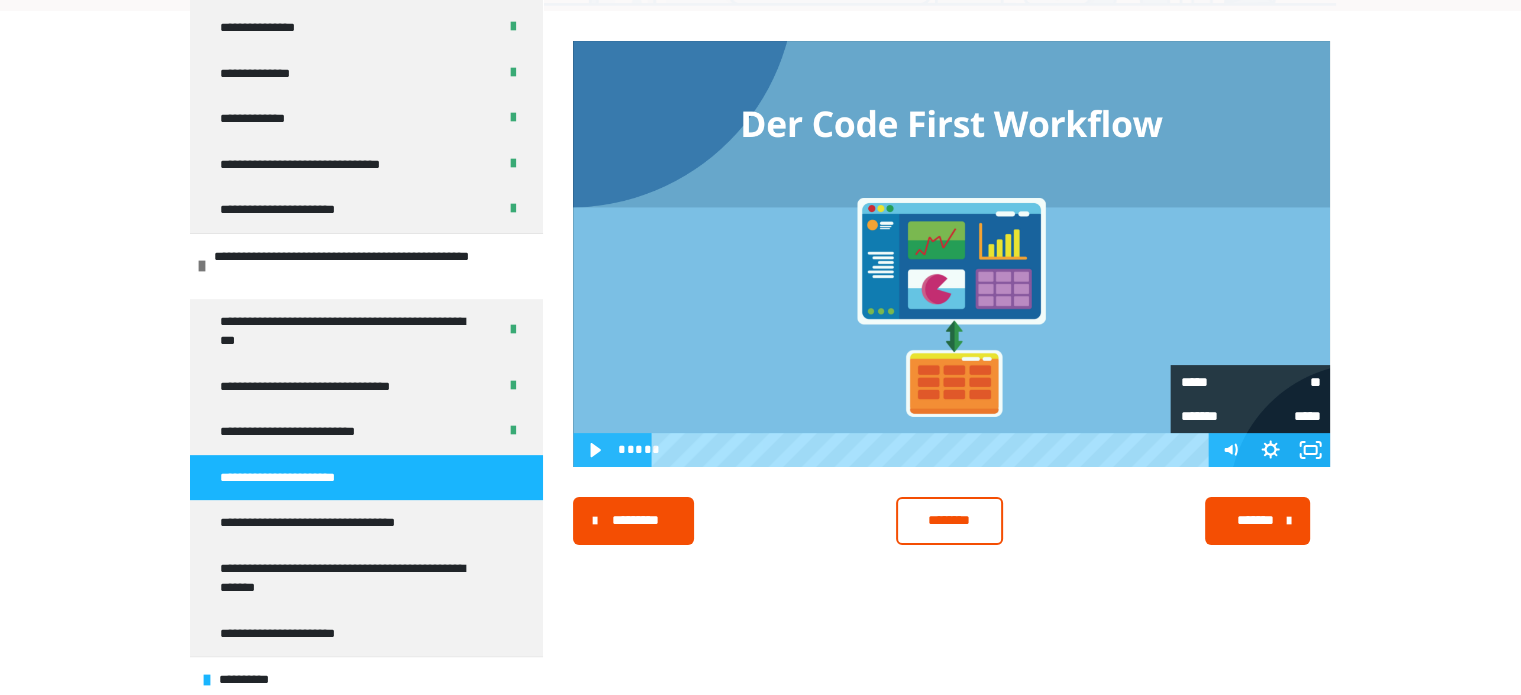 click at bounding box center [951, 254] 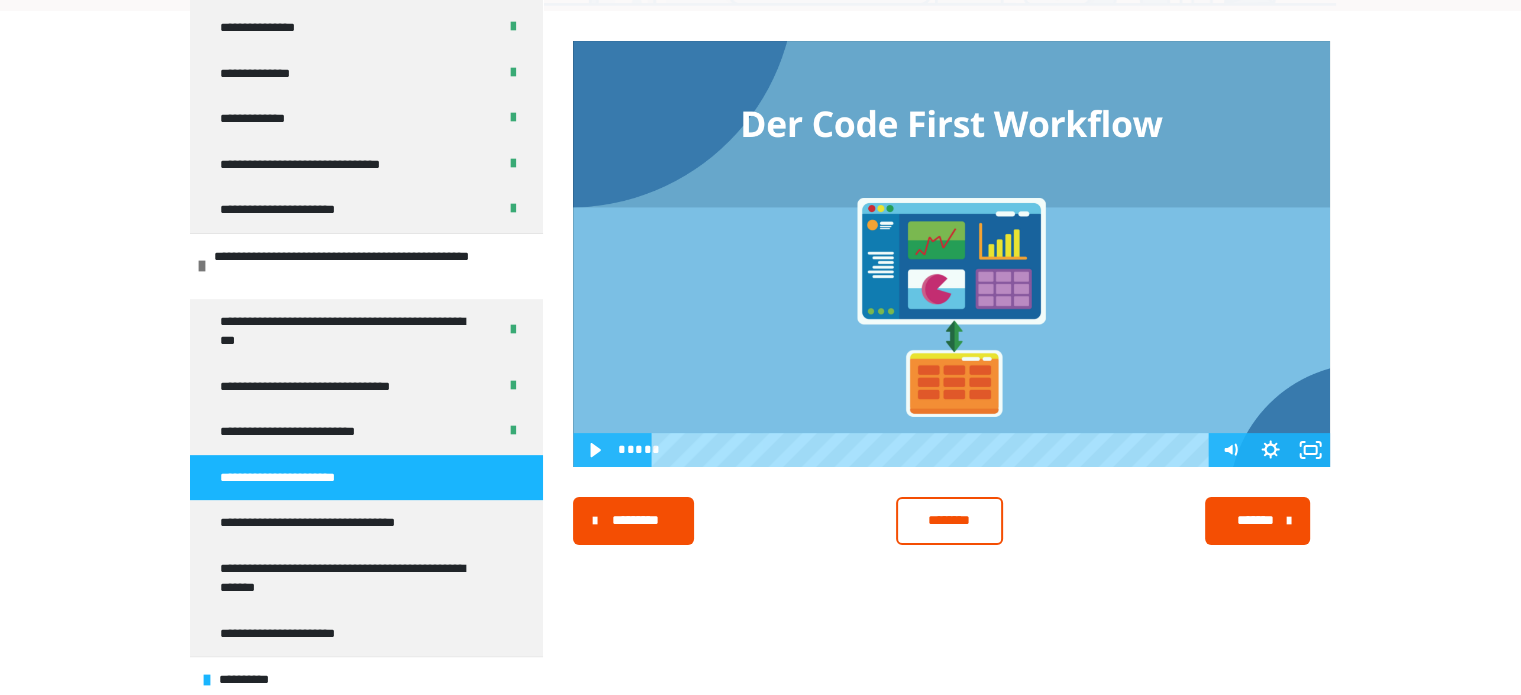 click at bounding box center [951, 254] 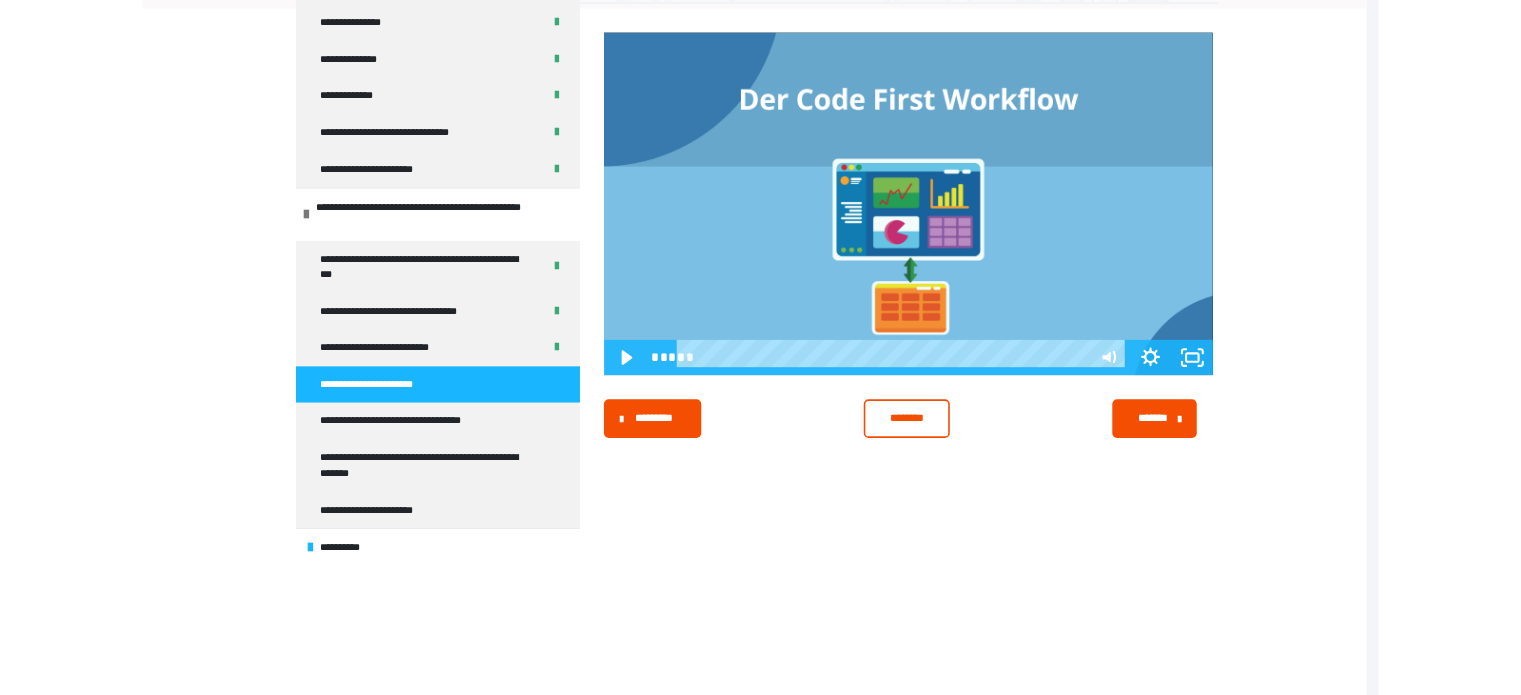 scroll, scrollTop: 504, scrollLeft: 0, axis: vertical 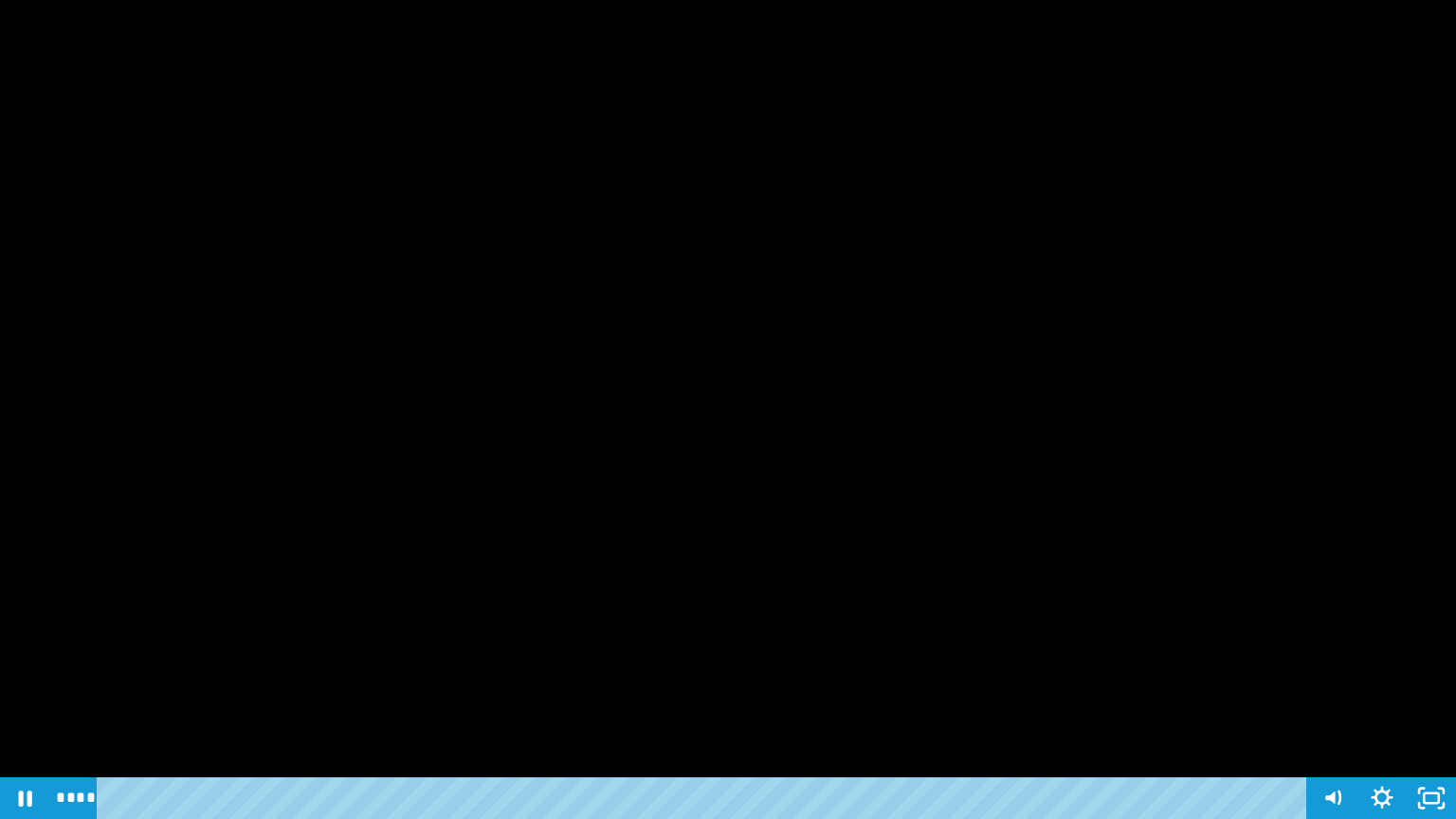 click at bounding box center [728, 410] 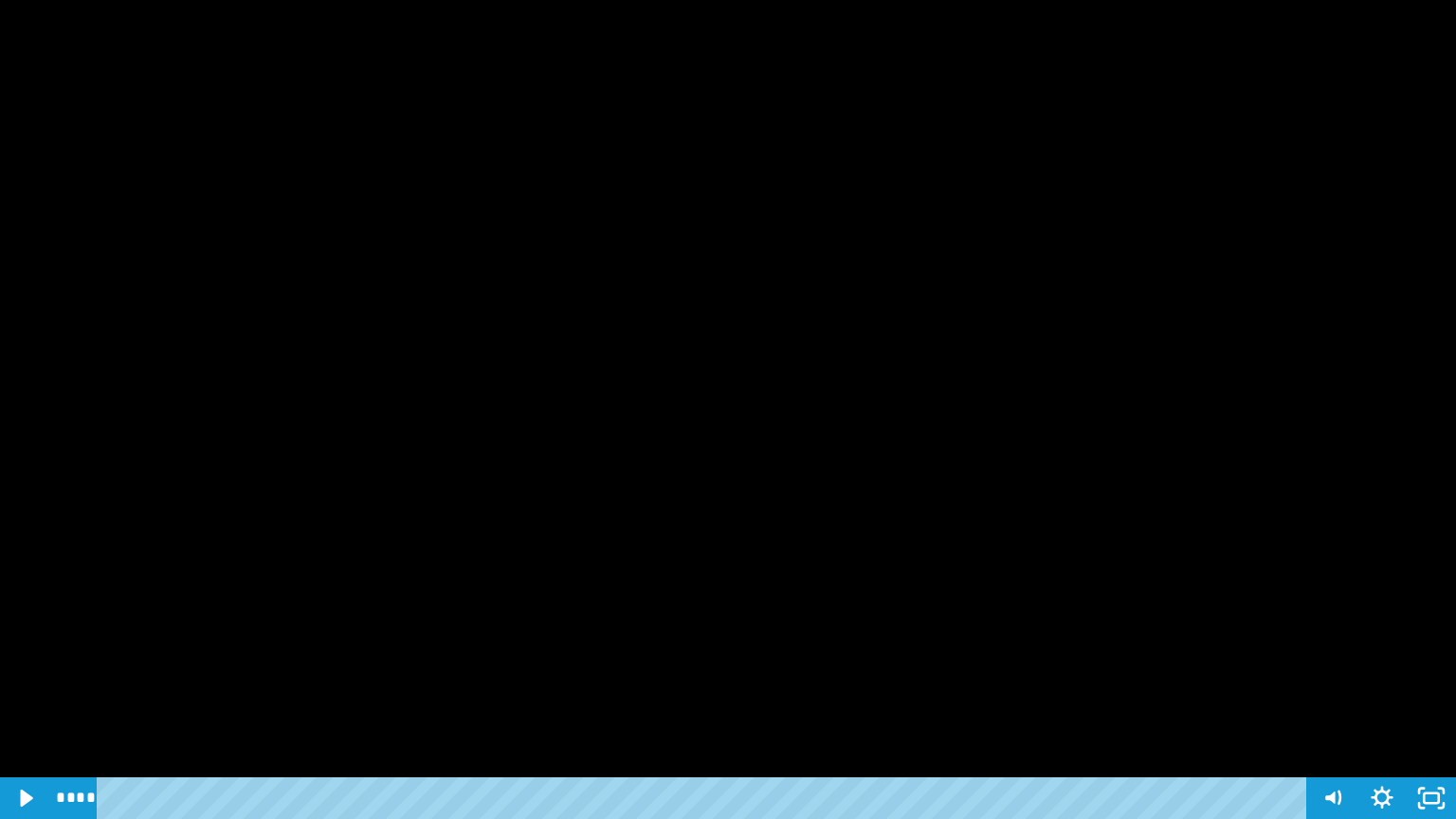 click at bounding box center [728, 410] 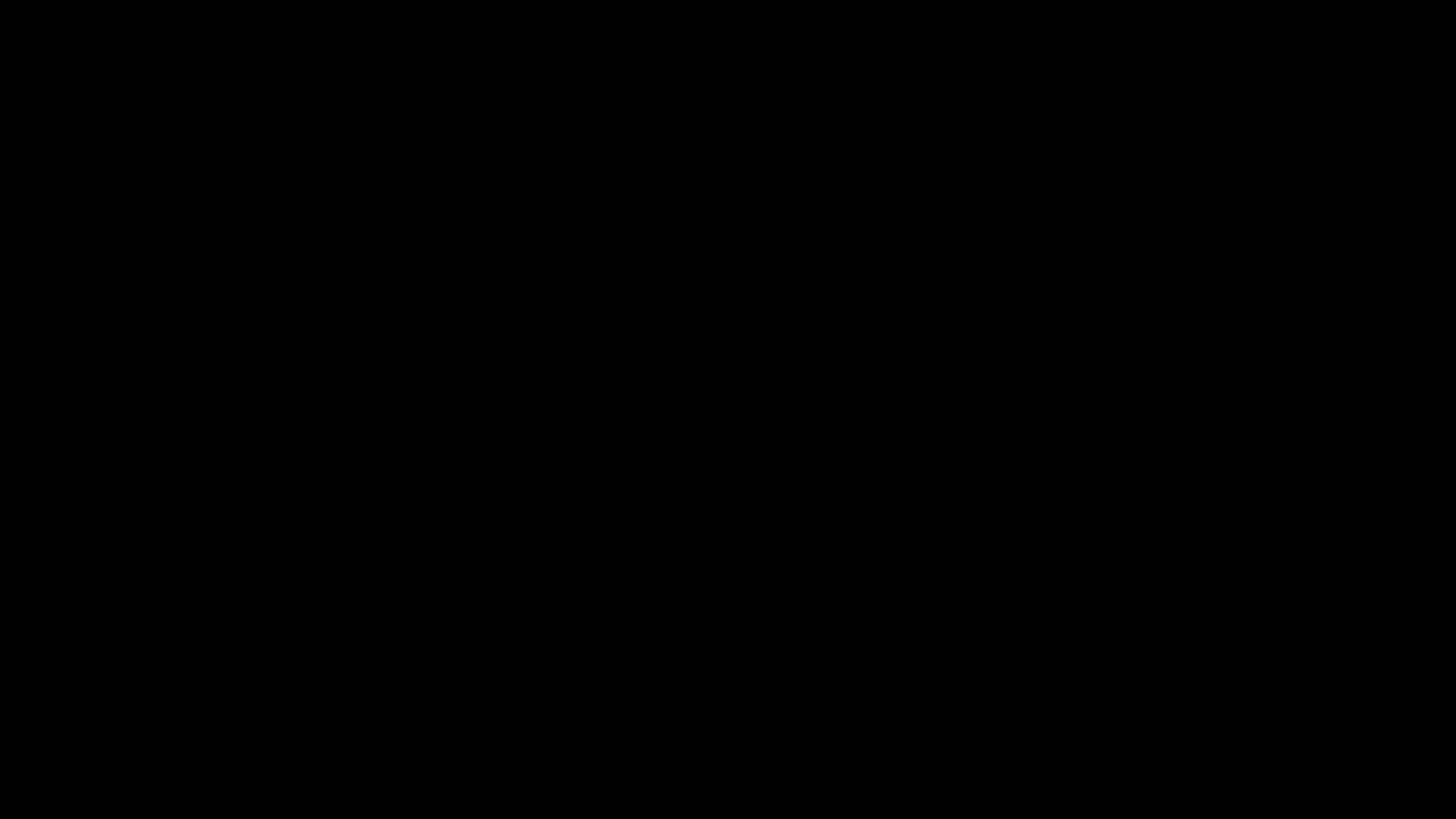 click at bounding box center [728, 410] 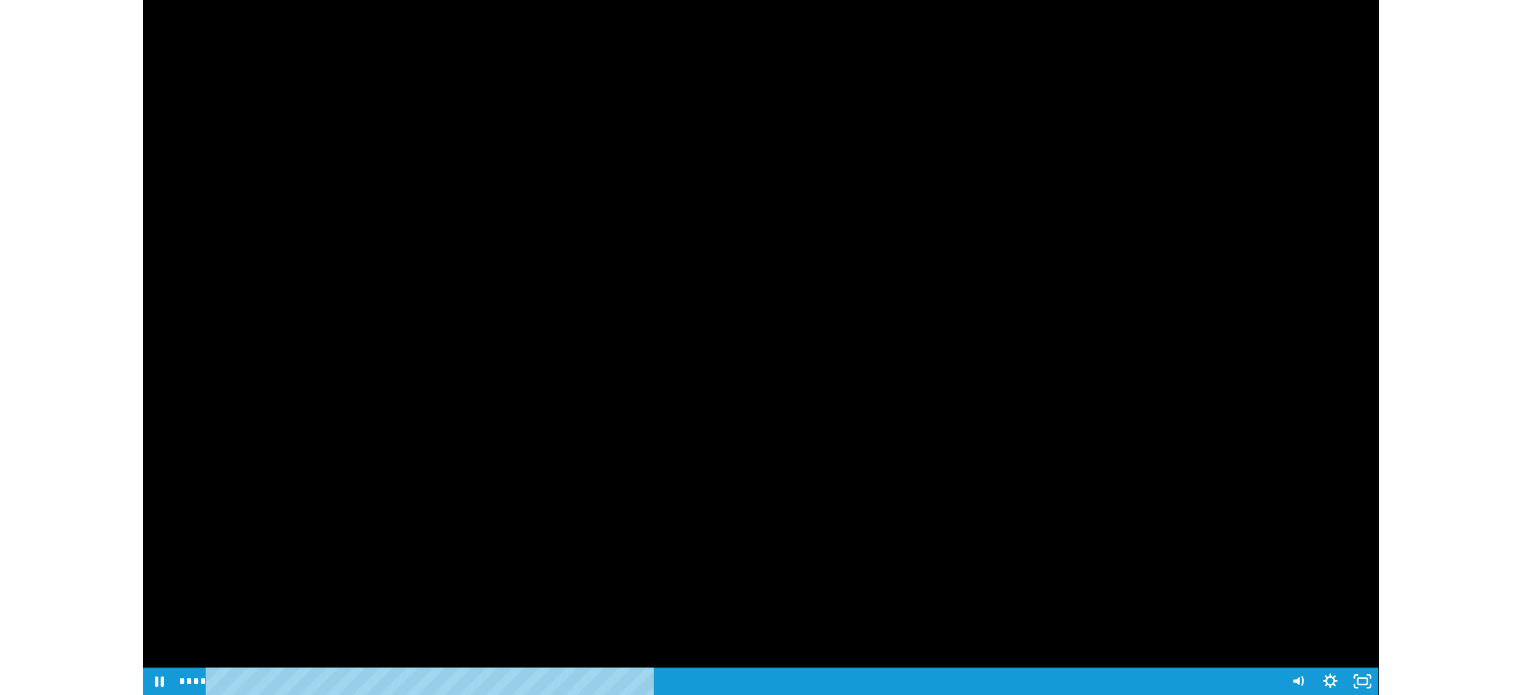 scroll, scrollTop: 673, scrollLeft: 0, axis: vertical 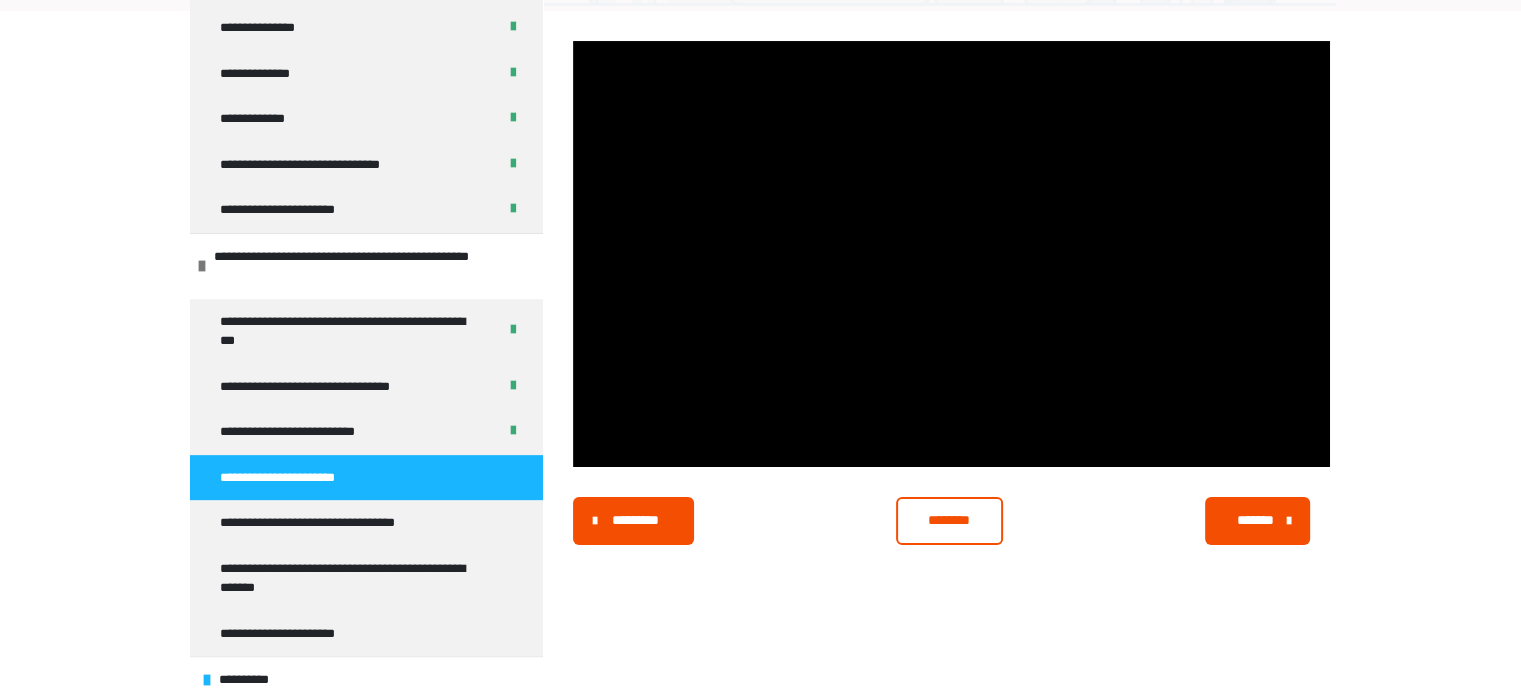 click on "********" at bounding box center (949, 520) 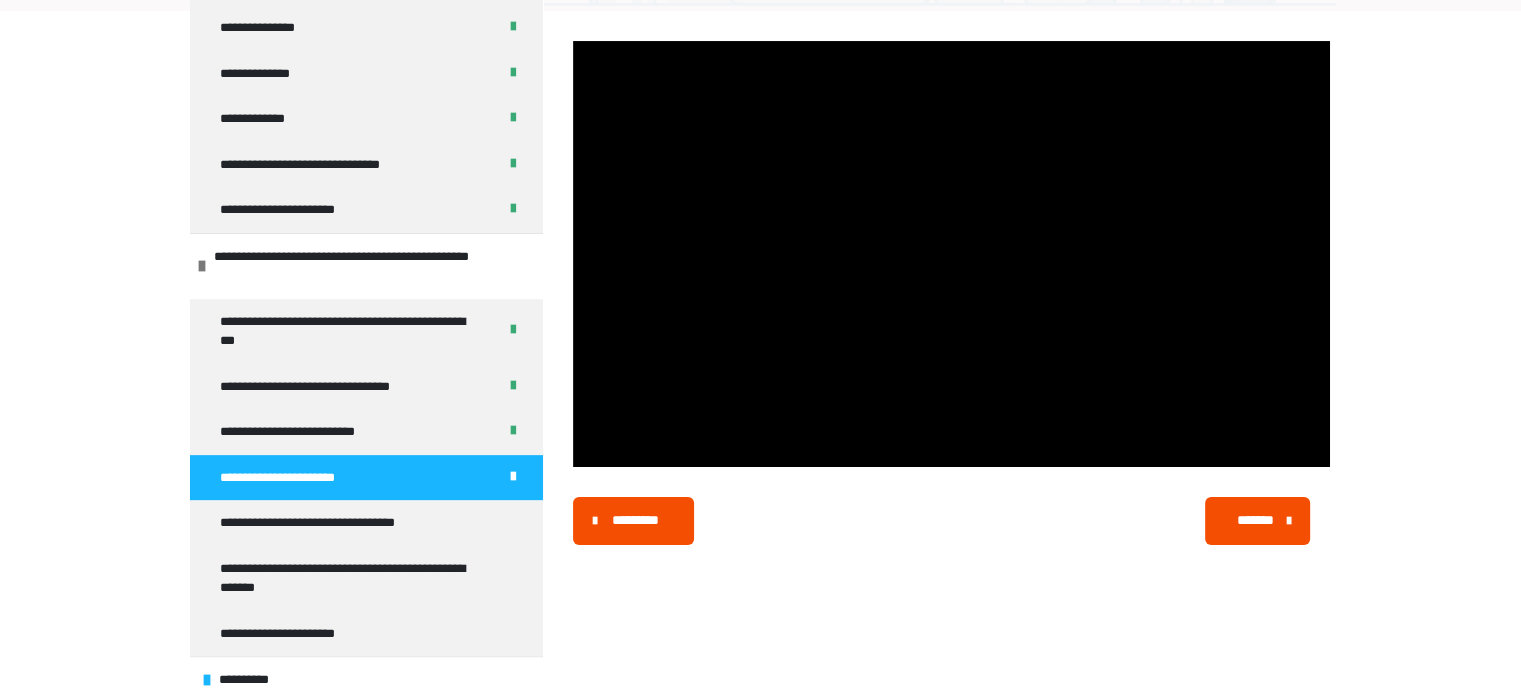click on "*******" at bounding box center (1256, 520) 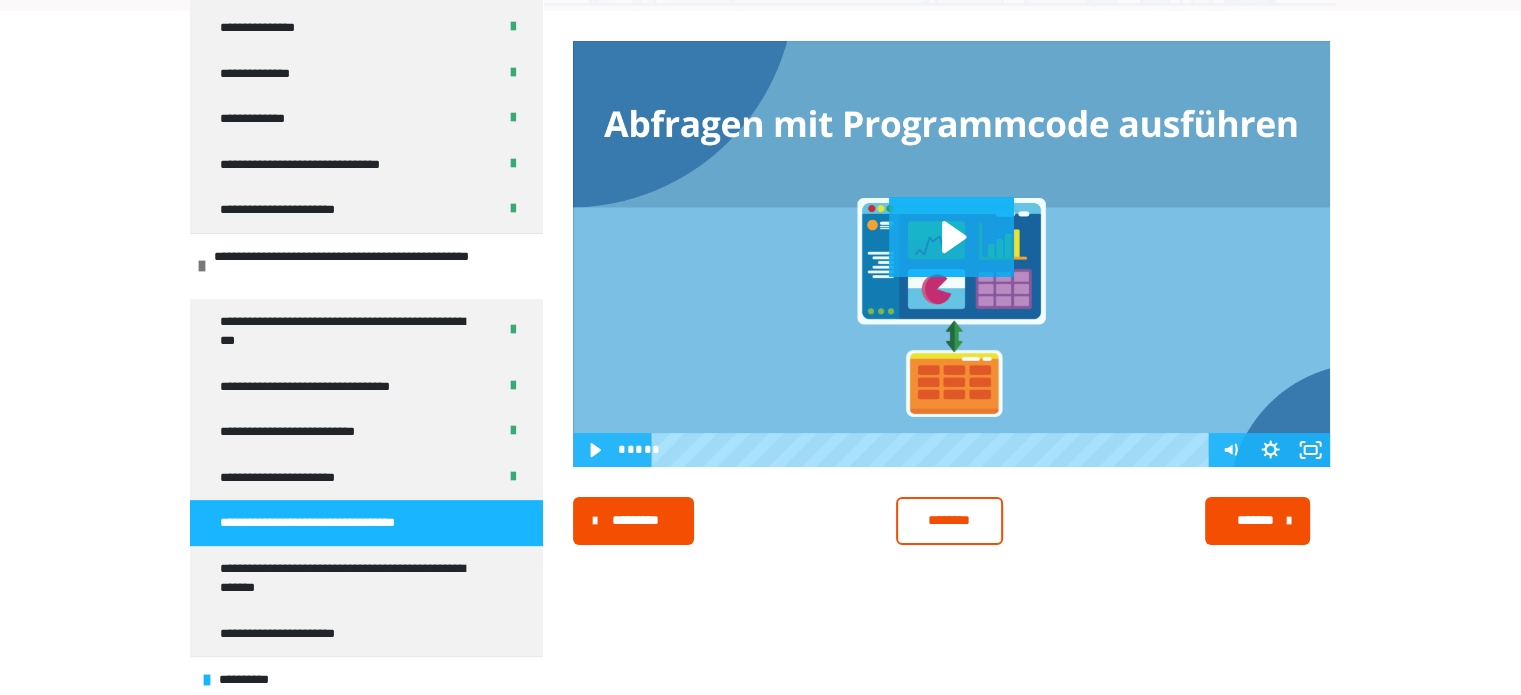 click on "********" at bounding box center [949, 521] 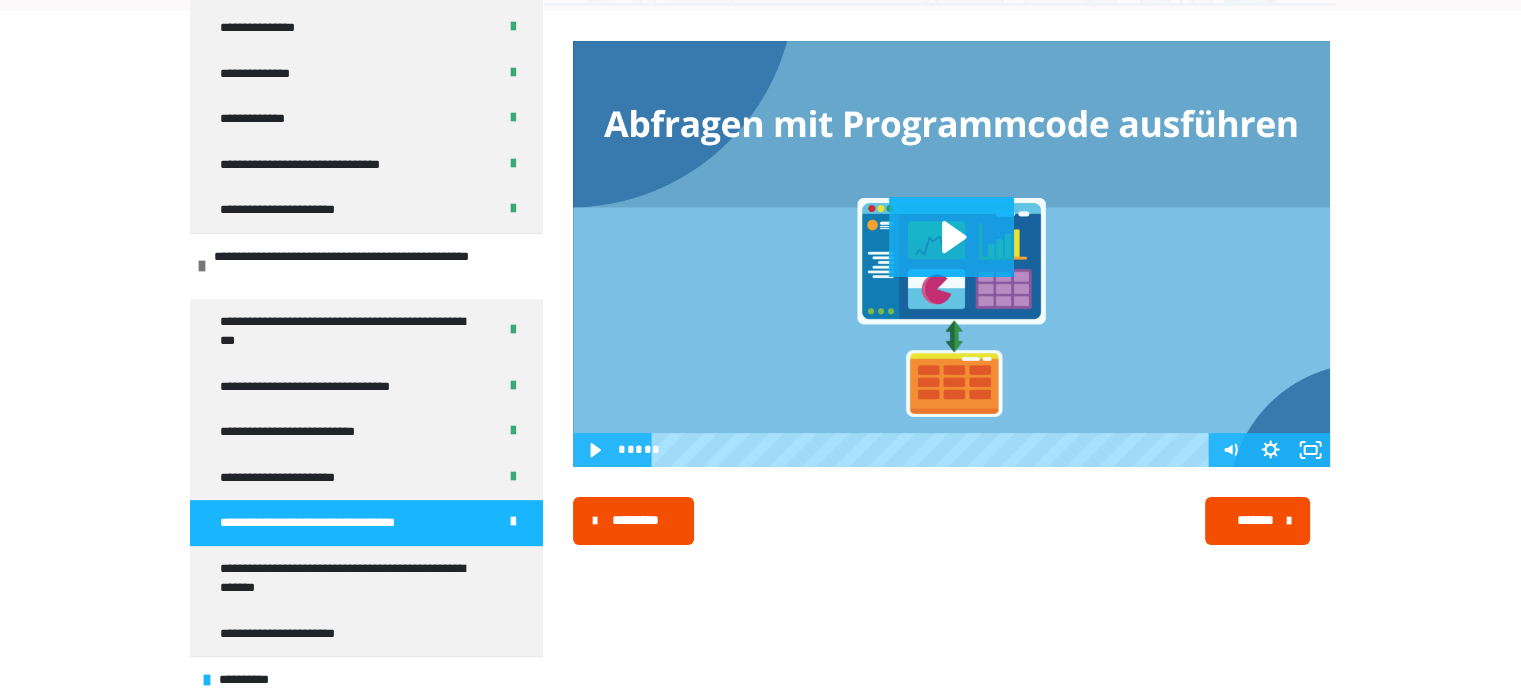 click on "*******" at bounding box center (1256, 520) 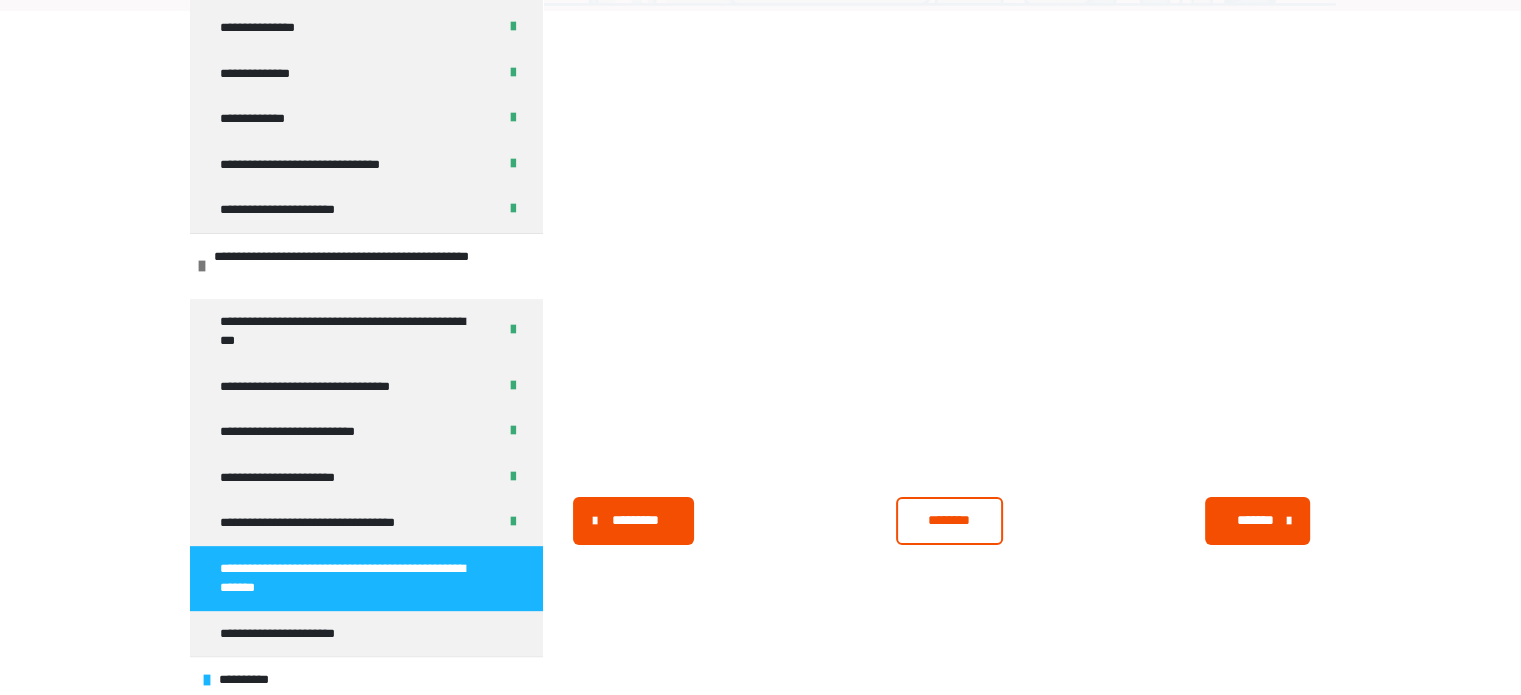 click on "********" at bounding box center (949, 521) 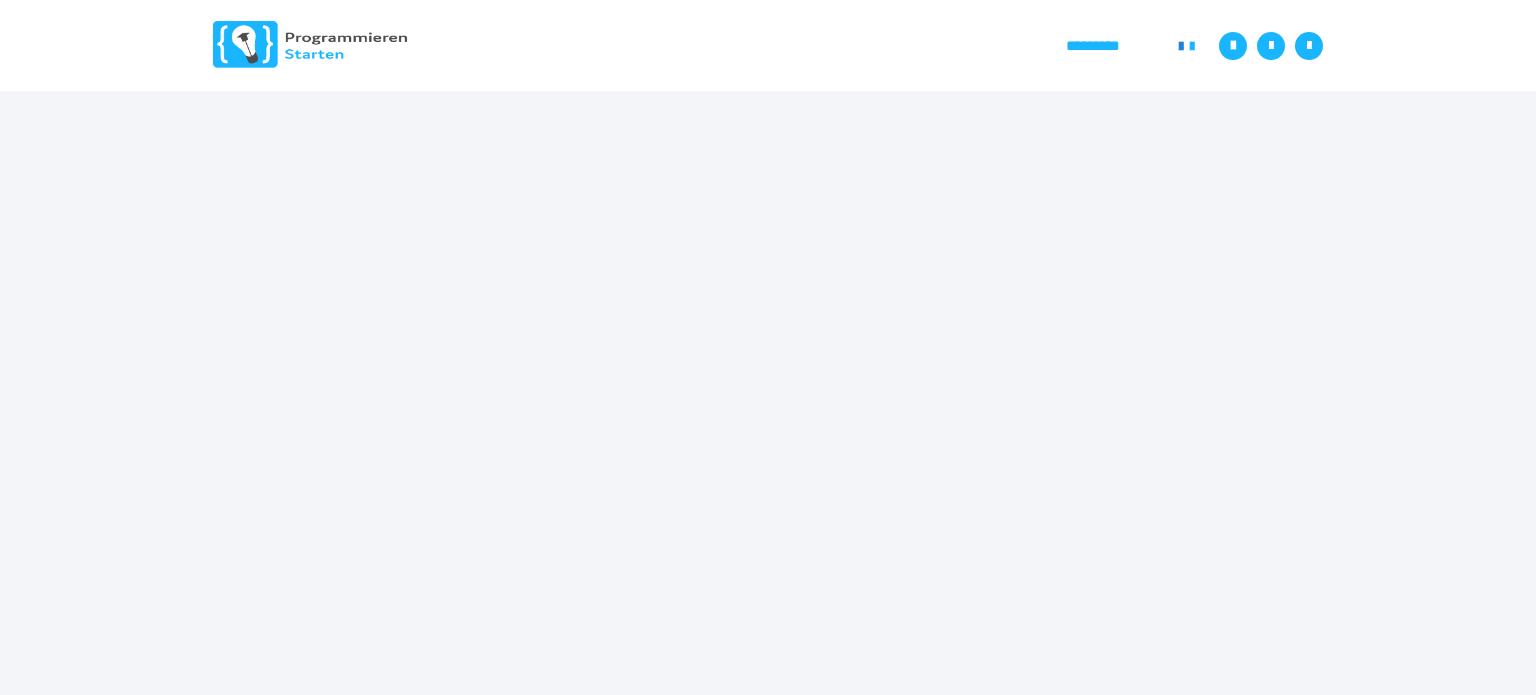 scroll, scrollTop: 0, scrollLeft: 0, axis: both 